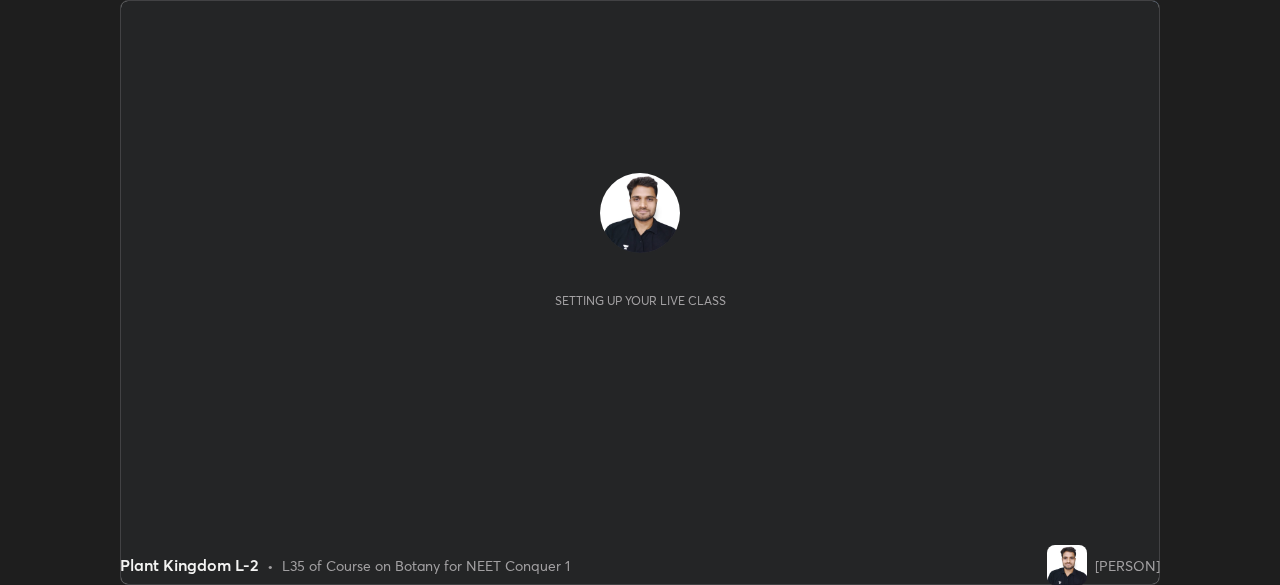 scroll, scrollTop: 0, scrollLeft: 0, axis: both 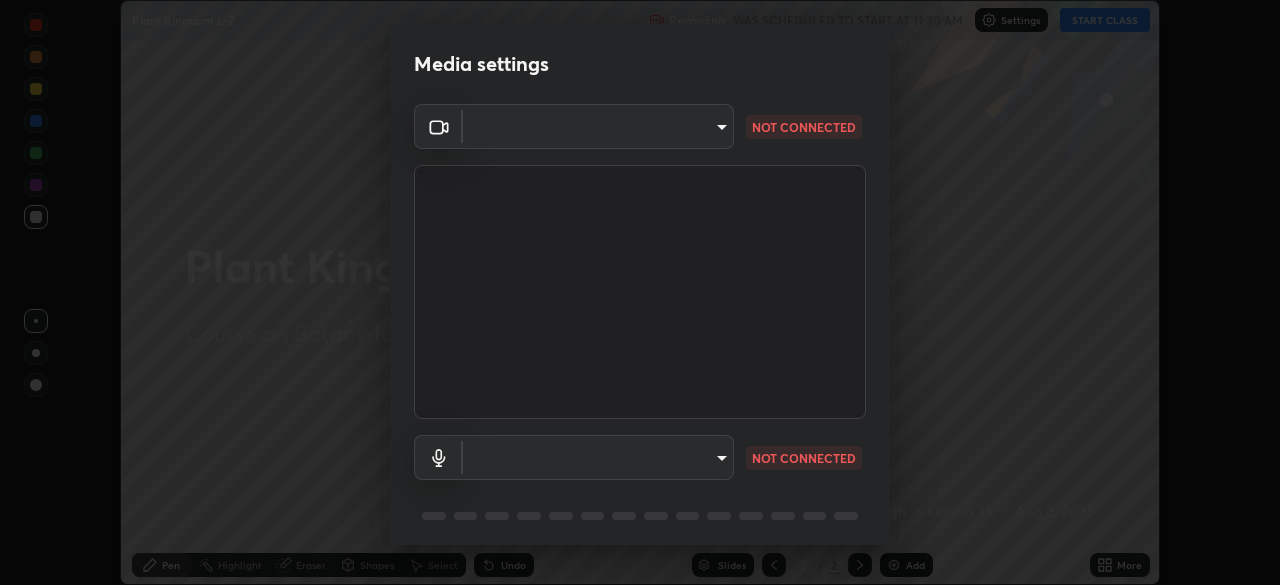 type on "ef407f58ae65e10c1af5a040b6eccf178273e27ca296938399710cc3d85b5032" 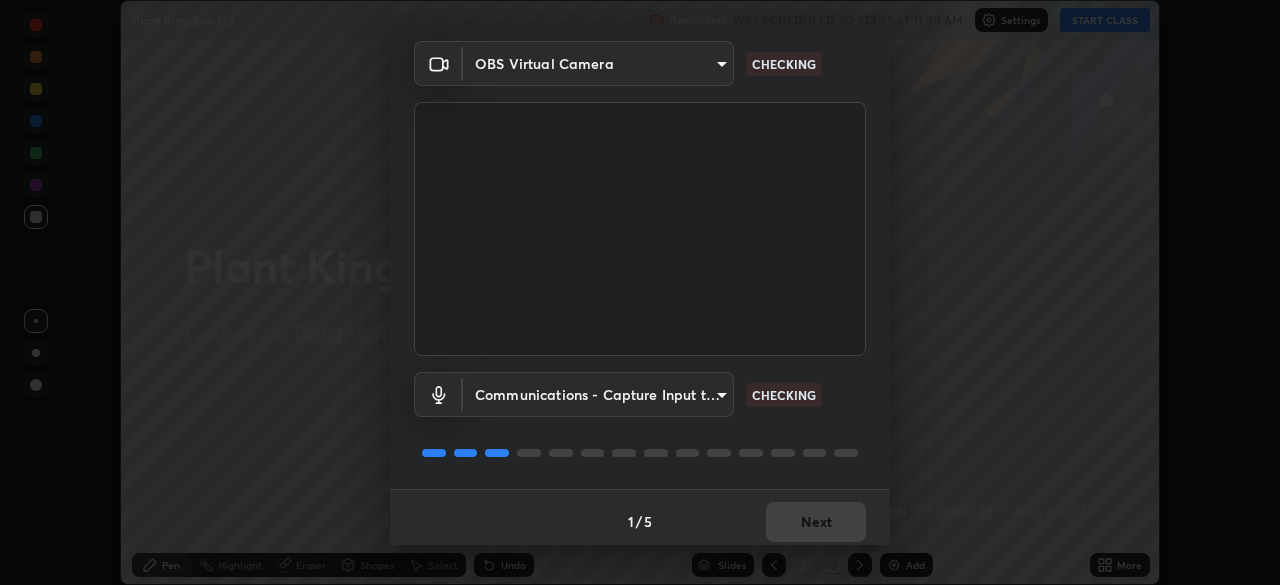 scroll, scrollTop: 71, scrollLeft: 0, axis: vertical 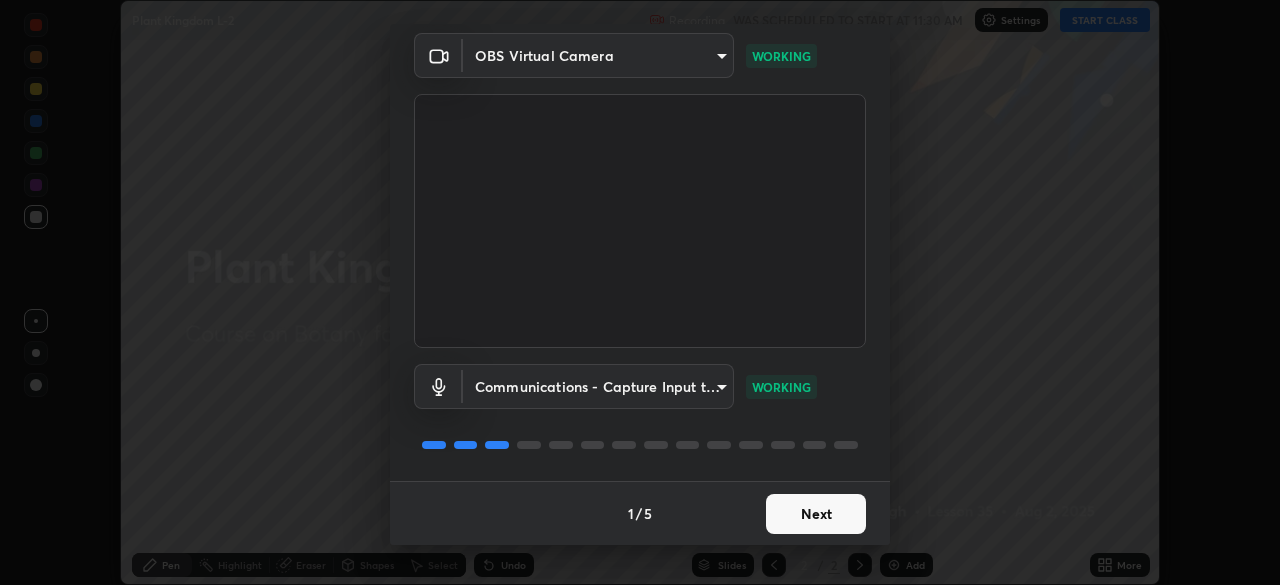click on "Next" at bounding box center [816, 514] 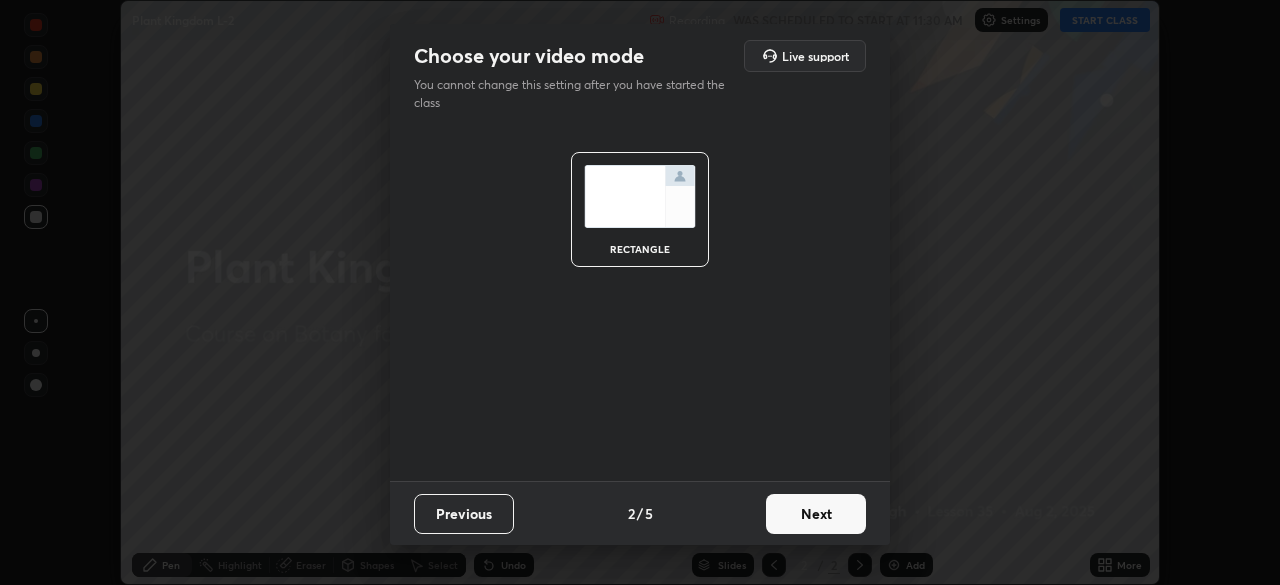 scroll, scrollTop: 0, scrollLeft: 0, axis: both 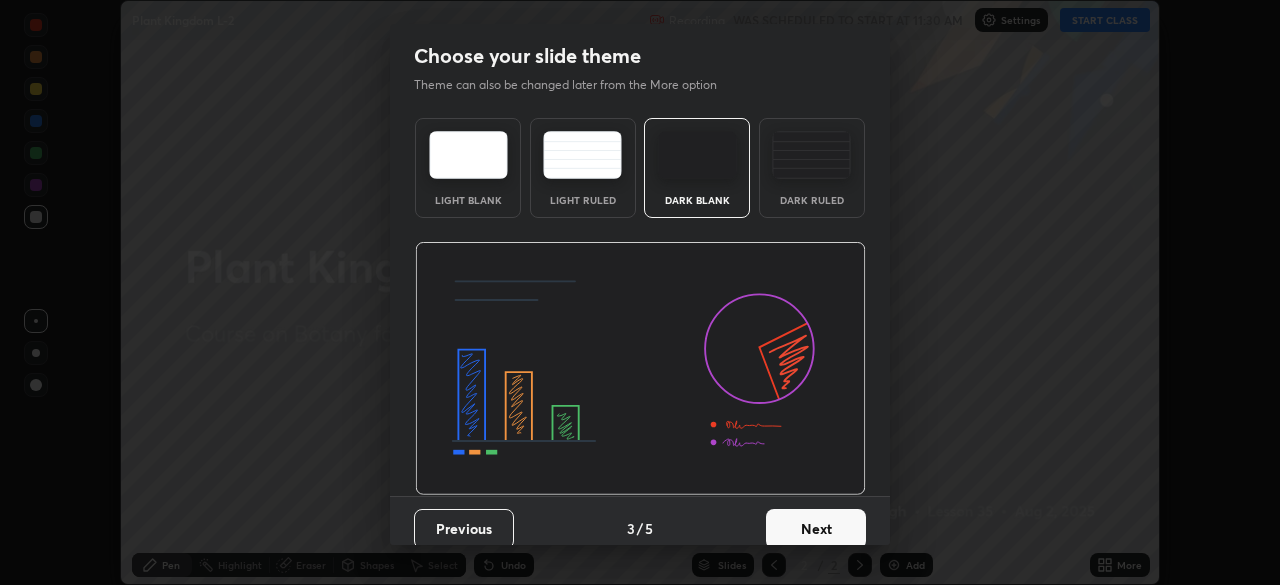 click on "Next" at bounding box center [816, 529] 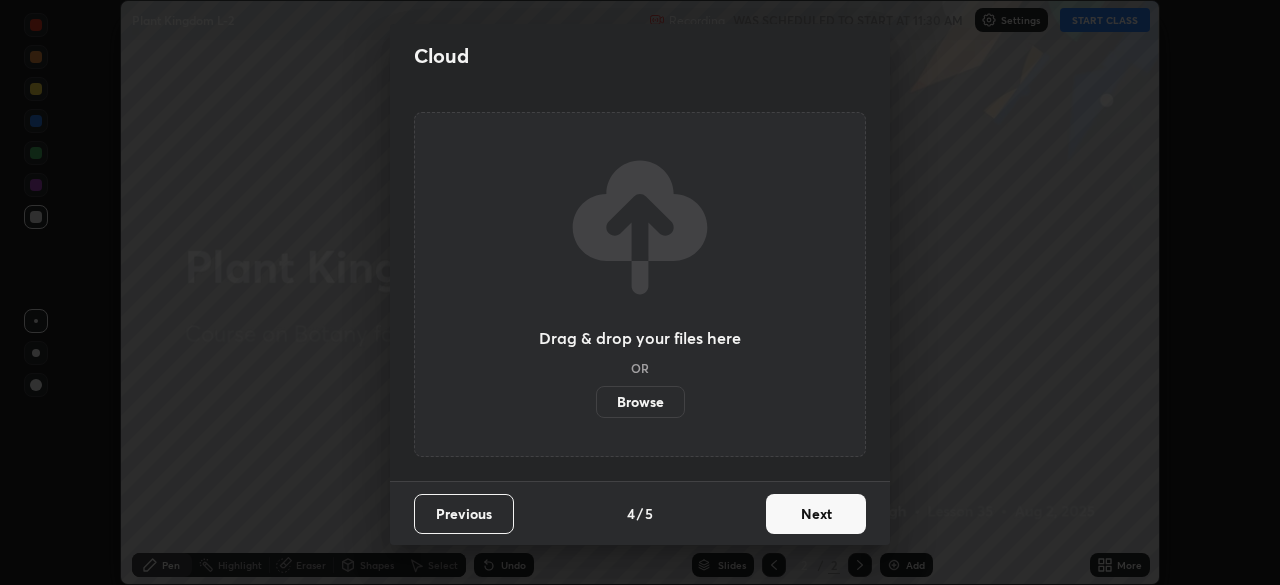 click on "Next" at bounding box center [816, 514] 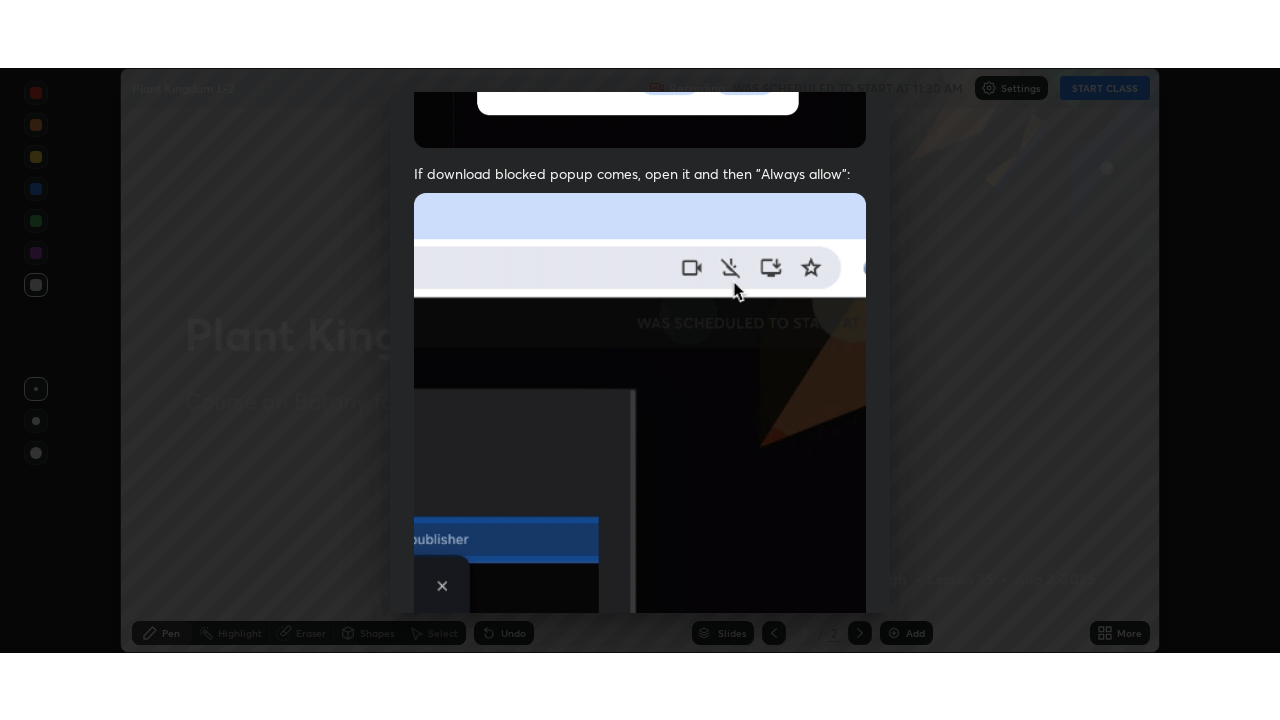 scroll, scrollTop: 479, scrollLeft: 0, axis: vertical 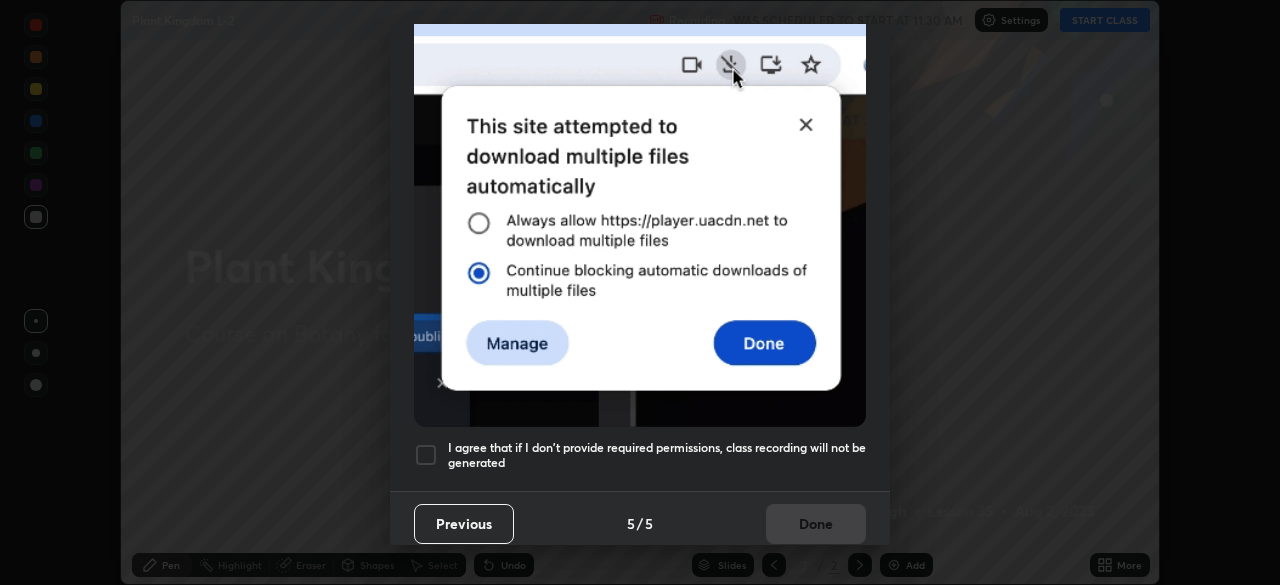 click on "I agree that if I don't provide required permissions, class recording will not be generated" at bounding box center [657, 455] 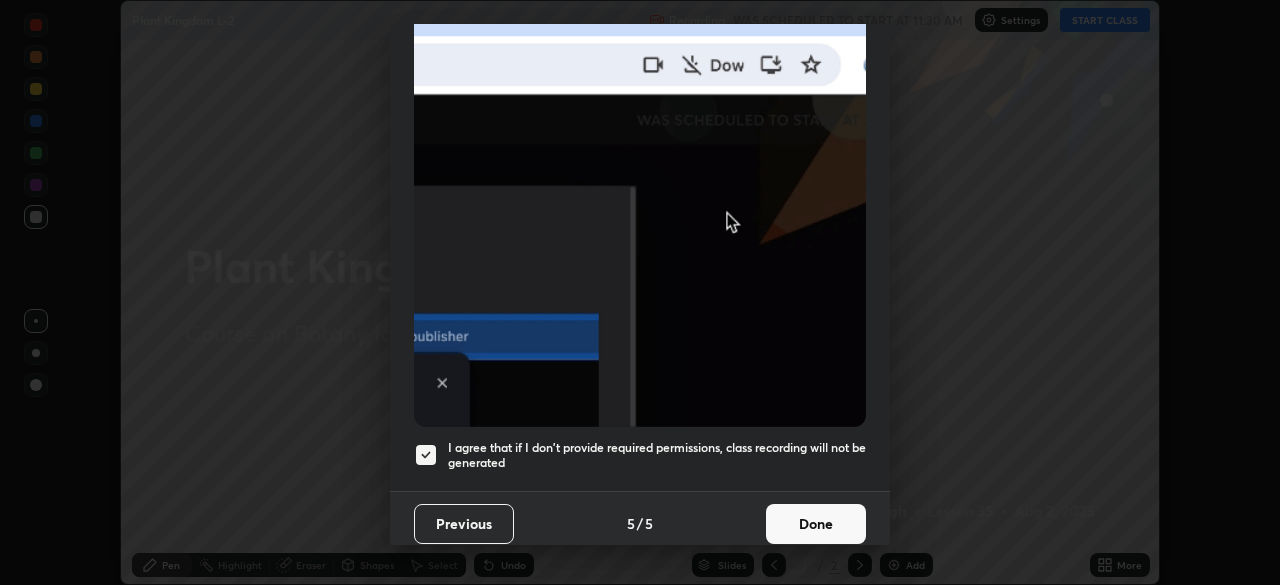 click on "Done" at bounding box center [816, 524] 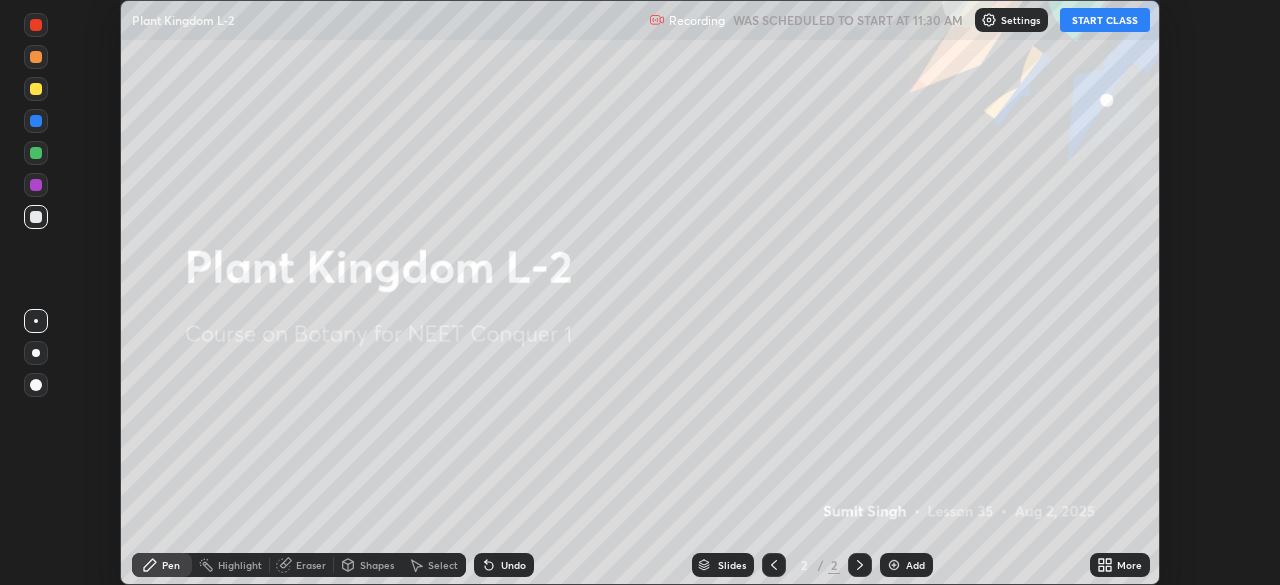 click 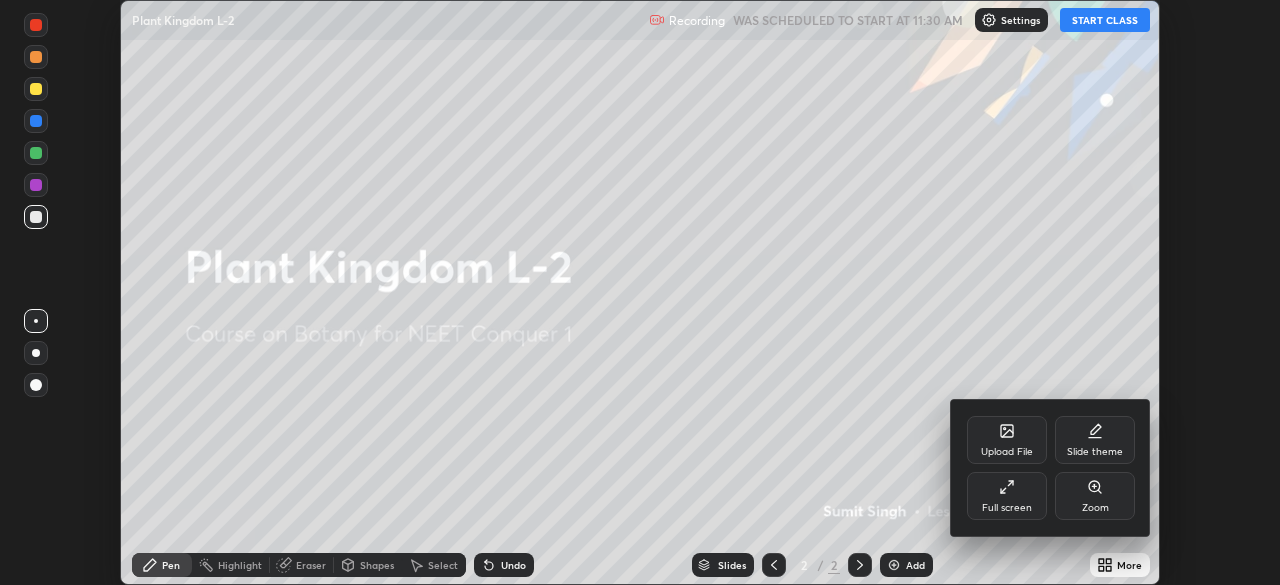 click on "Full screen" at bounding box center (1007, 496) 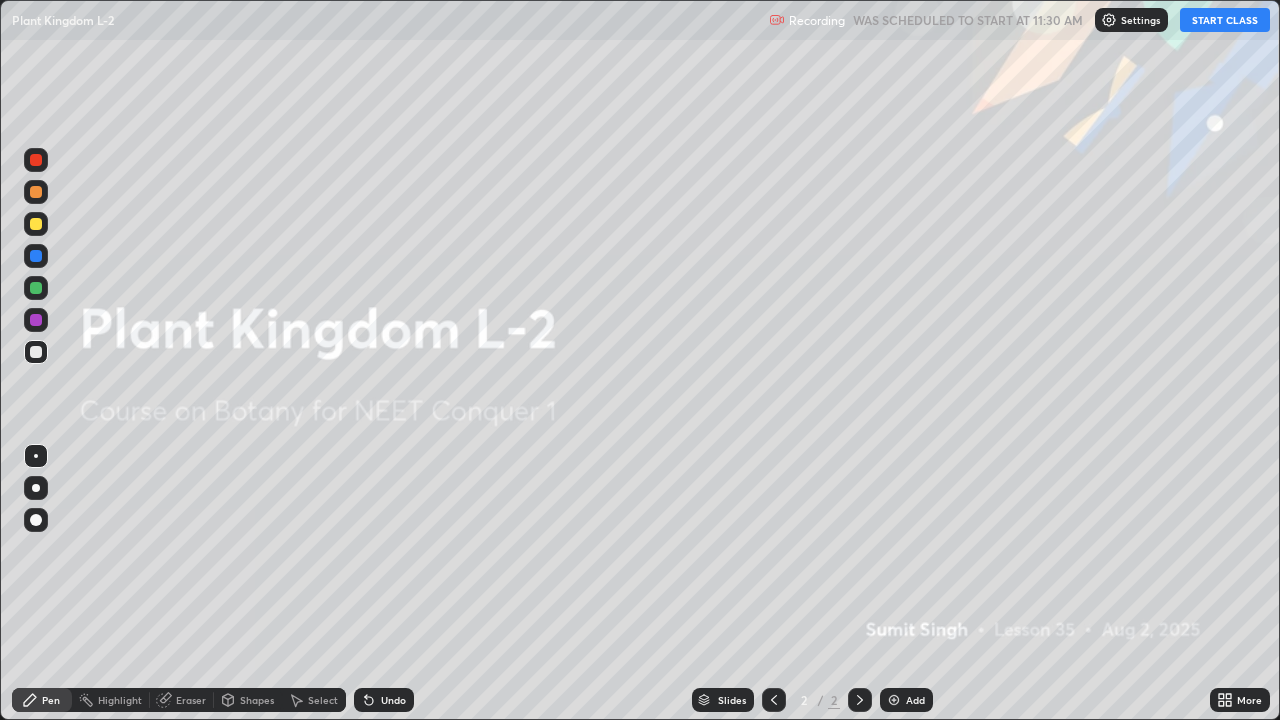 scroll, scrollTop: 99280, scrollLeft: 98720, axis: both 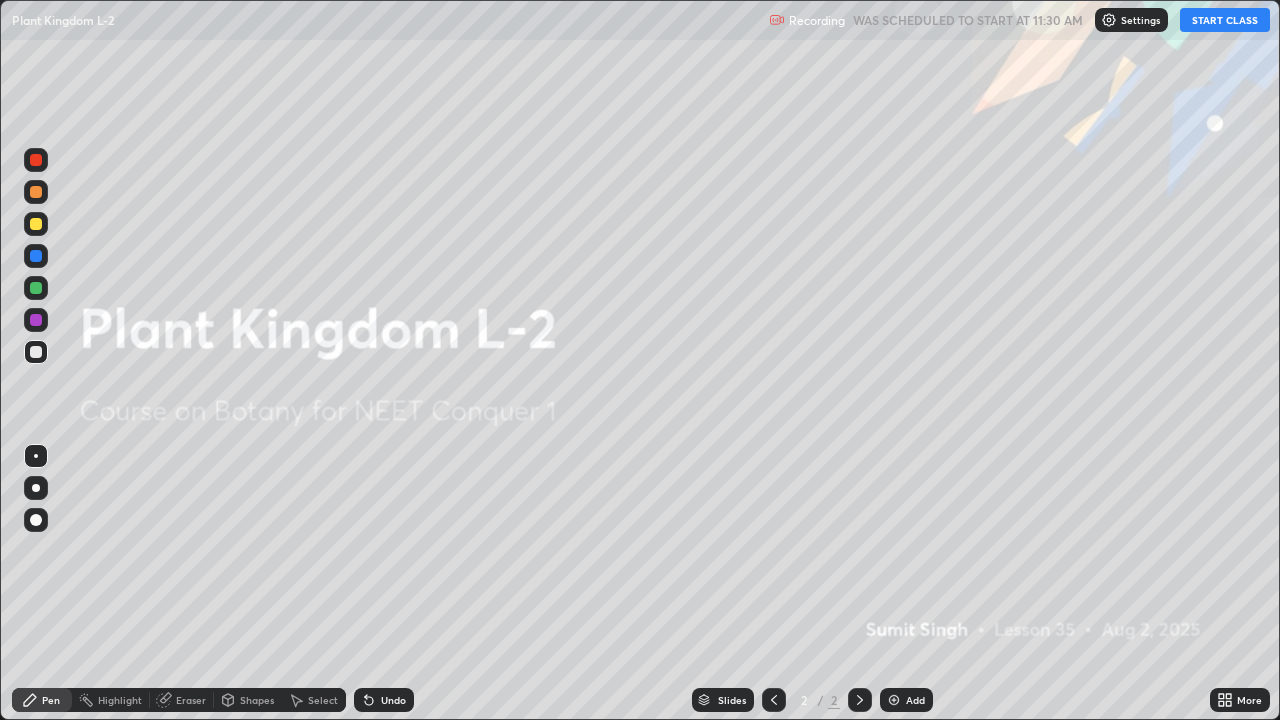 click on "Add" at bounding box center (906, 700) 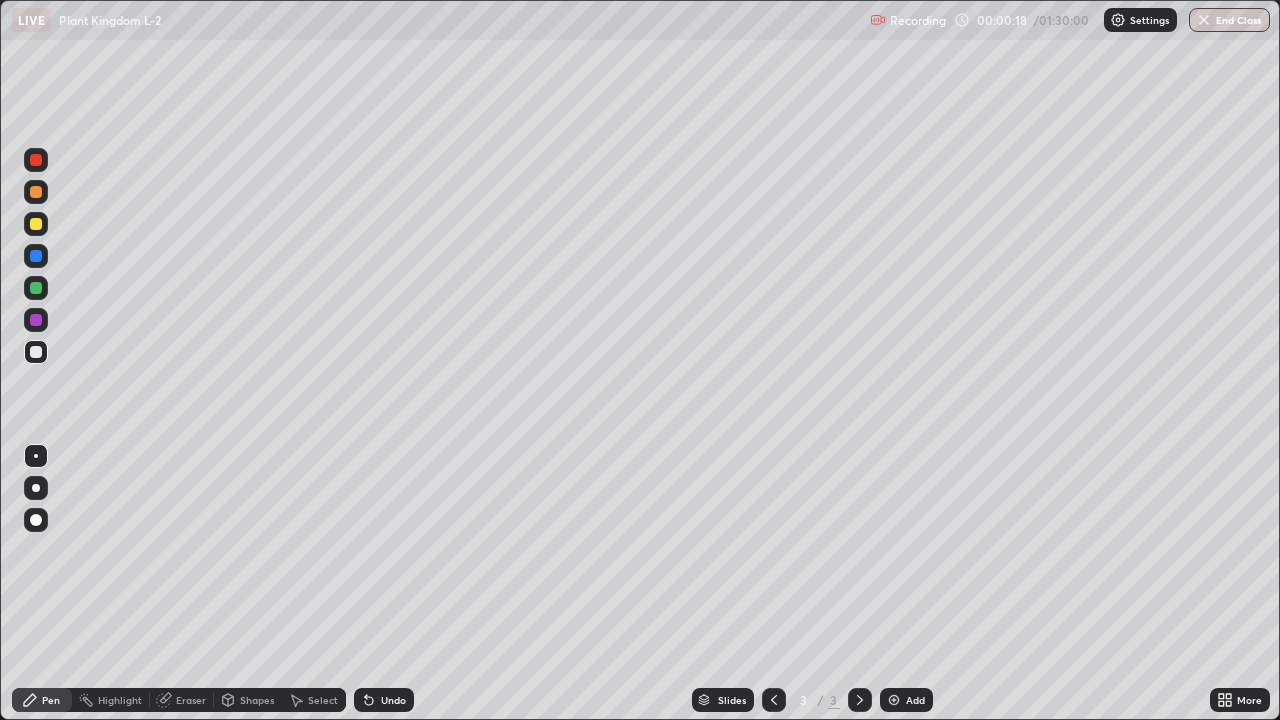 click at bounding box center [36, 488] 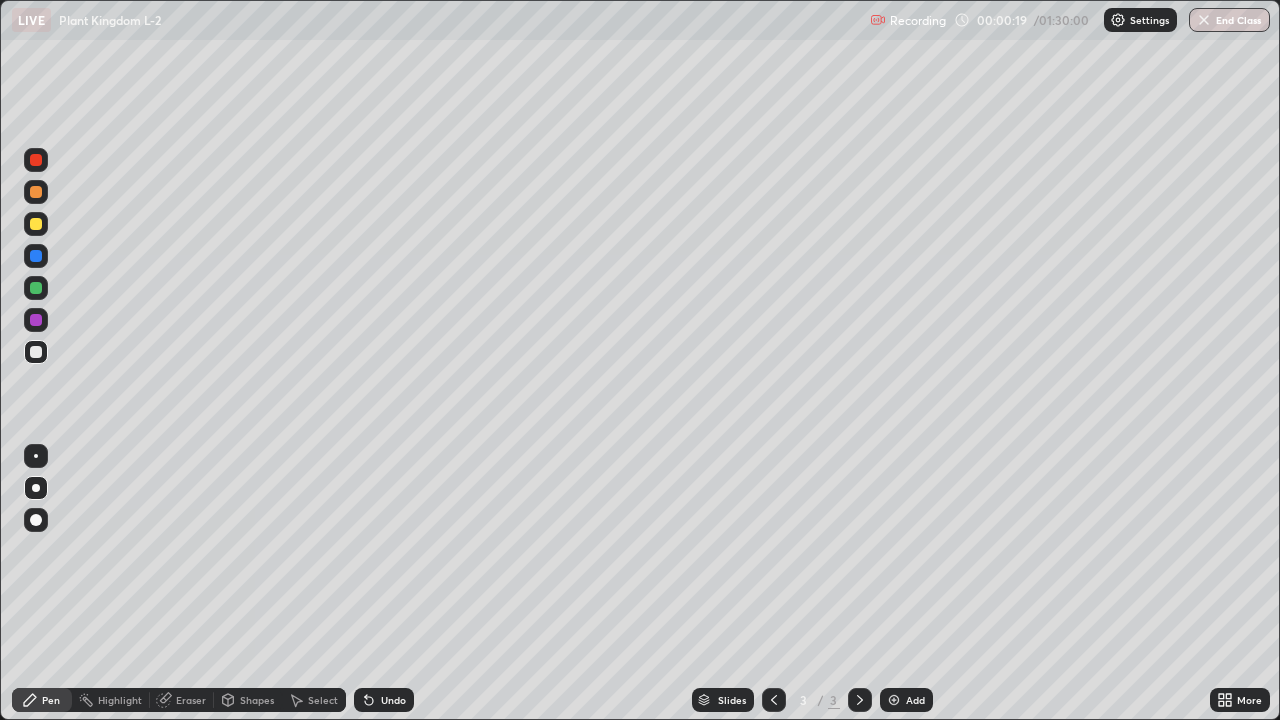 click at bounding box center (36, 288) 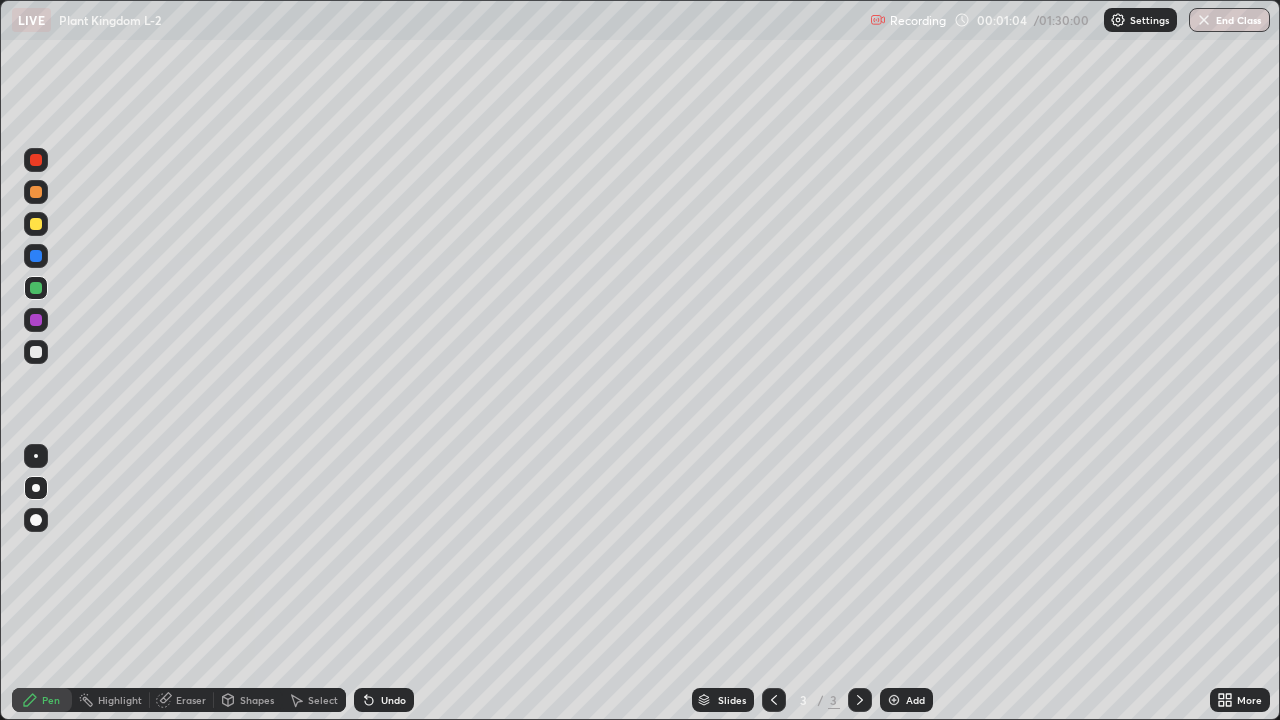 click at bounding box center (36, 352) 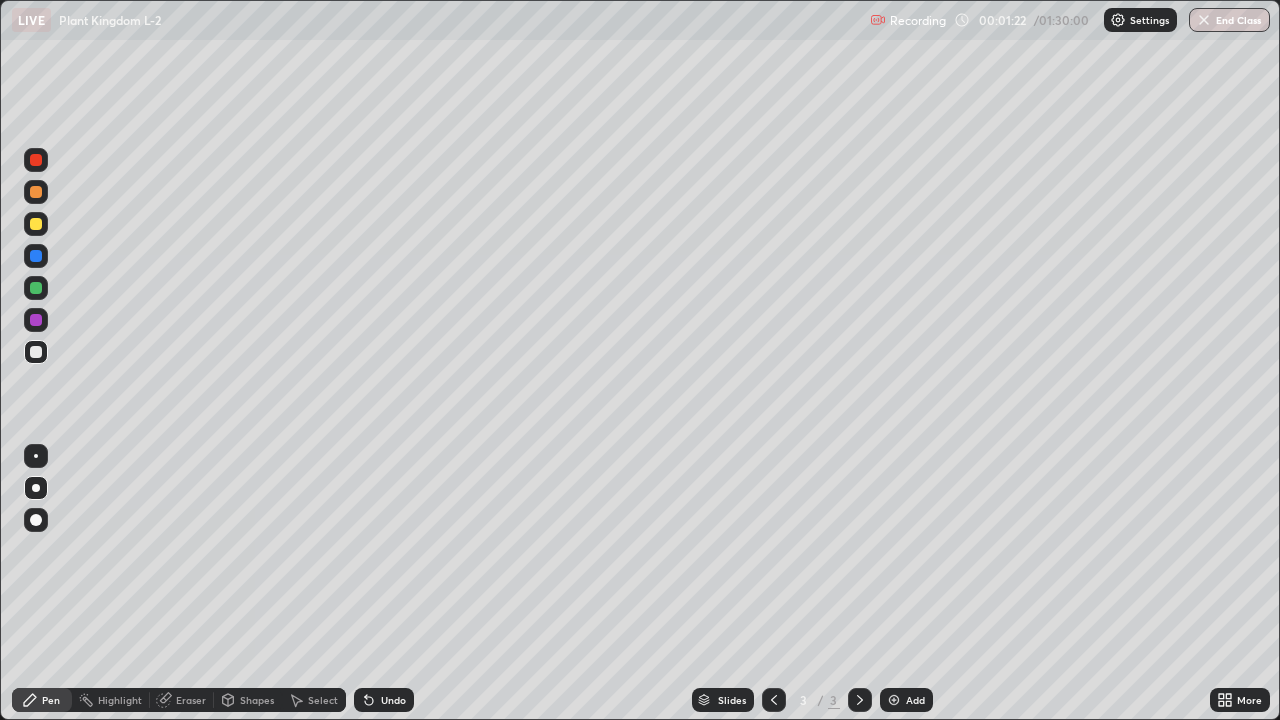 click on "Undo" at bounding box center (384, 700) 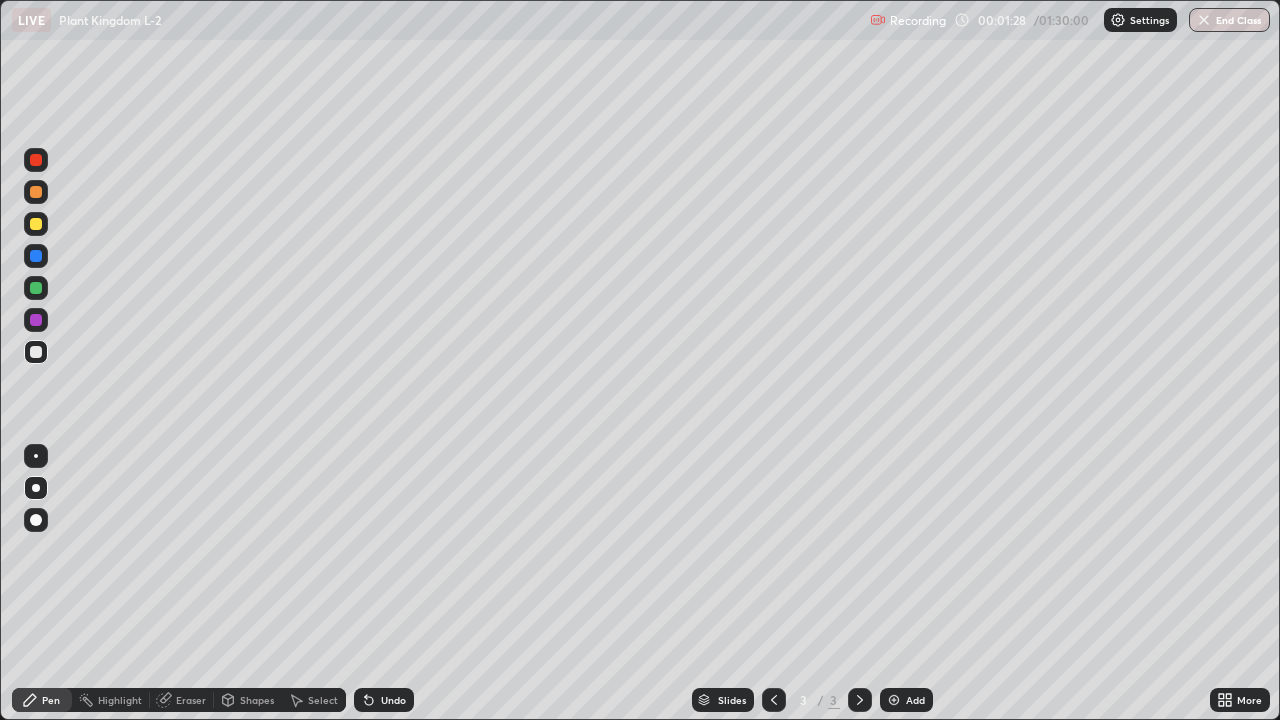 click on "Undo" at bounding box center (384, 700) 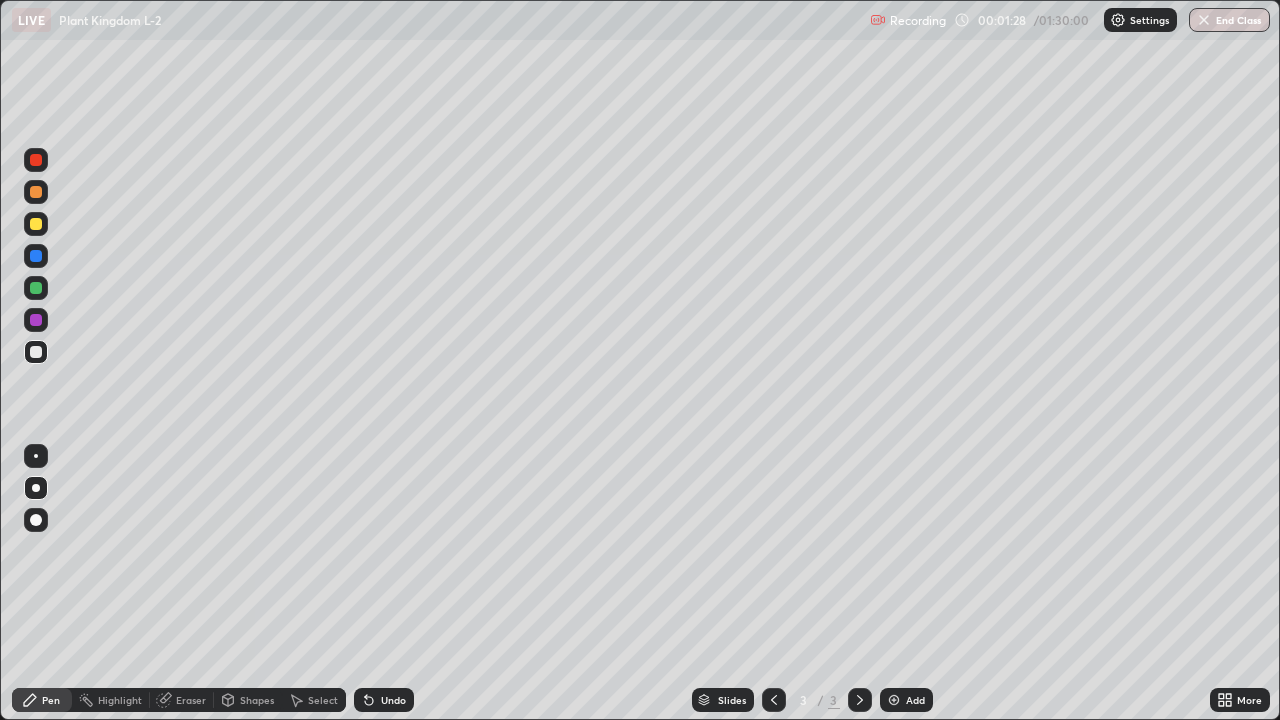 click on "Undo" at bounding box center (384, 700) 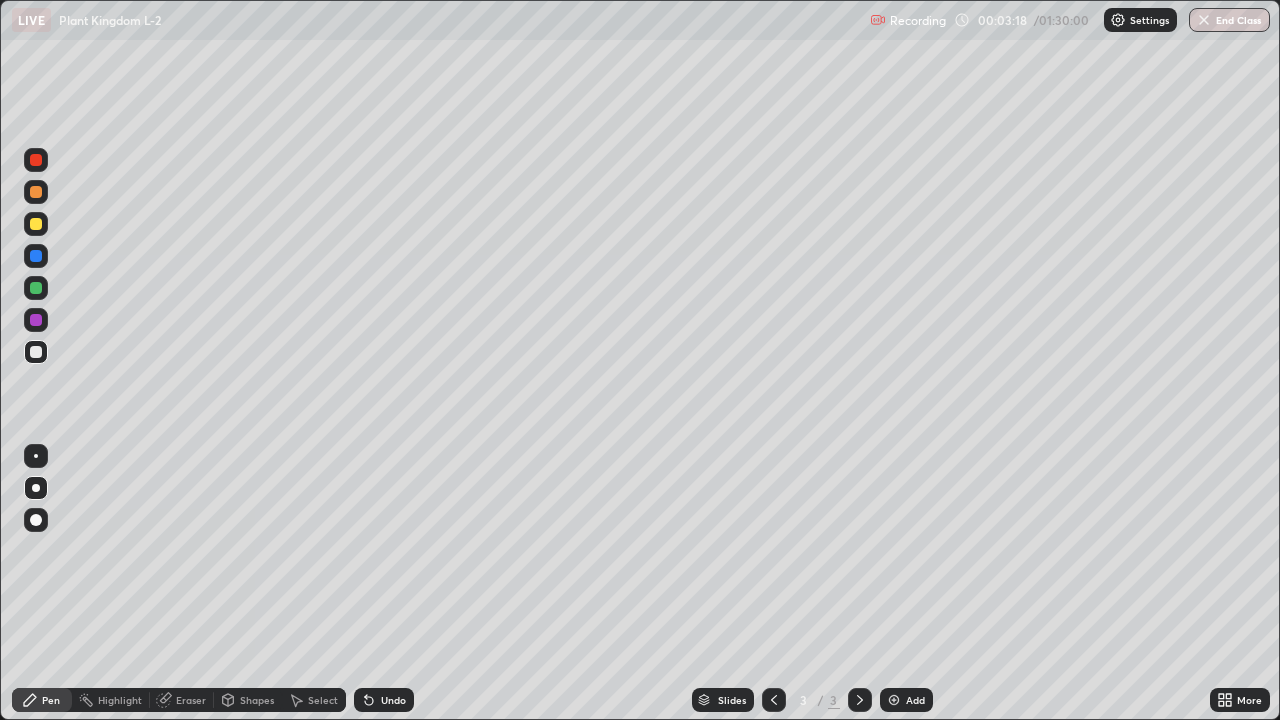 click on "Undo" at bounding box center (384, 700) 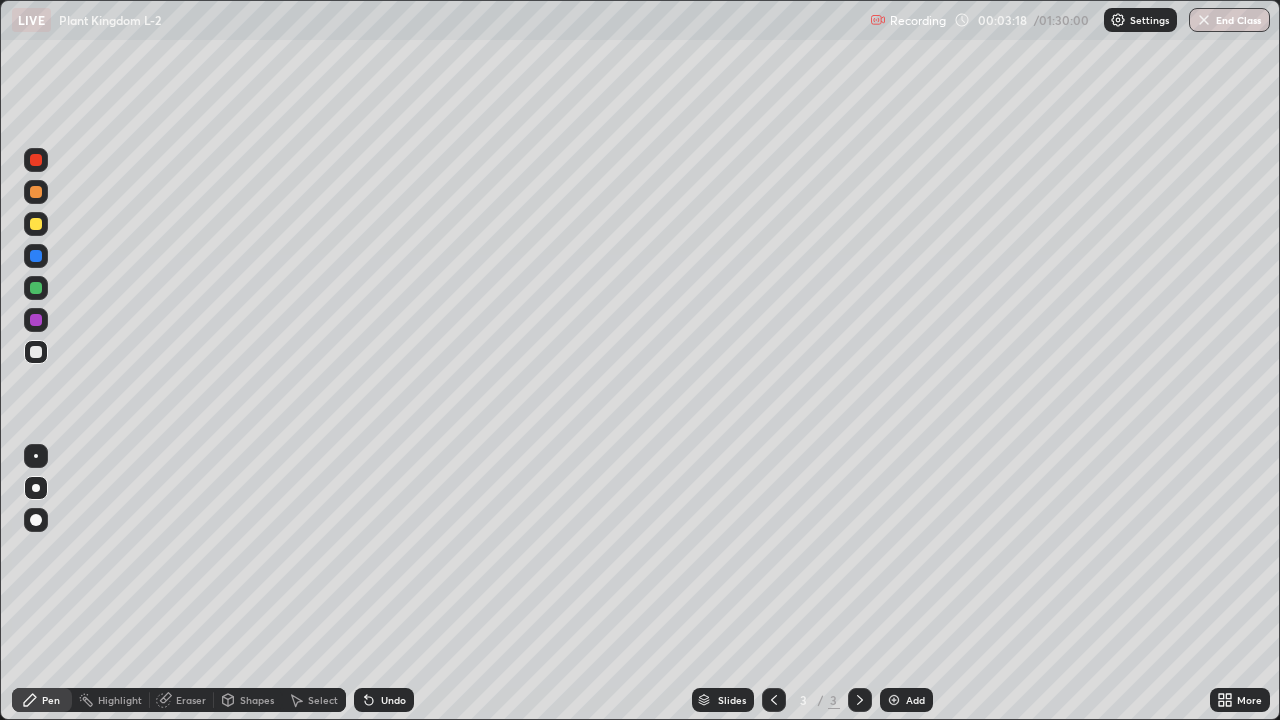 click on "Undo" at bounding box center (384, 700) 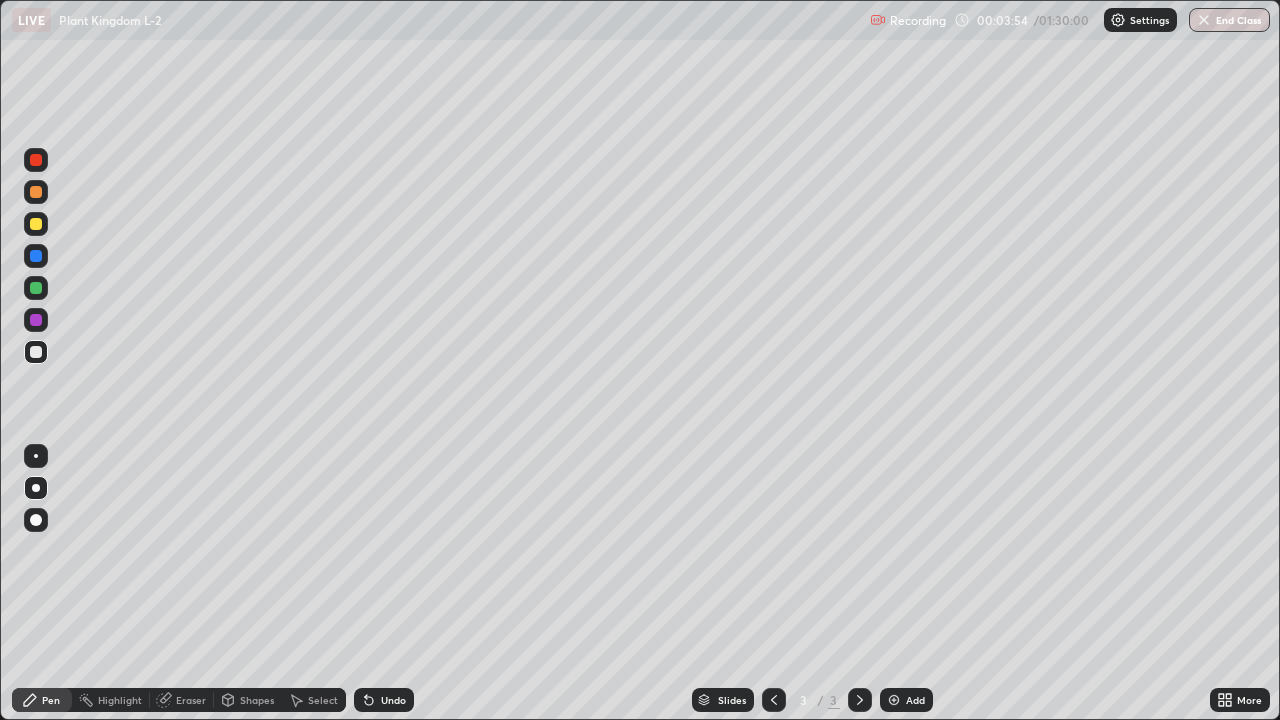 click on "Undo" at bounding box center (393, 700) 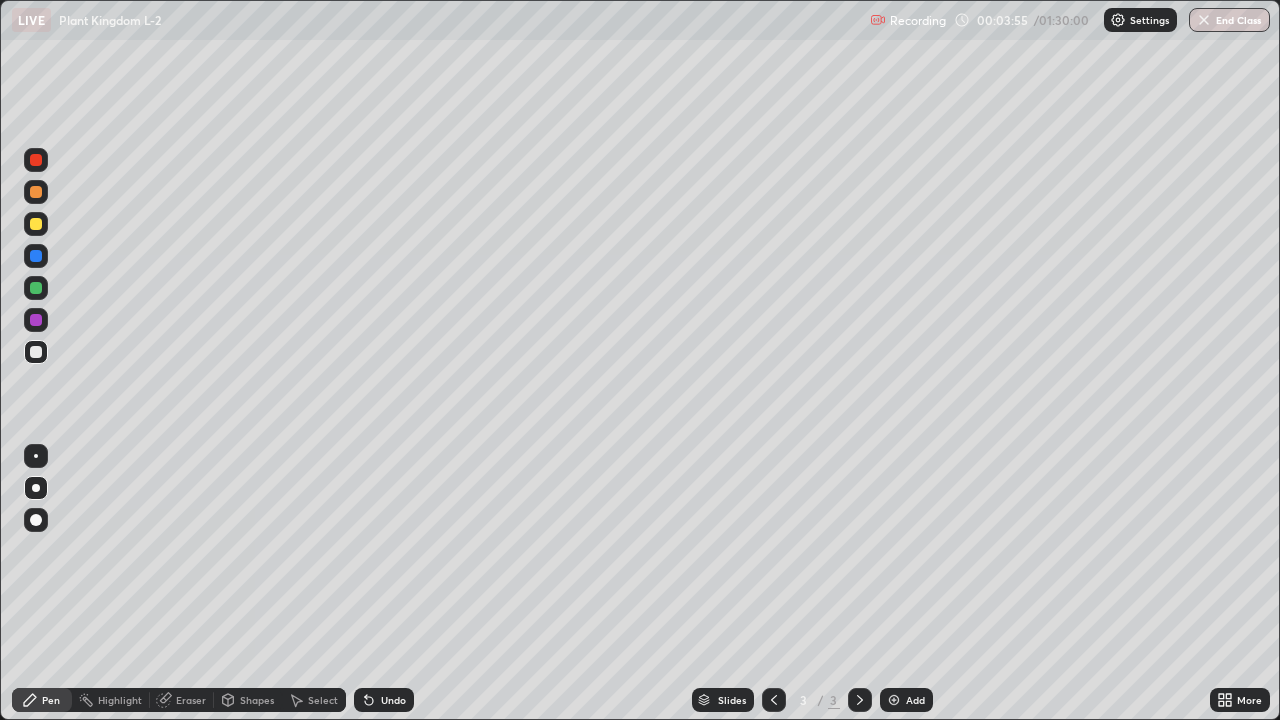 click at bounding box center [36, 288] 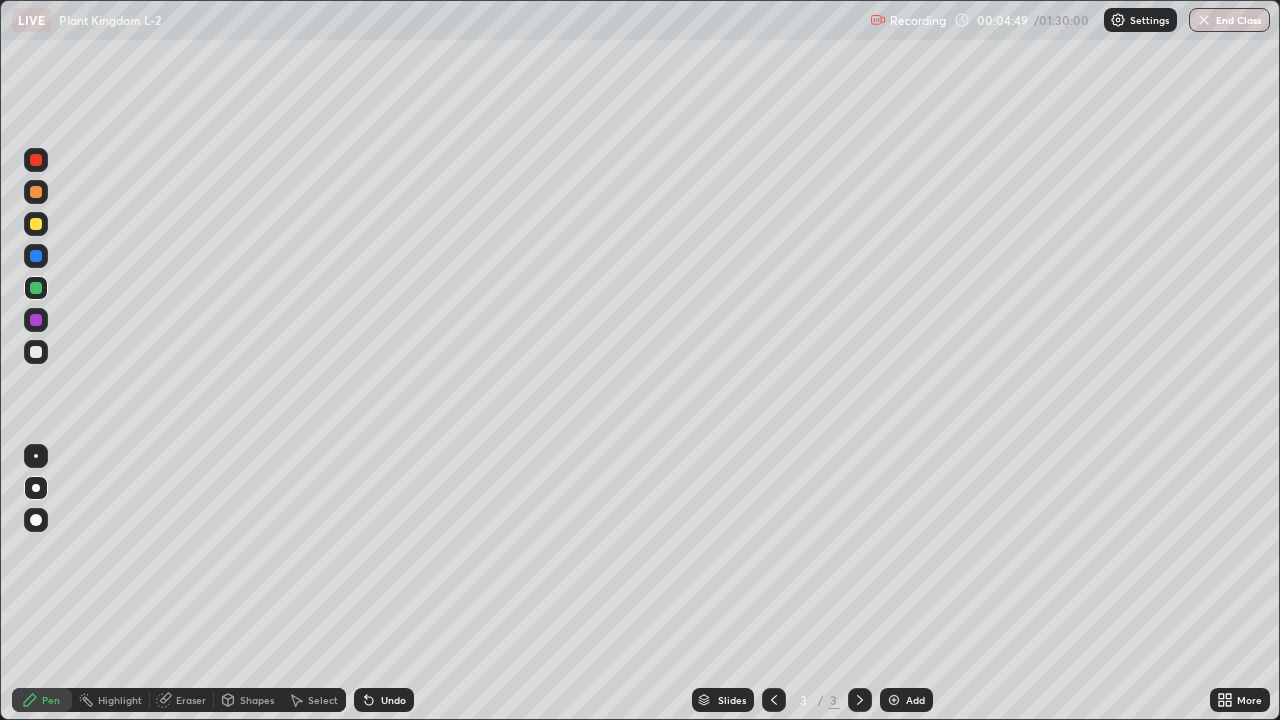 click on "Undo" at bounding box center [393, 700] 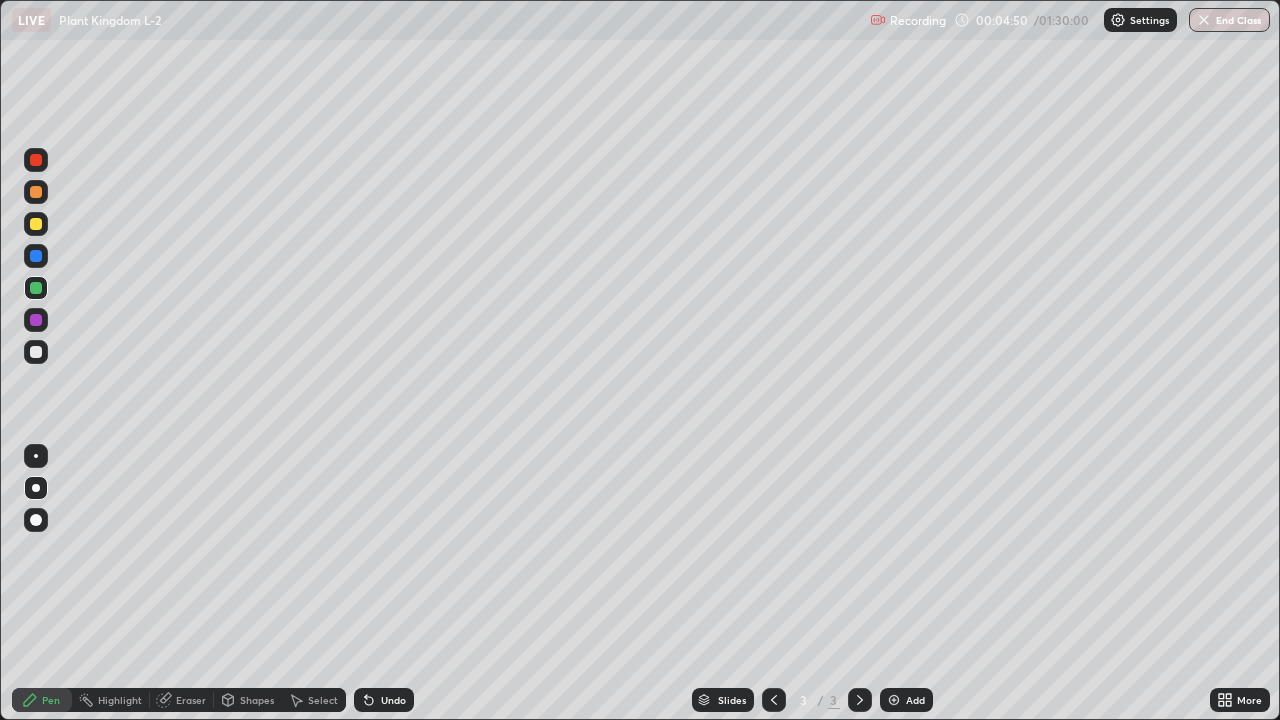 click at bounding box center (36, 224) 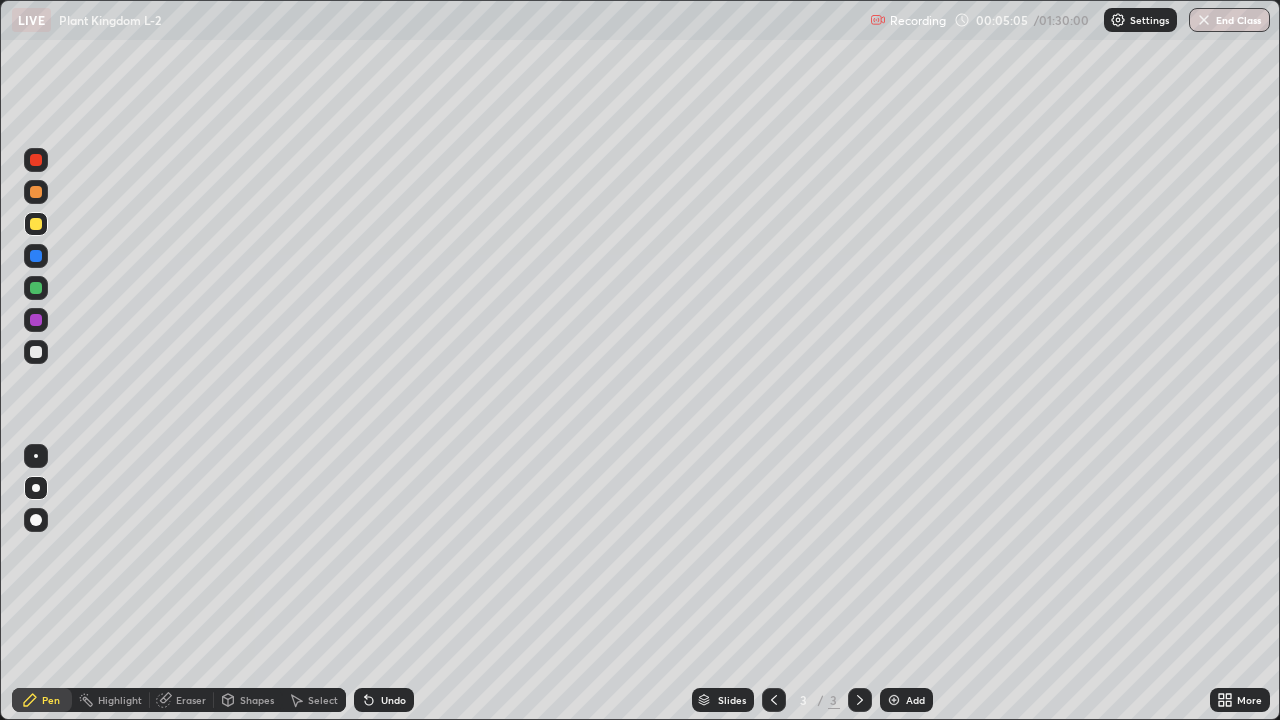 click at bounding box center (36, 288) 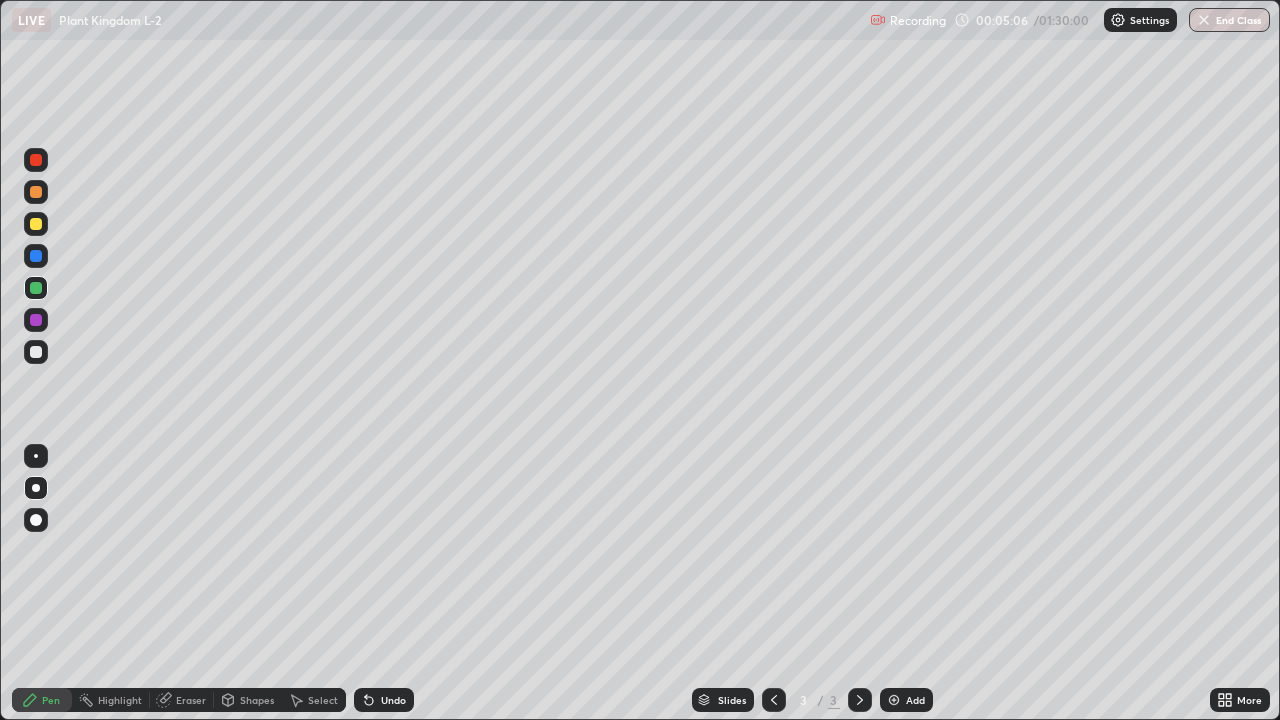 click at bounding box center (36, 352) 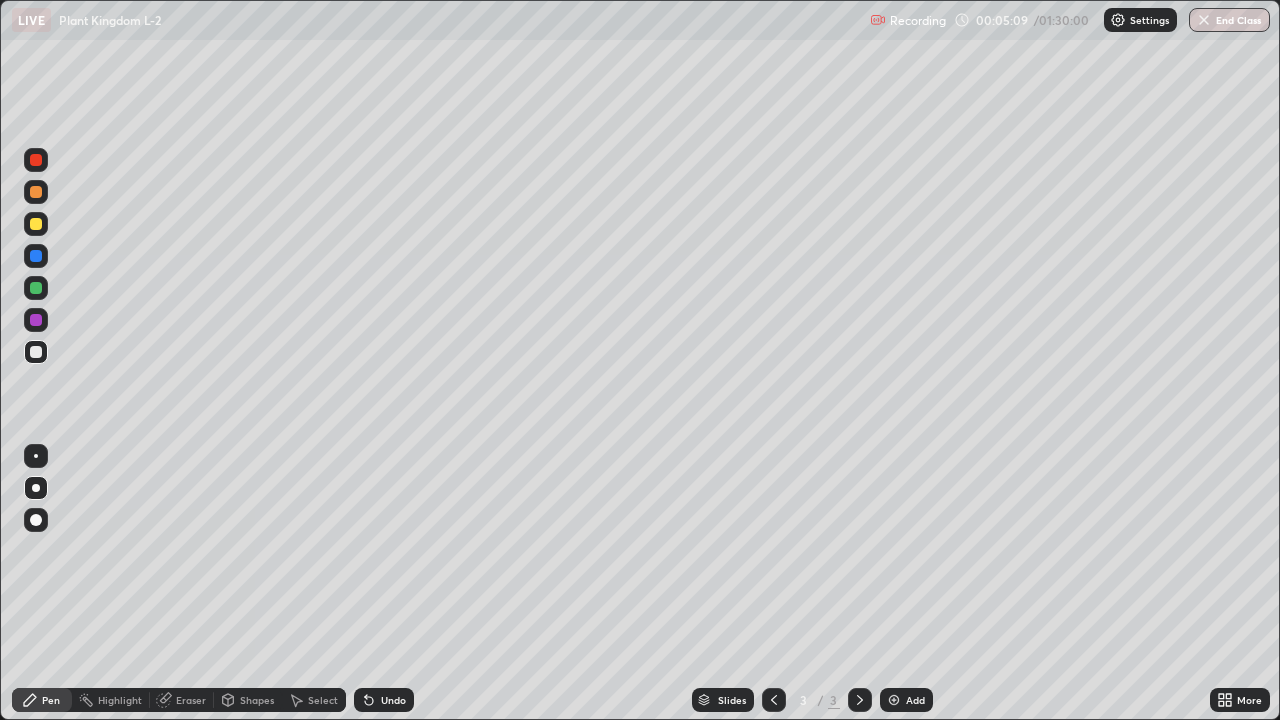 click 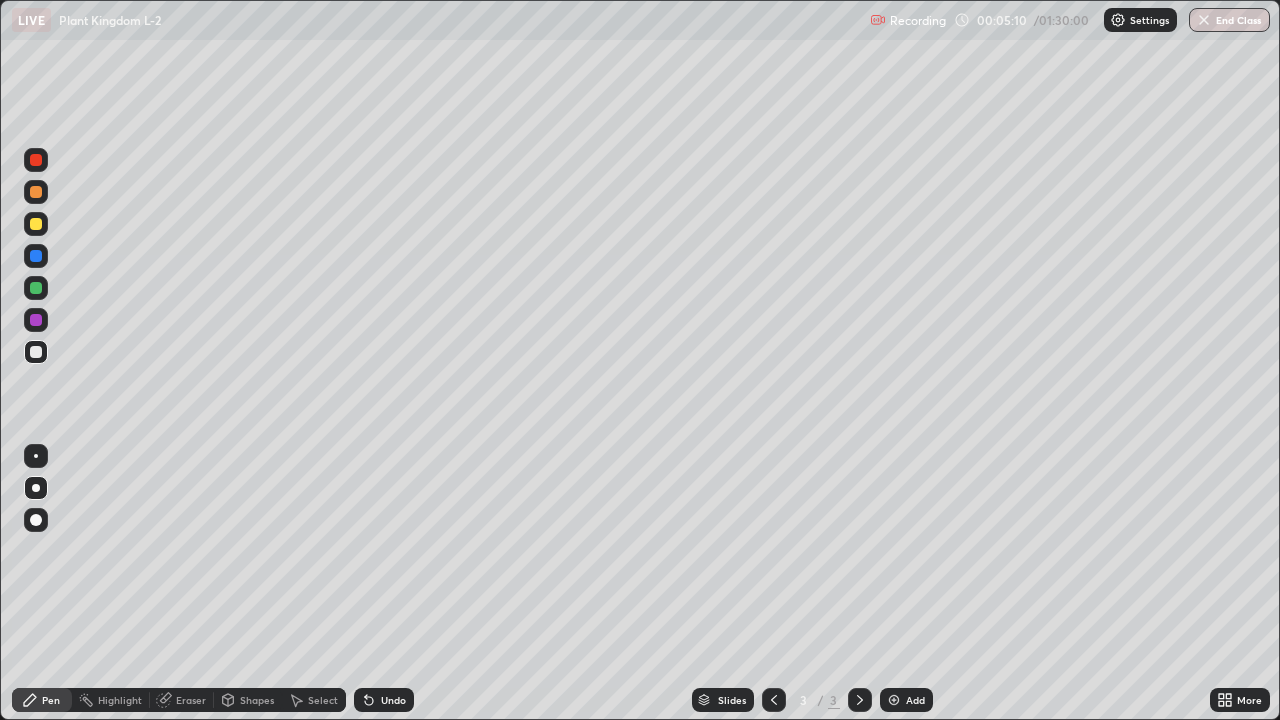 click at bounding box center [36, 288] 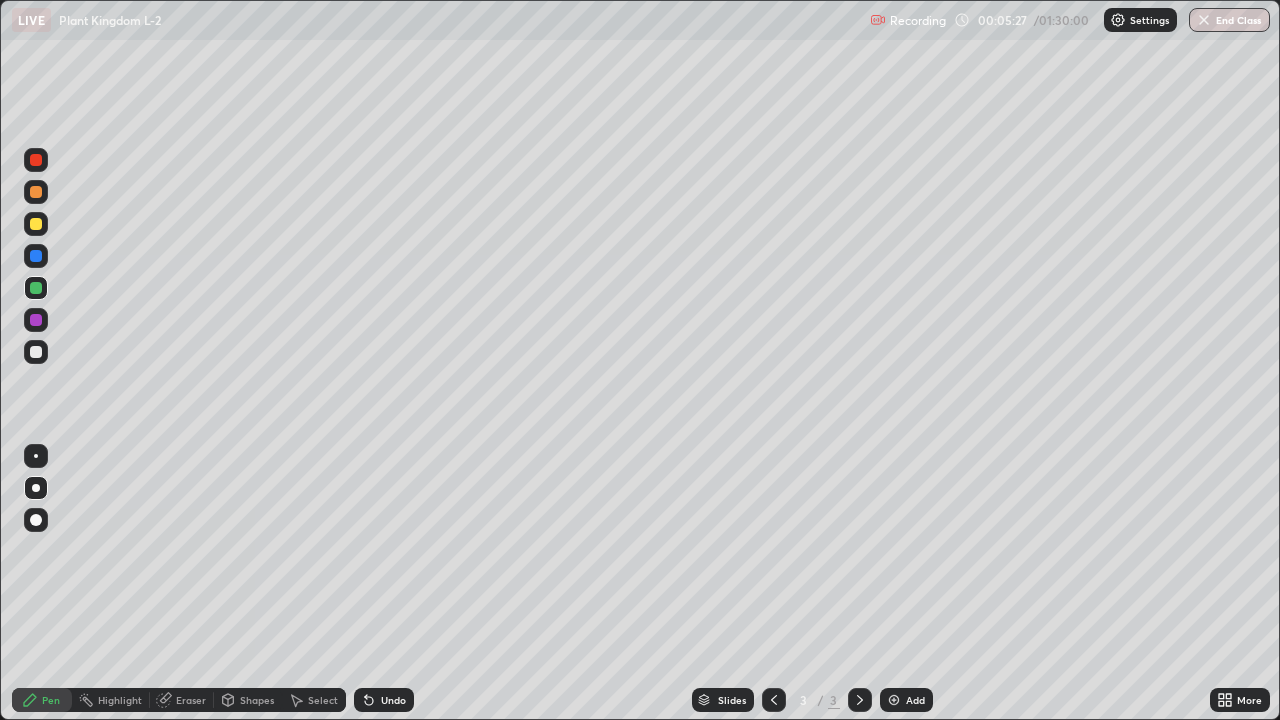 click on "Undo" at bounding box center (393, 700) 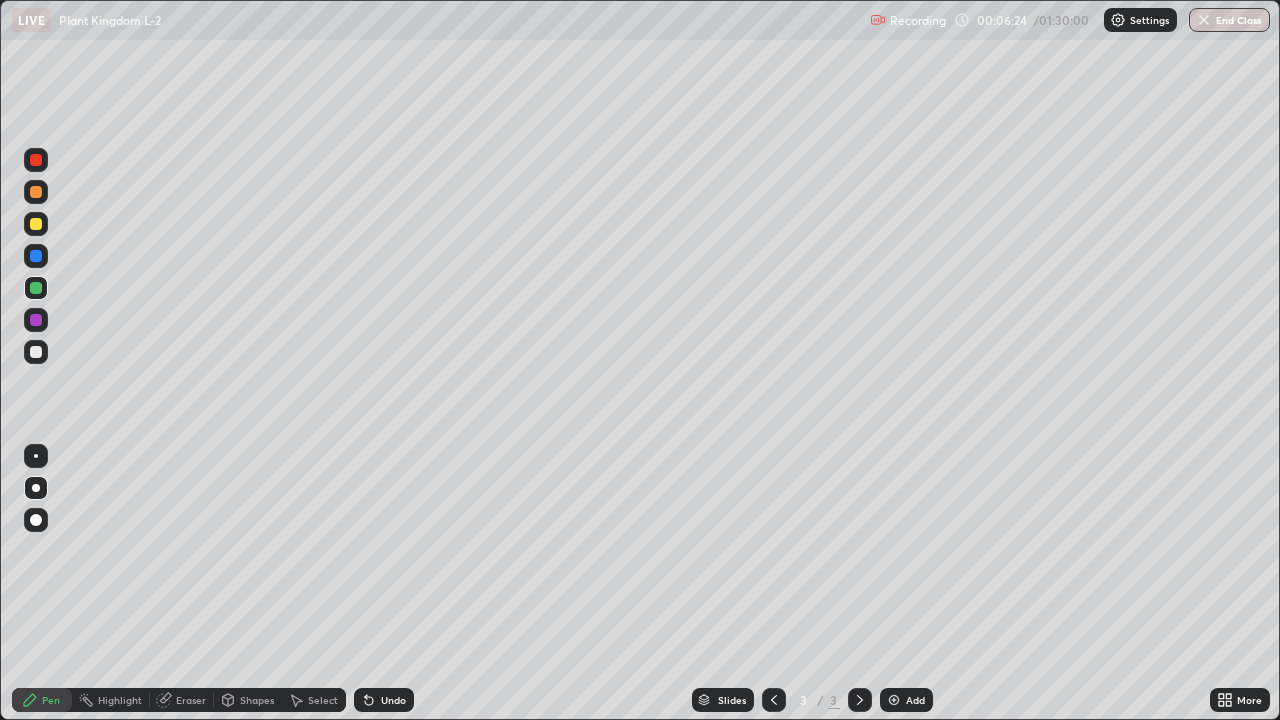 click on "Undo" at bounding box center (384, 700) 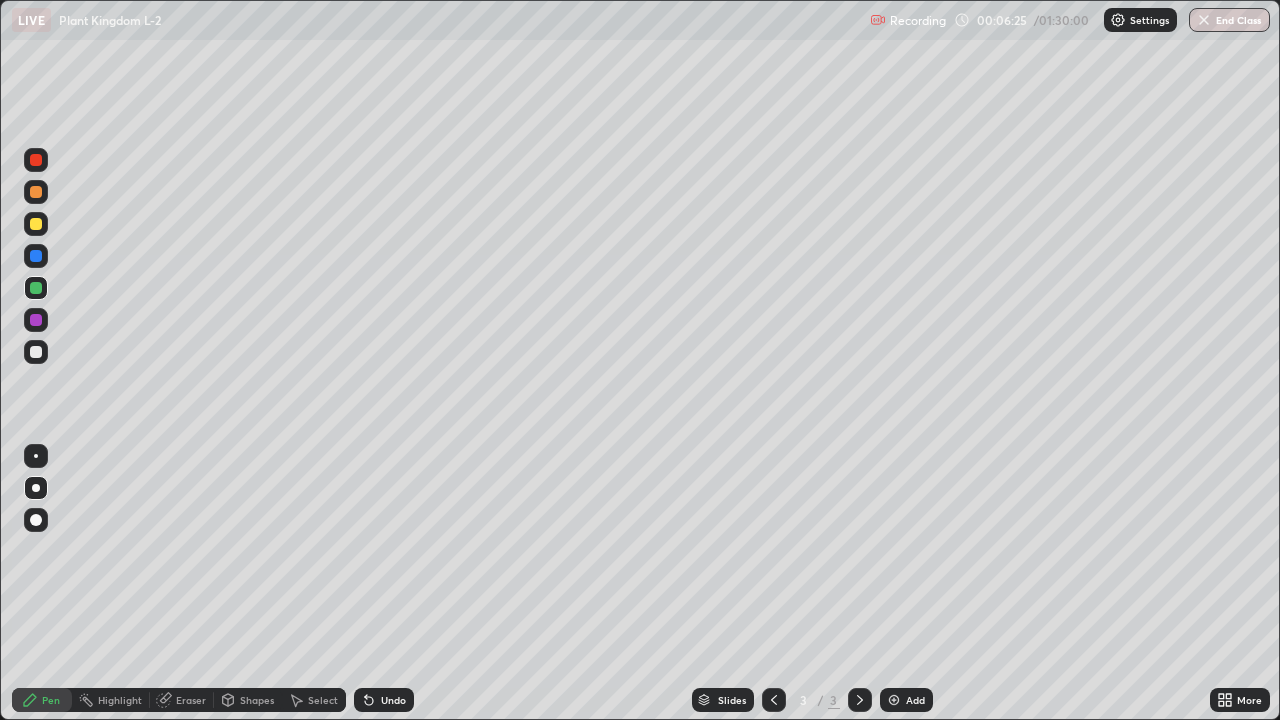 click on "Undo" at bounding box center (384, 700) 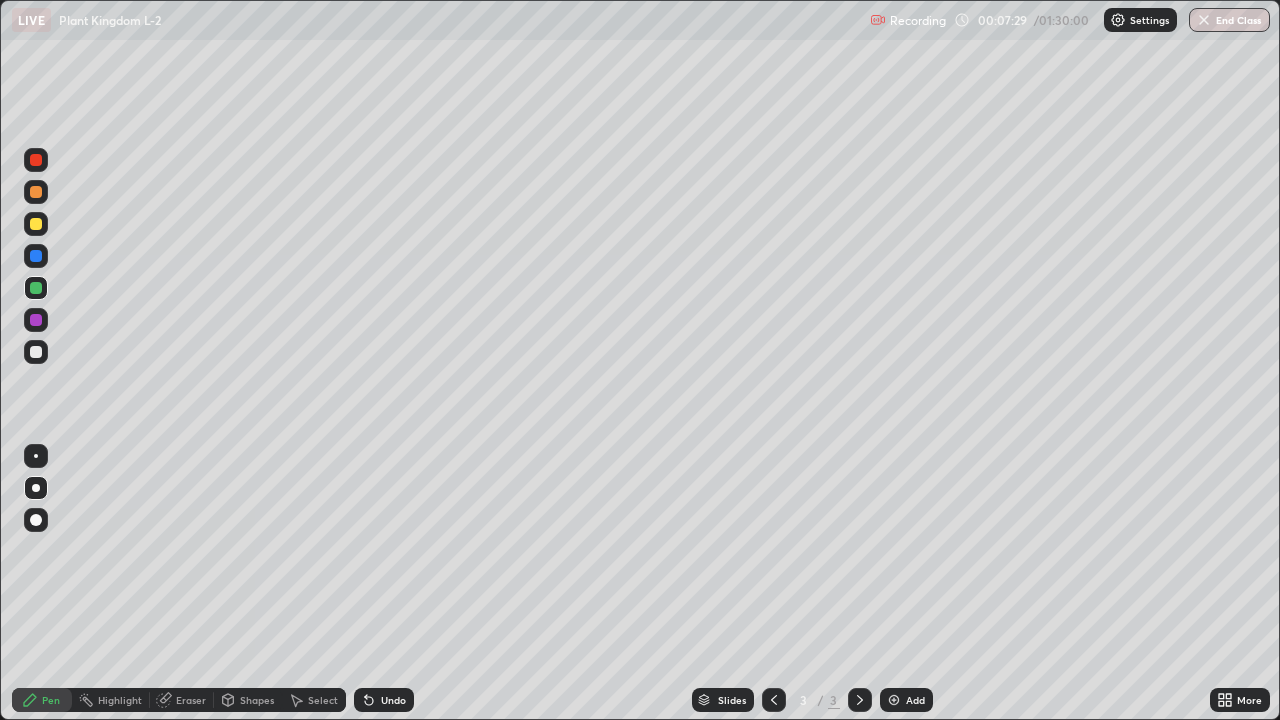 click on "Undo" at bounding box center [393, 700] 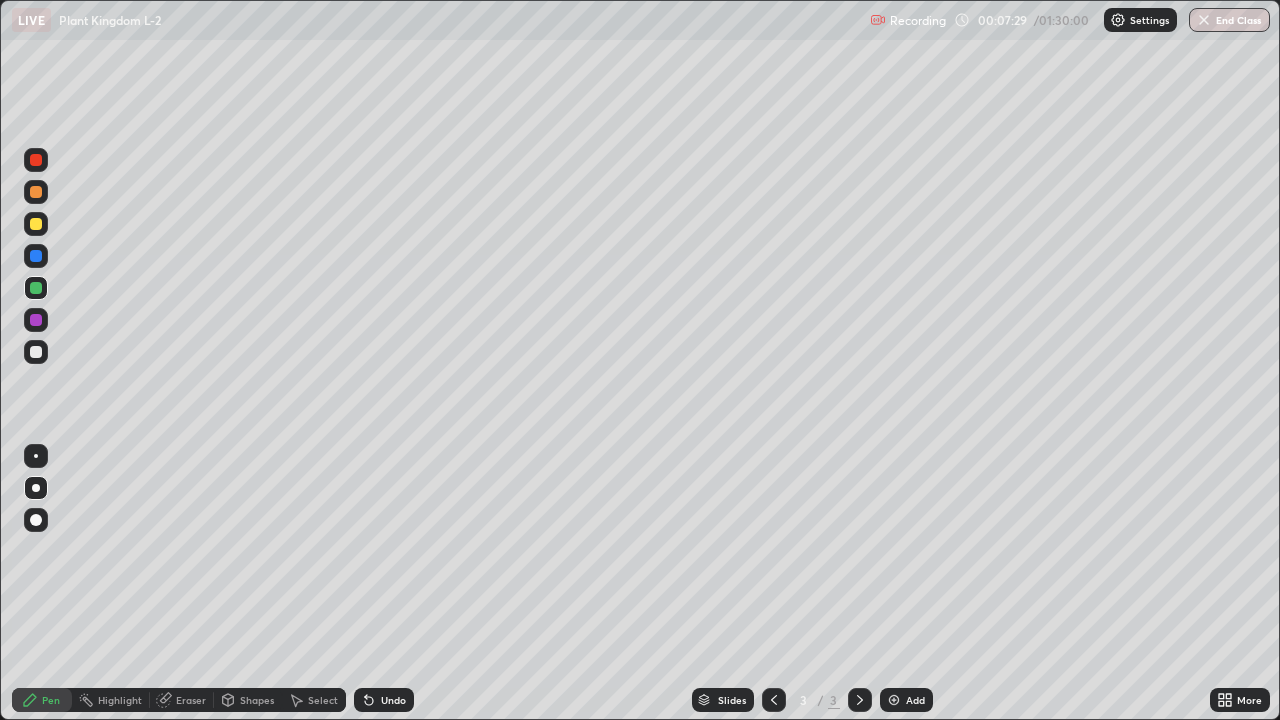 click on "Undo" at bounding box center [393, 700] 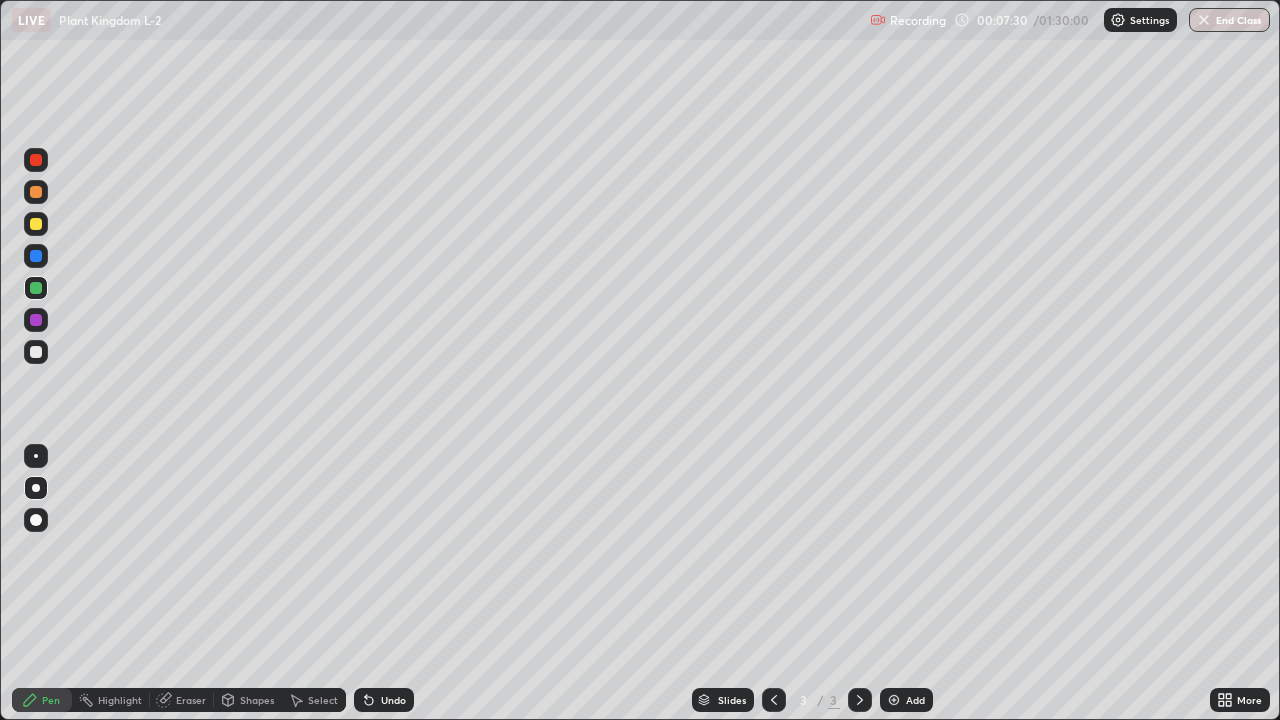 click on "Undo" at bounding box center [393, 700] 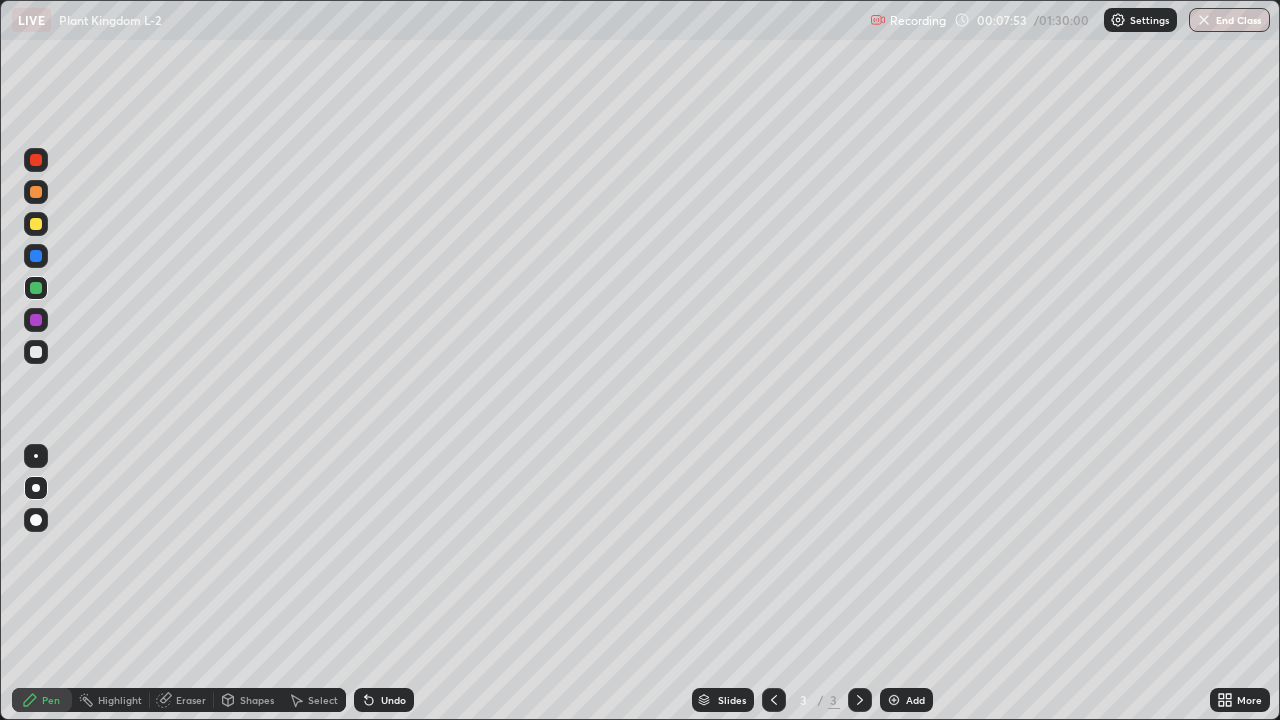 click on "Undo" at bounding box center [393, 700] 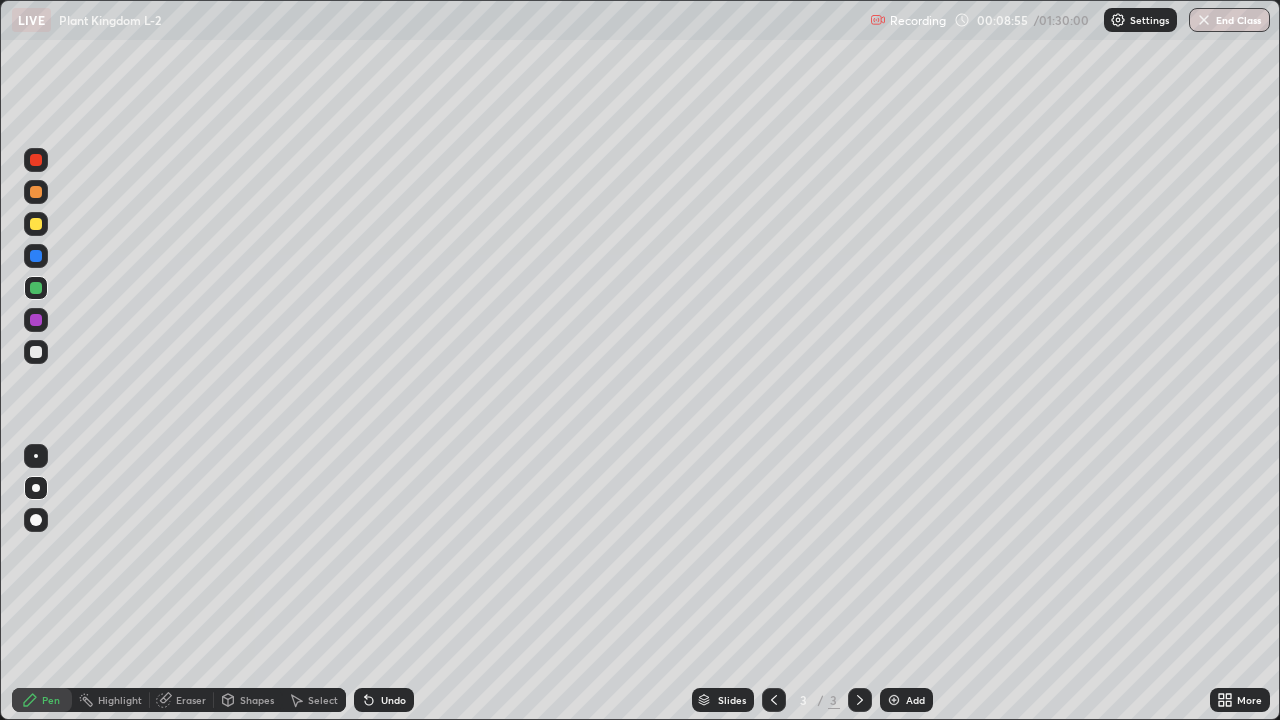 click on "Undo" at bounding box center [393, 700] 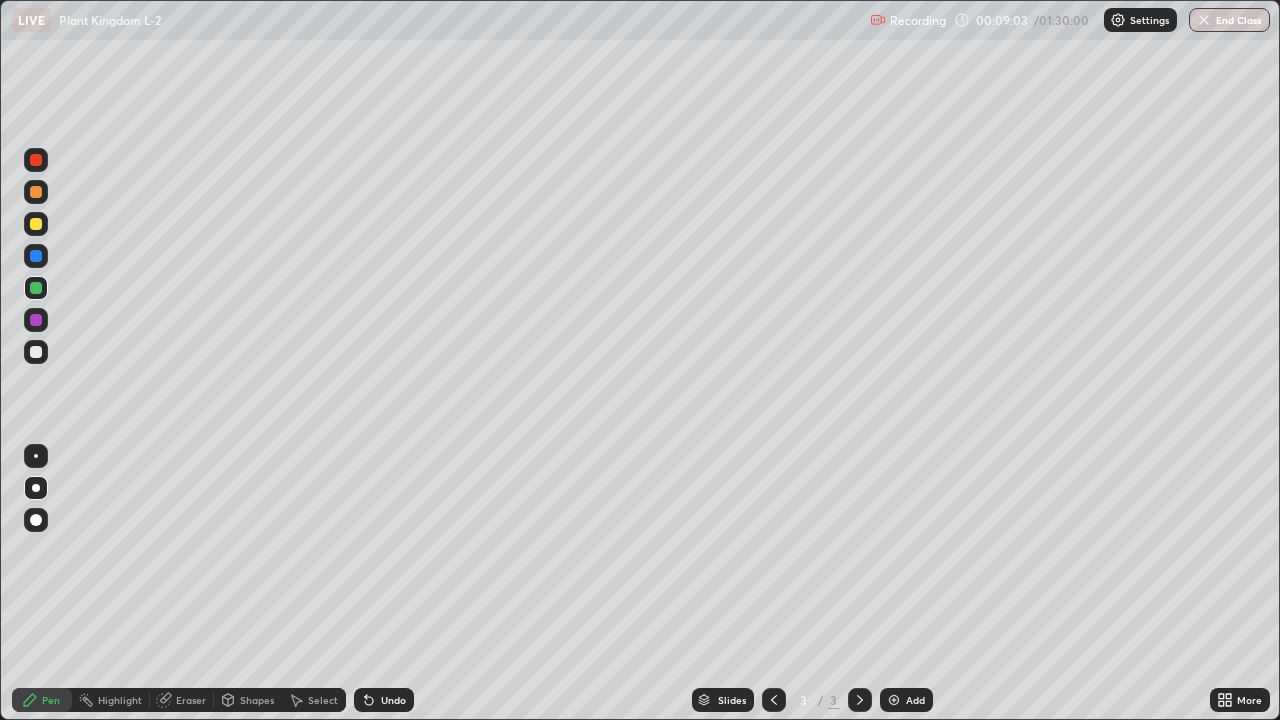 click on "Undo" at bounding box center [393, 700] 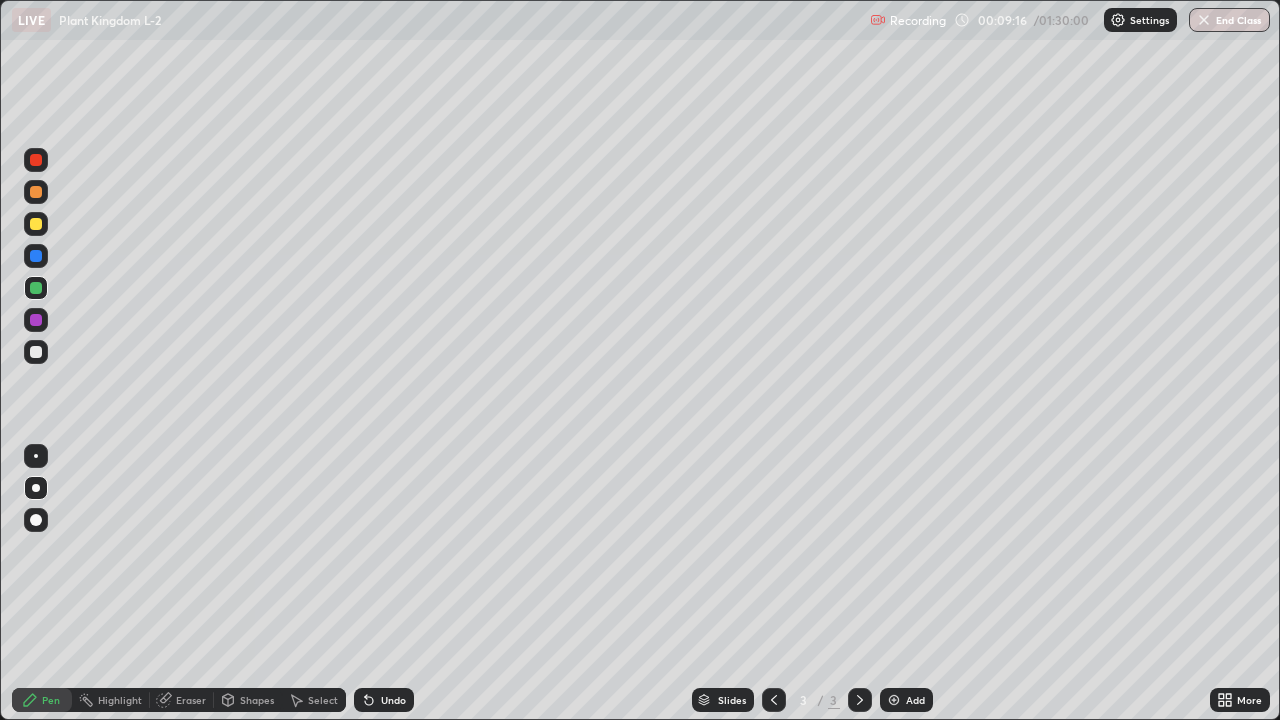 click on "Undo" at bounding box center [384, 700] 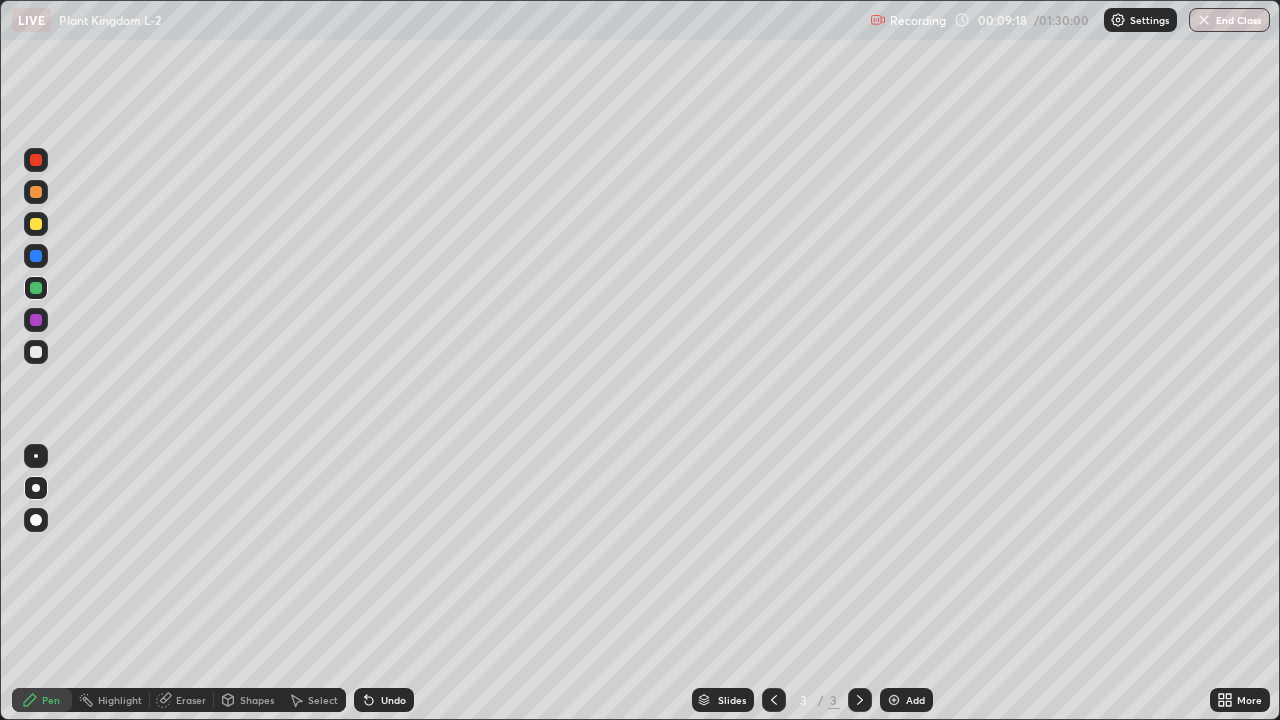 click on "Undo" at bounding box center (384, 700) 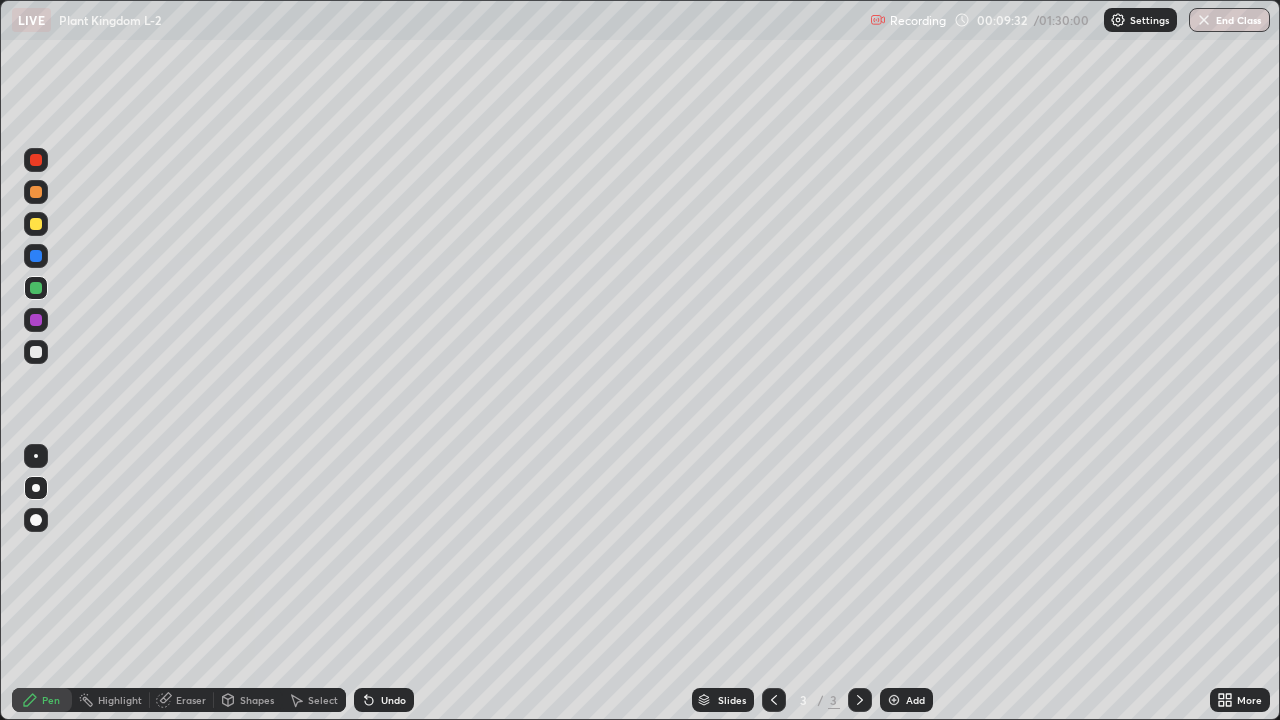 click on "Undo" at bounding box center [384, 700] 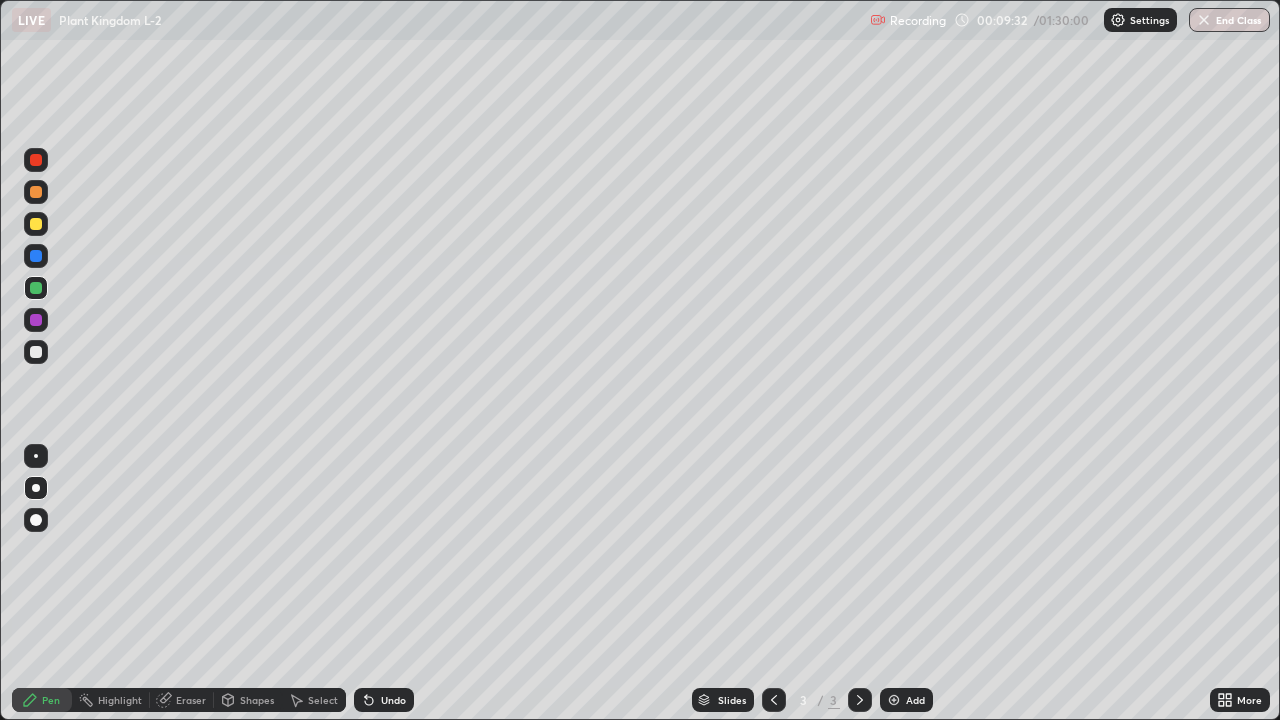 click on "Undo" at bounding box center (384, 700) 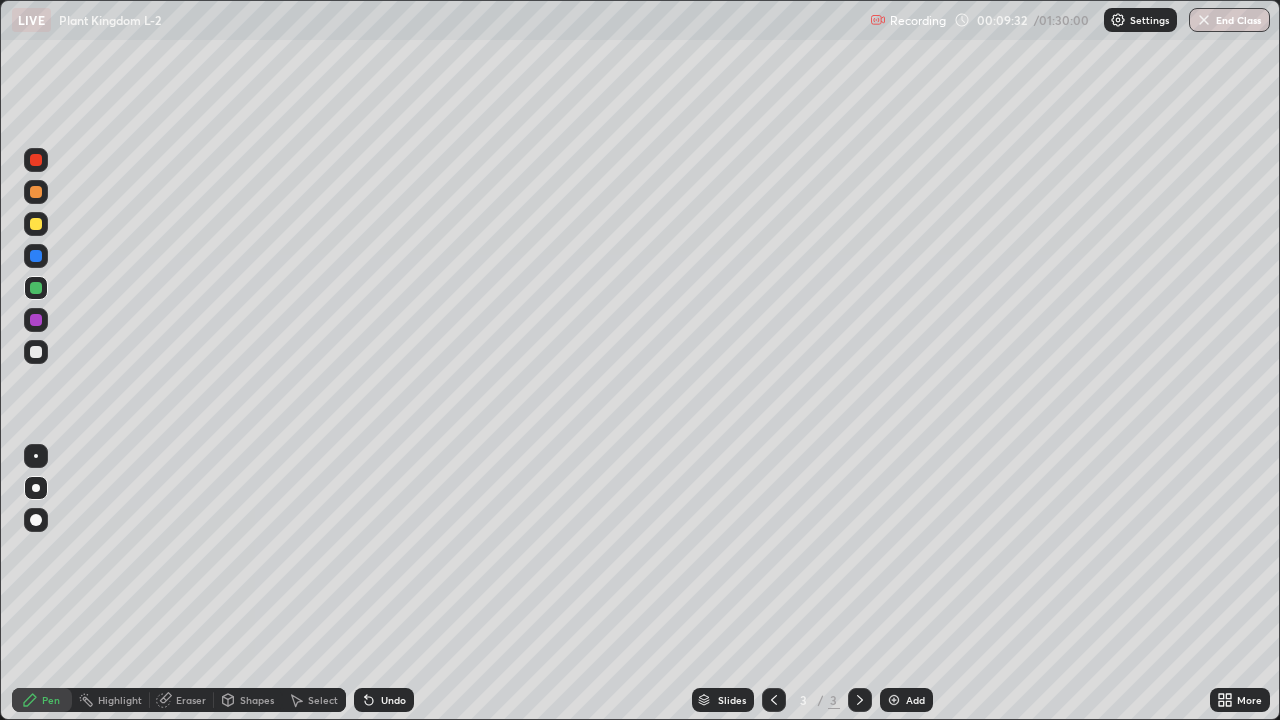click on "Undo" at bounding box center (384, 700) 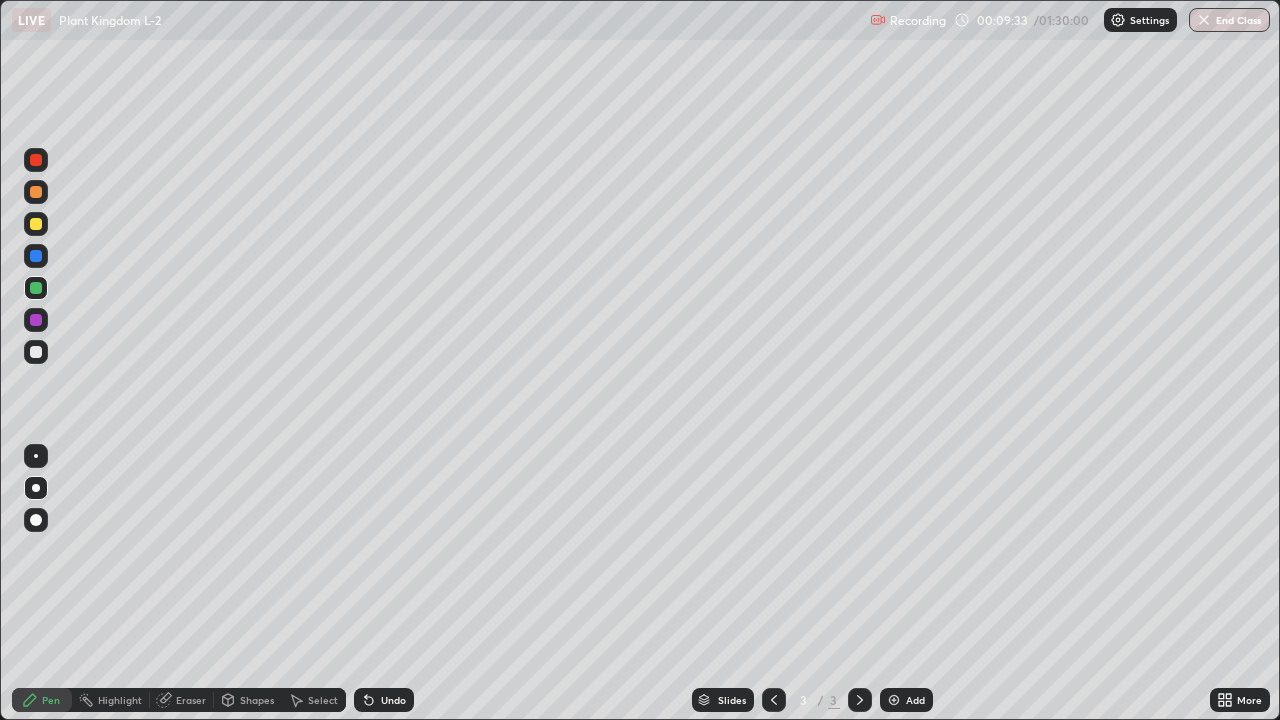 click on "Undo" at bounding box center (384, 700) 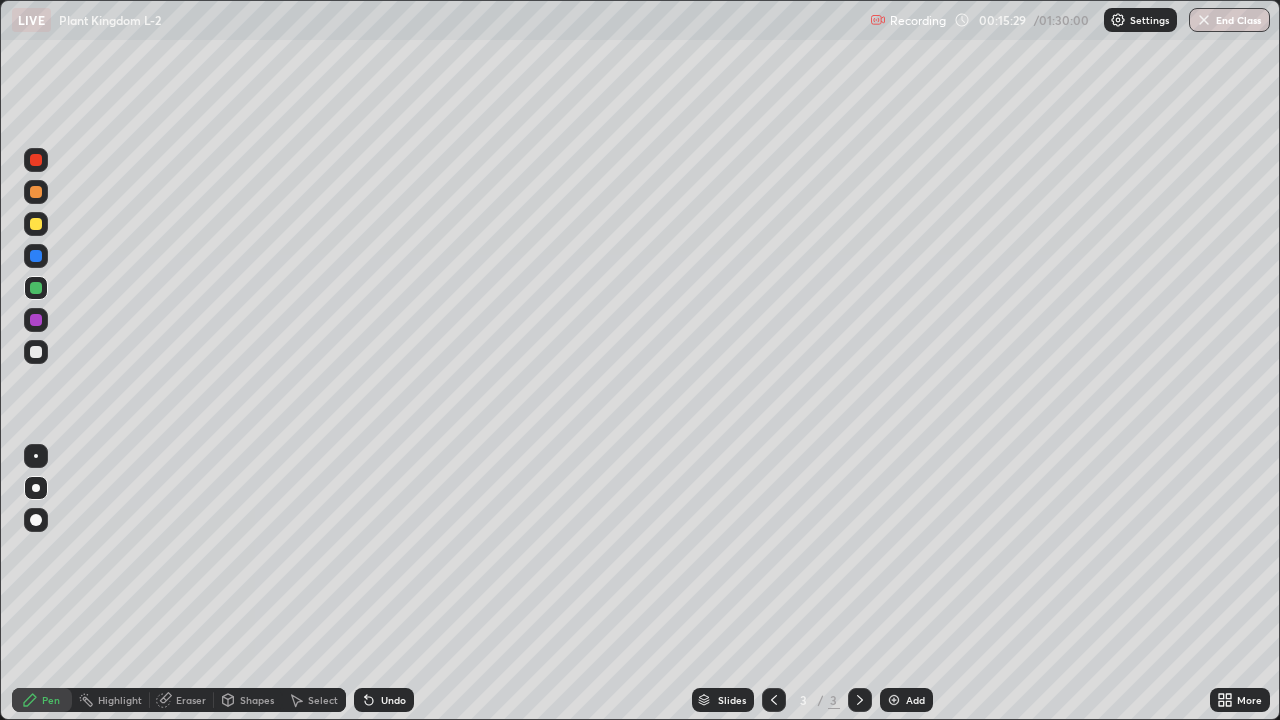 click at bounding box center (894, 700) 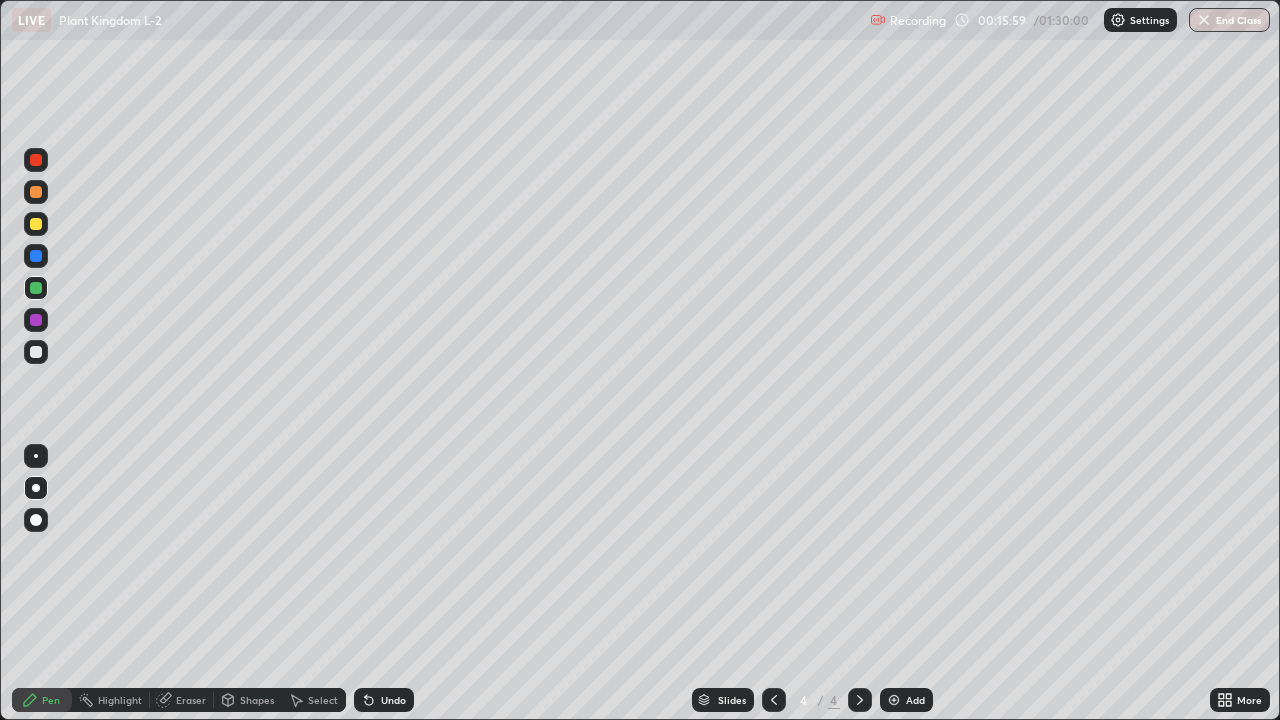 click on "Undo" at bounding box center (384, 700) 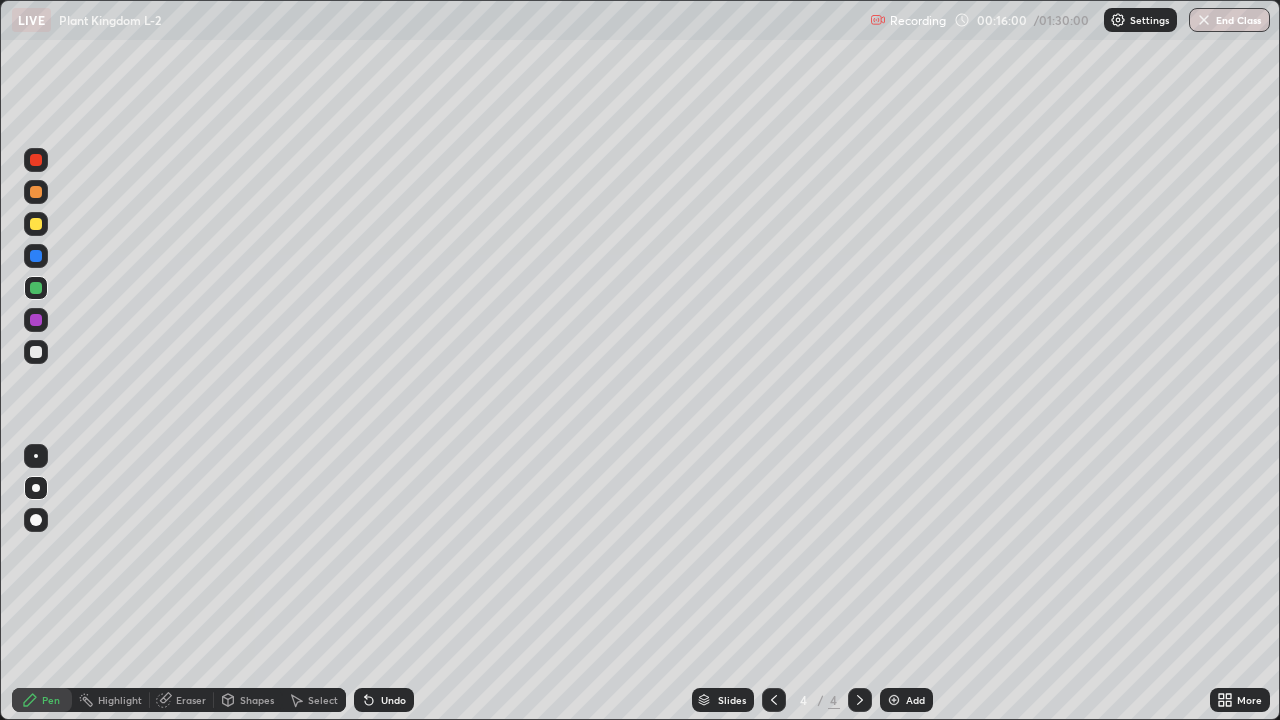 click on "Undo" at bounding box center [384, 700] 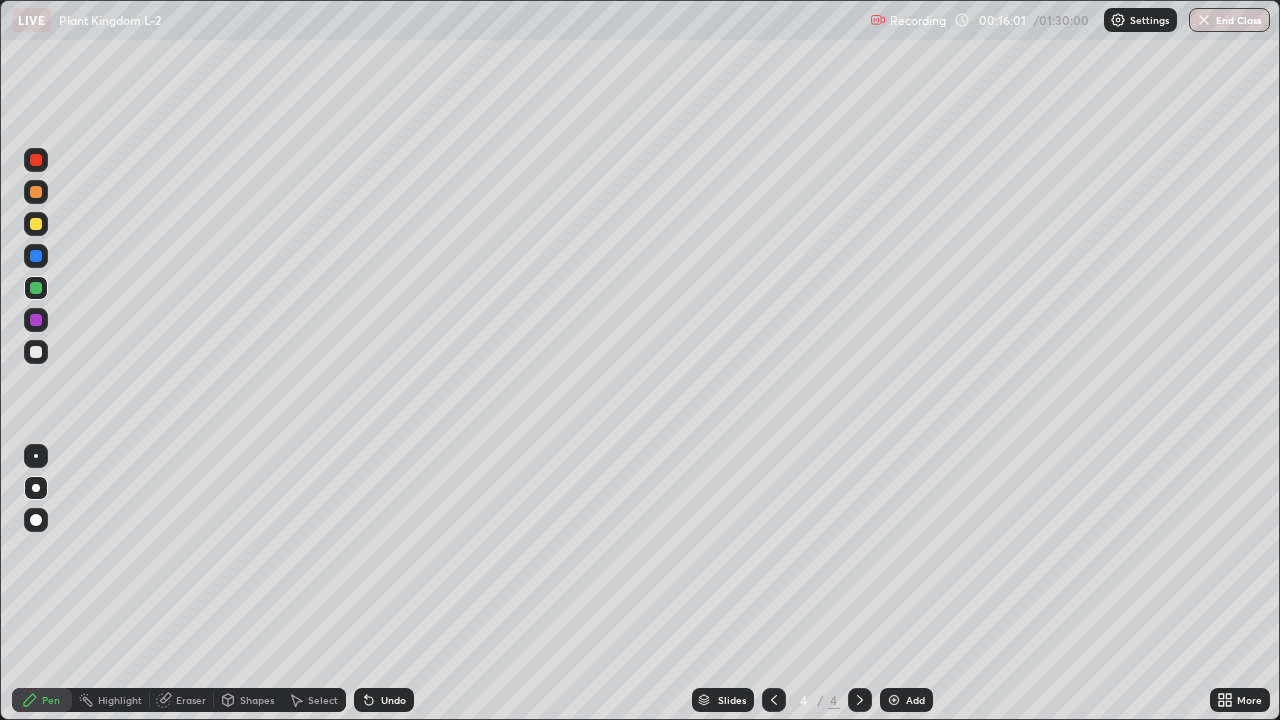 click on "Undo" at bounding box center [384, 700] 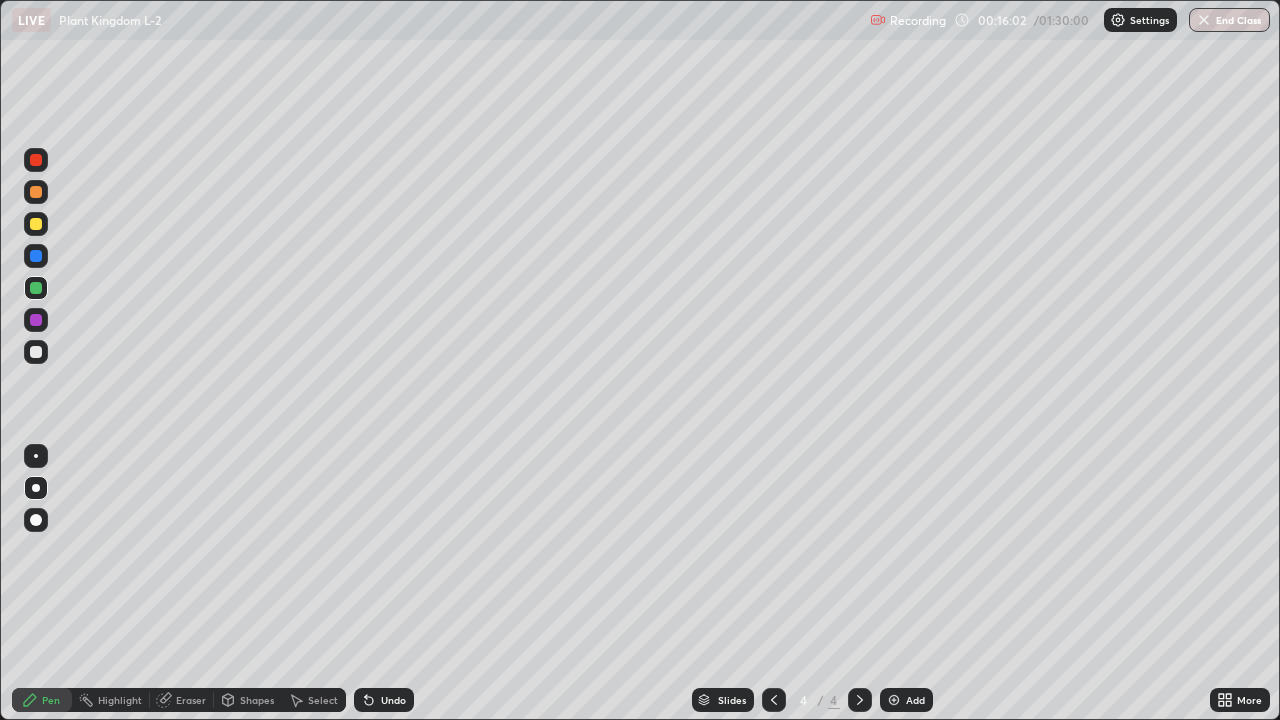 click on "Undo" at bounding box center [384, 700] 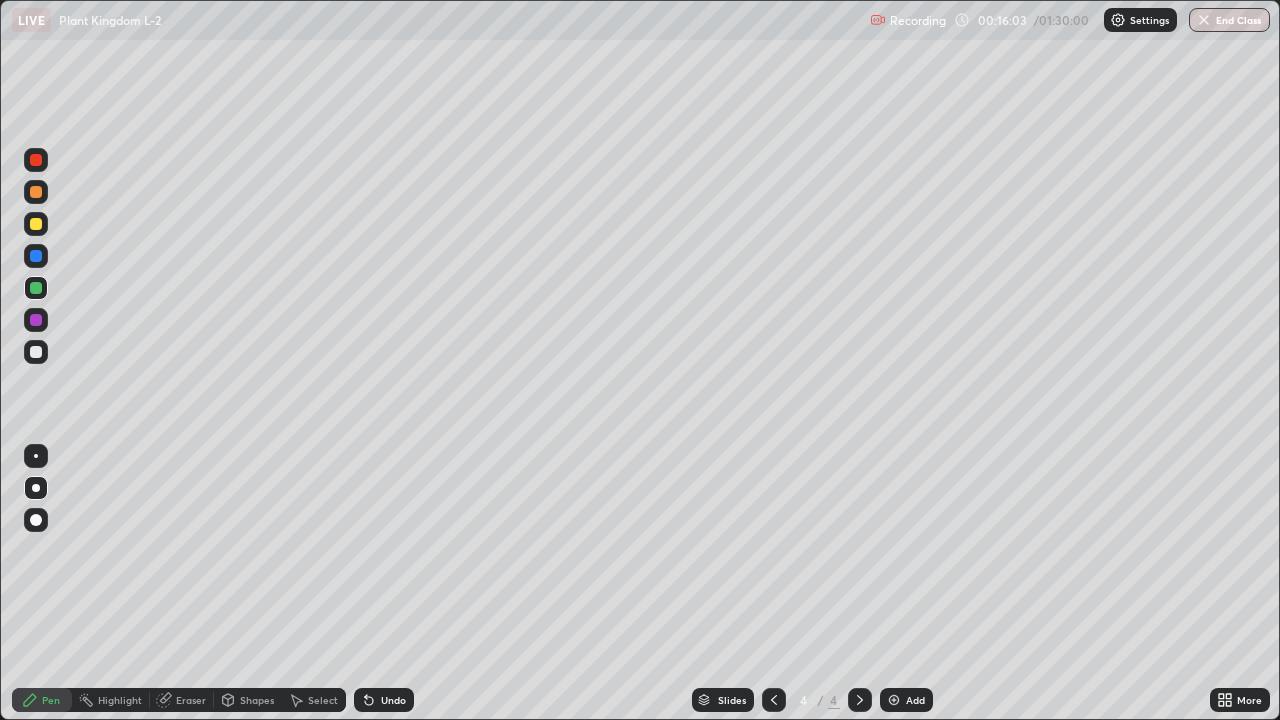 click on "Undo" at bounding box center (384, 700) 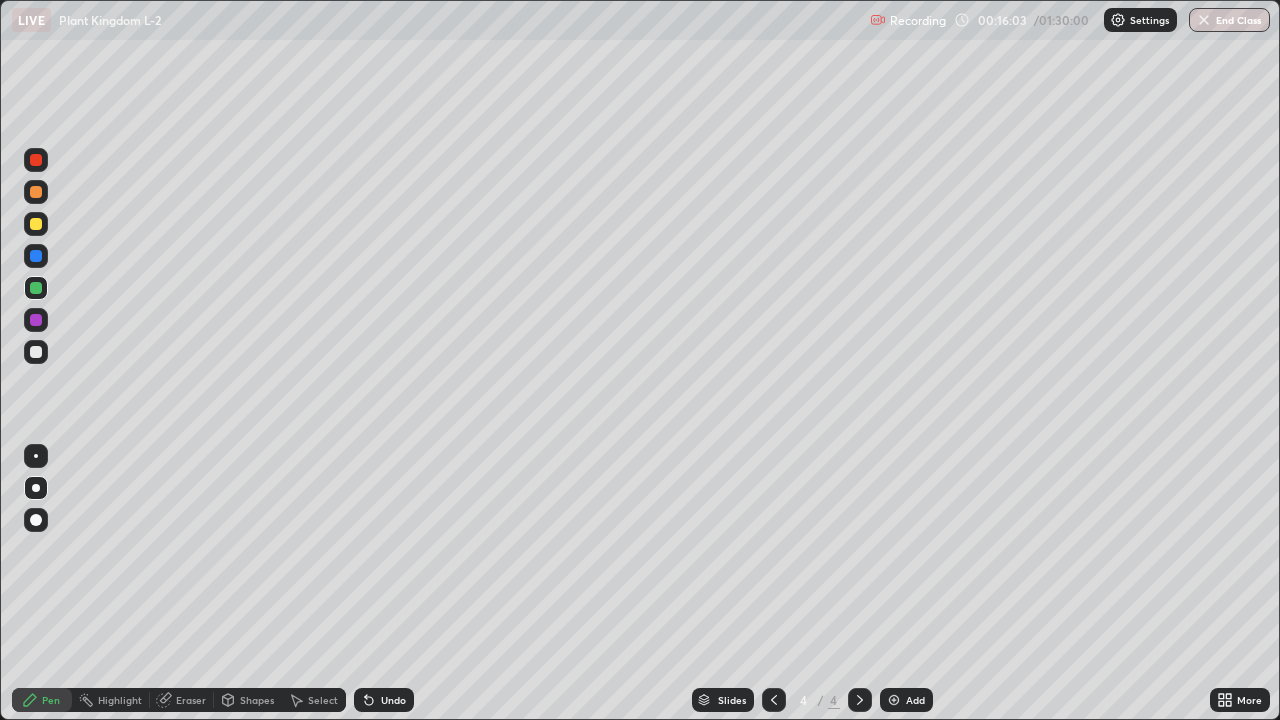 click on "Undo" at bounding box center [393, 700] 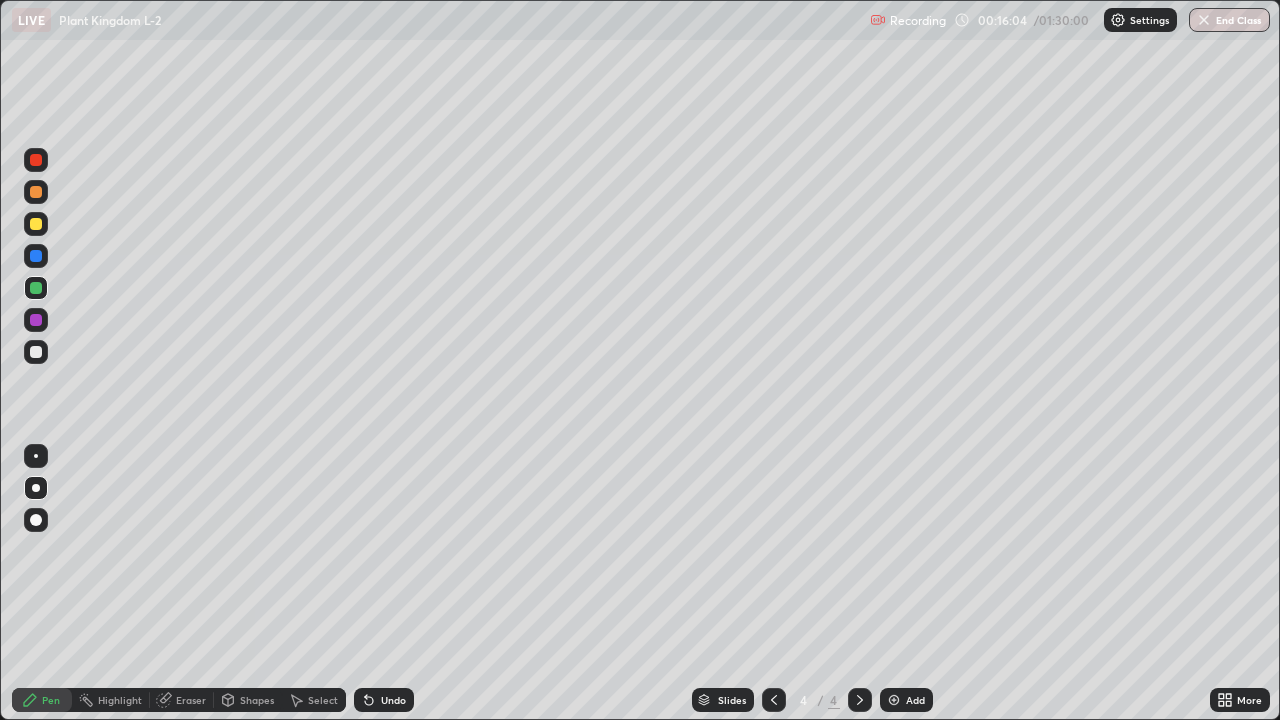 click on "Undo" at bounding box center (393, 700) 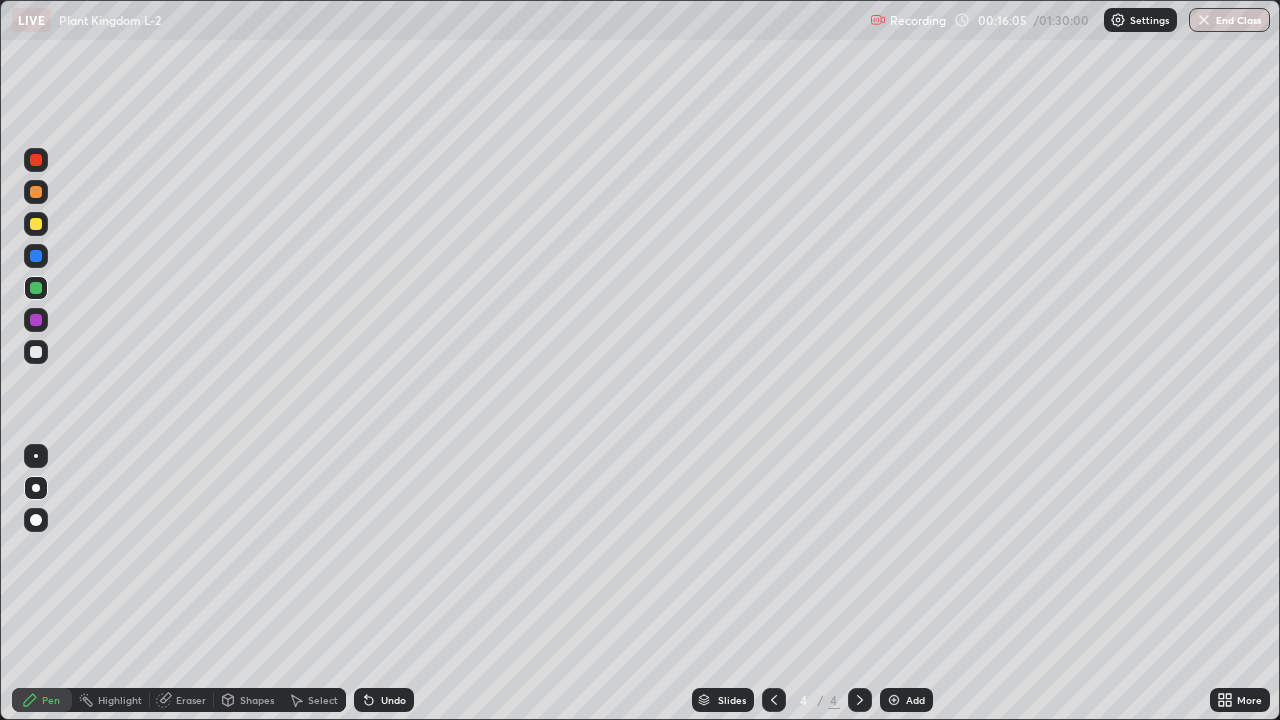 click on "Undo" at bounding box center [393, 700] 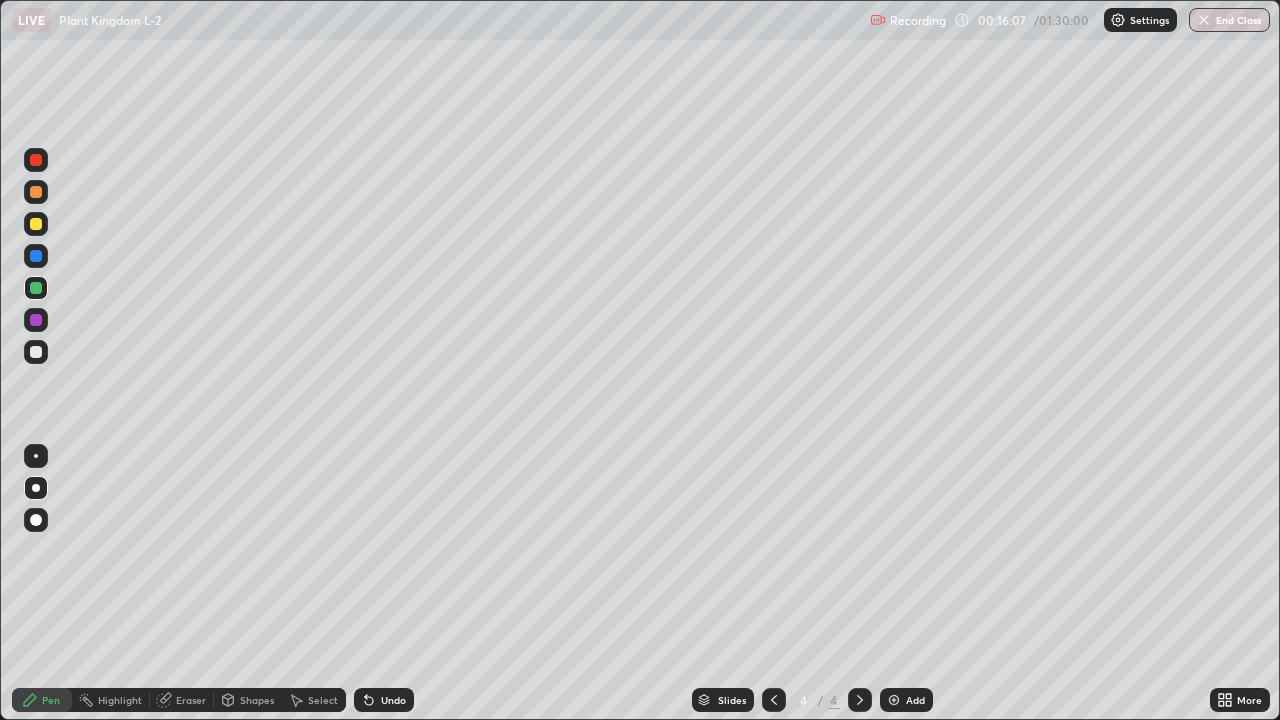 click at bounding box center [36, 256] 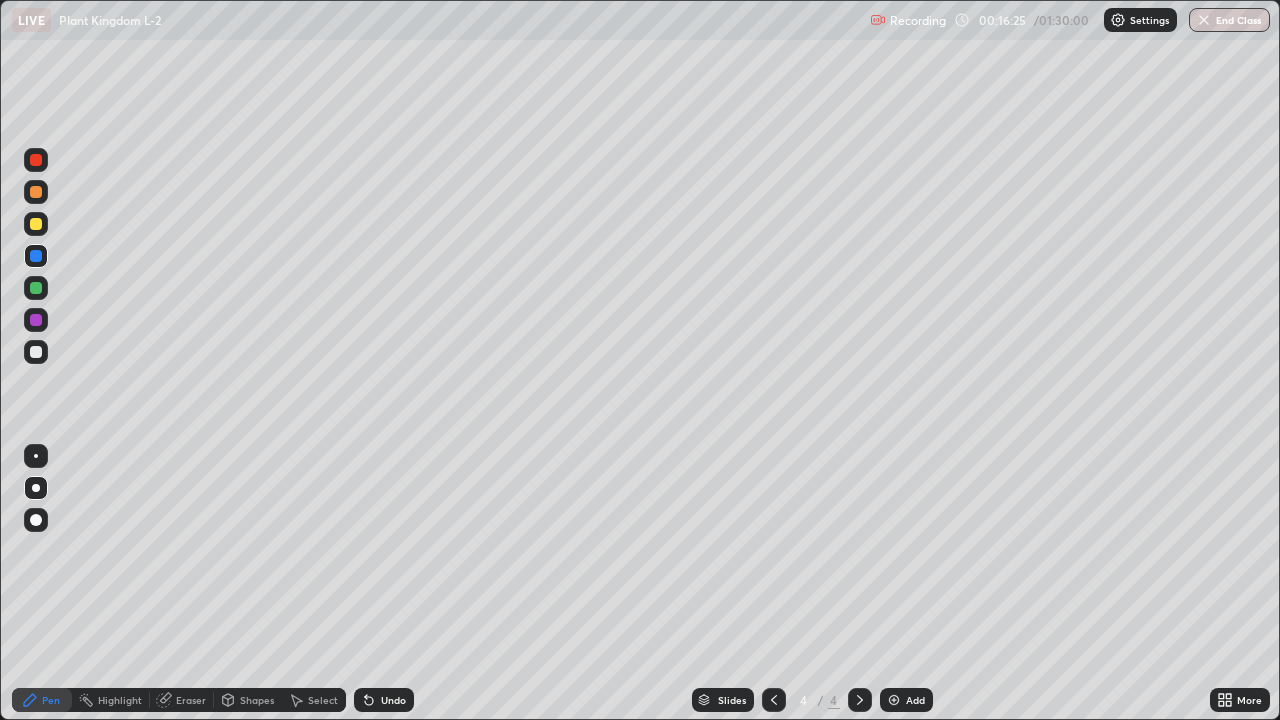 click at bounding box center [36, 224] 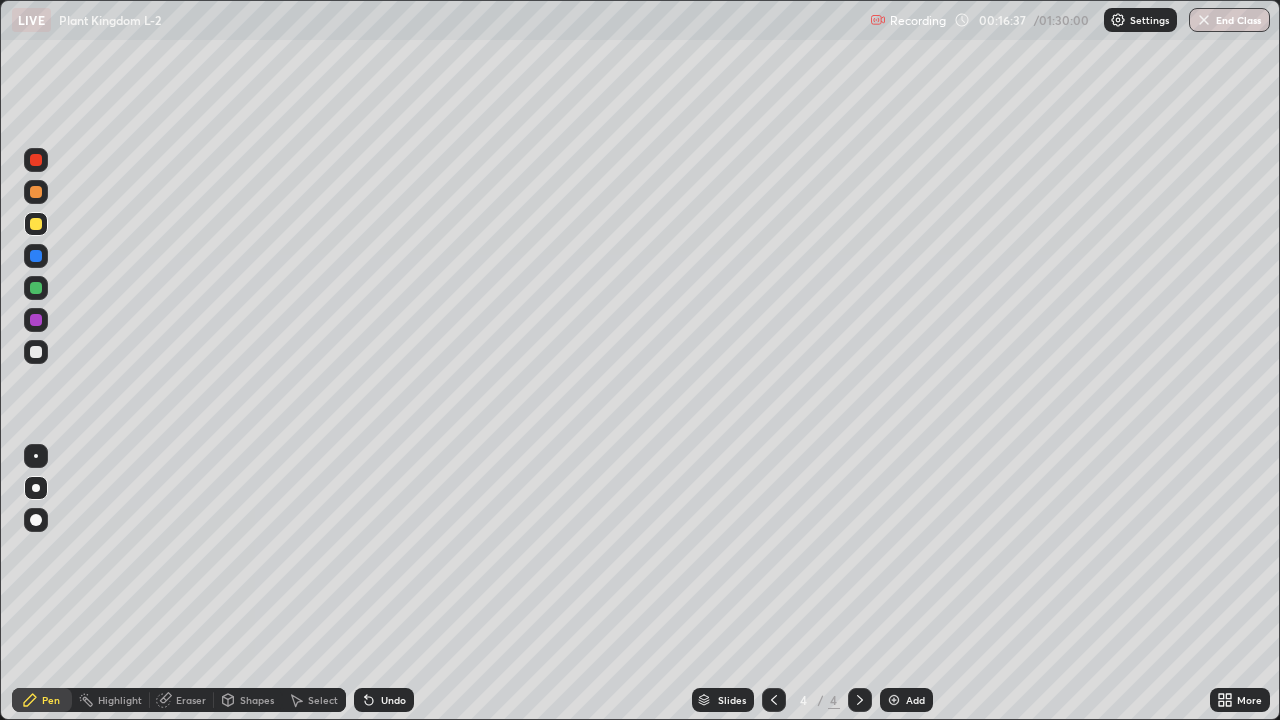 click at bounding box center [36, 288] 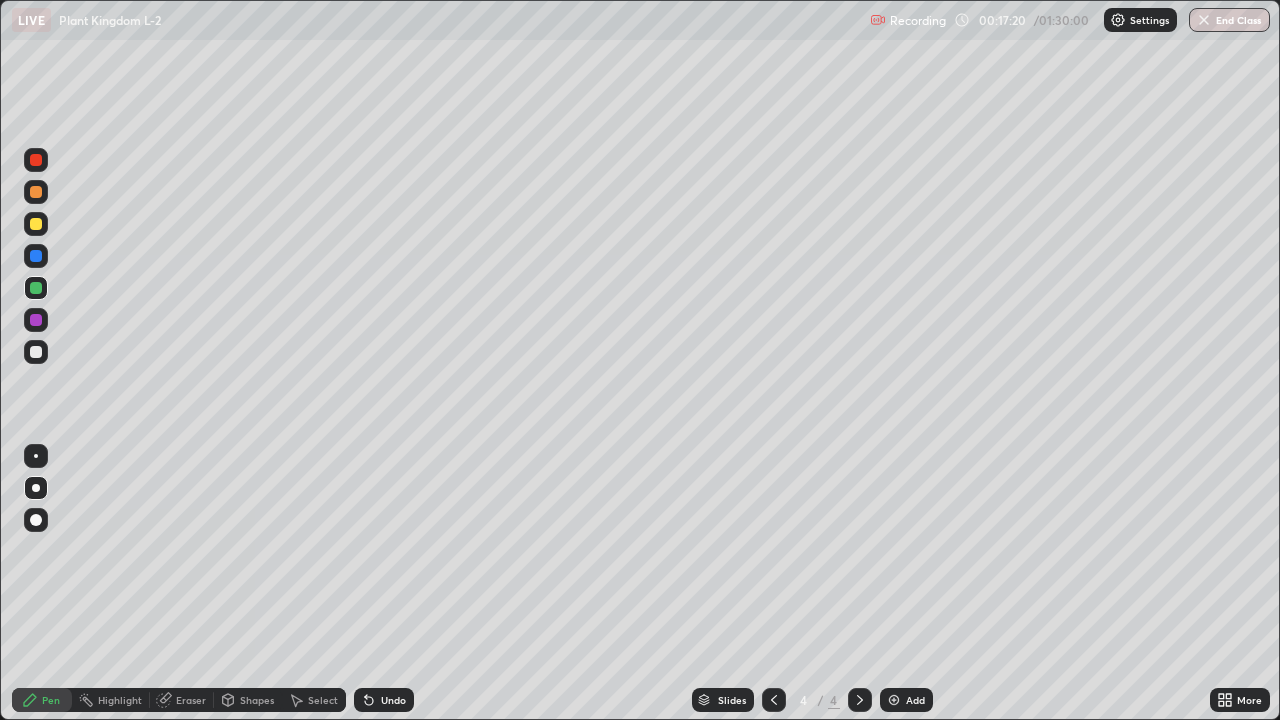 click on "Undo" at bounding box center [393, 700] 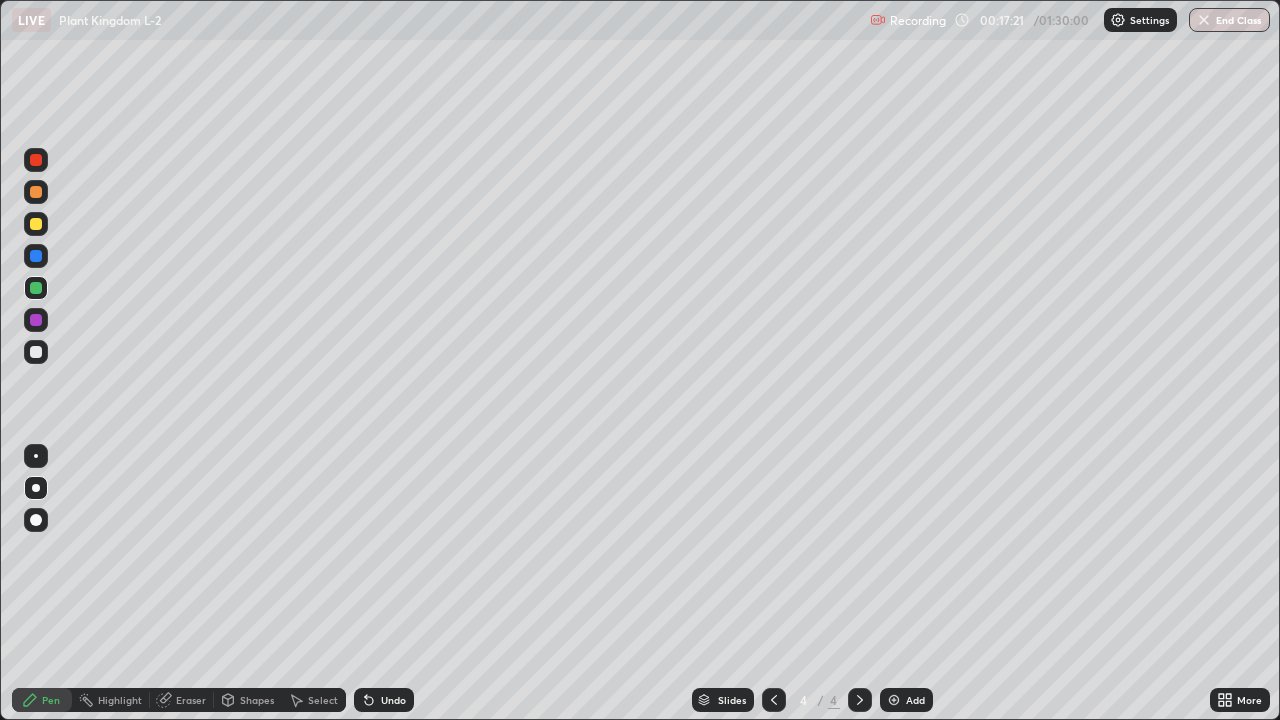 click on "Undo" at bounding box center (393, 700) 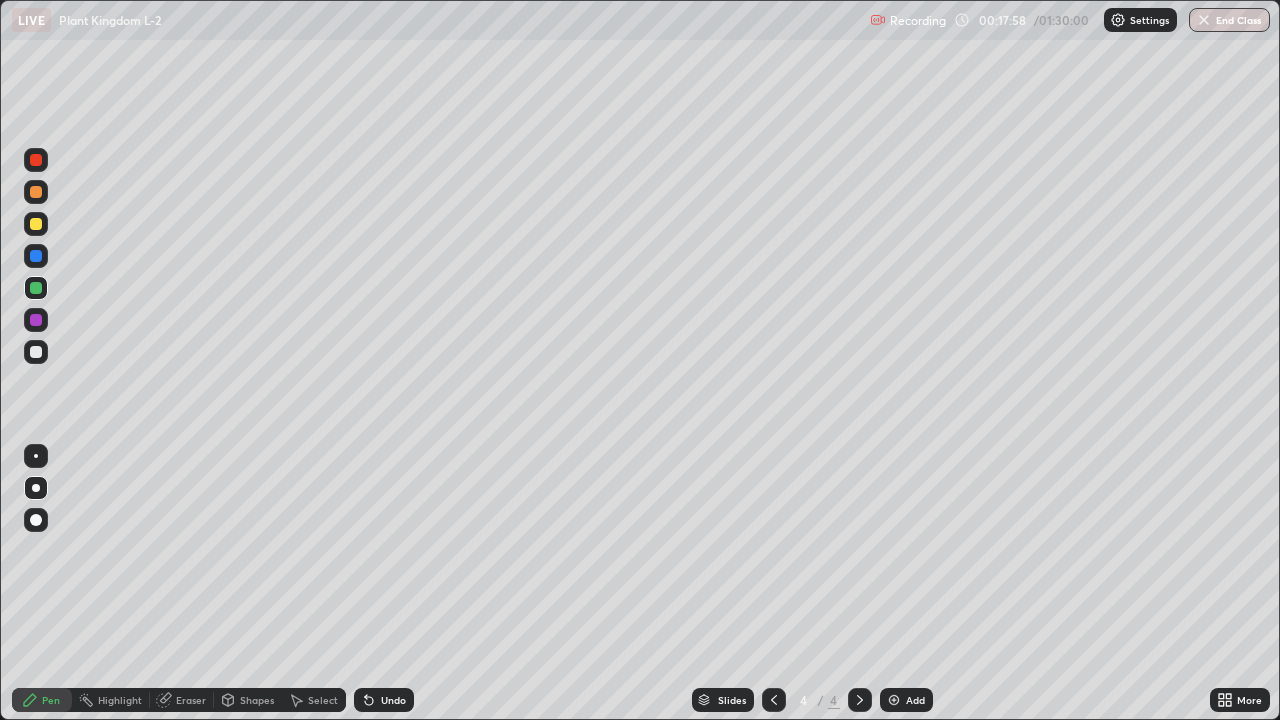 click at bounding box center (36, 256) 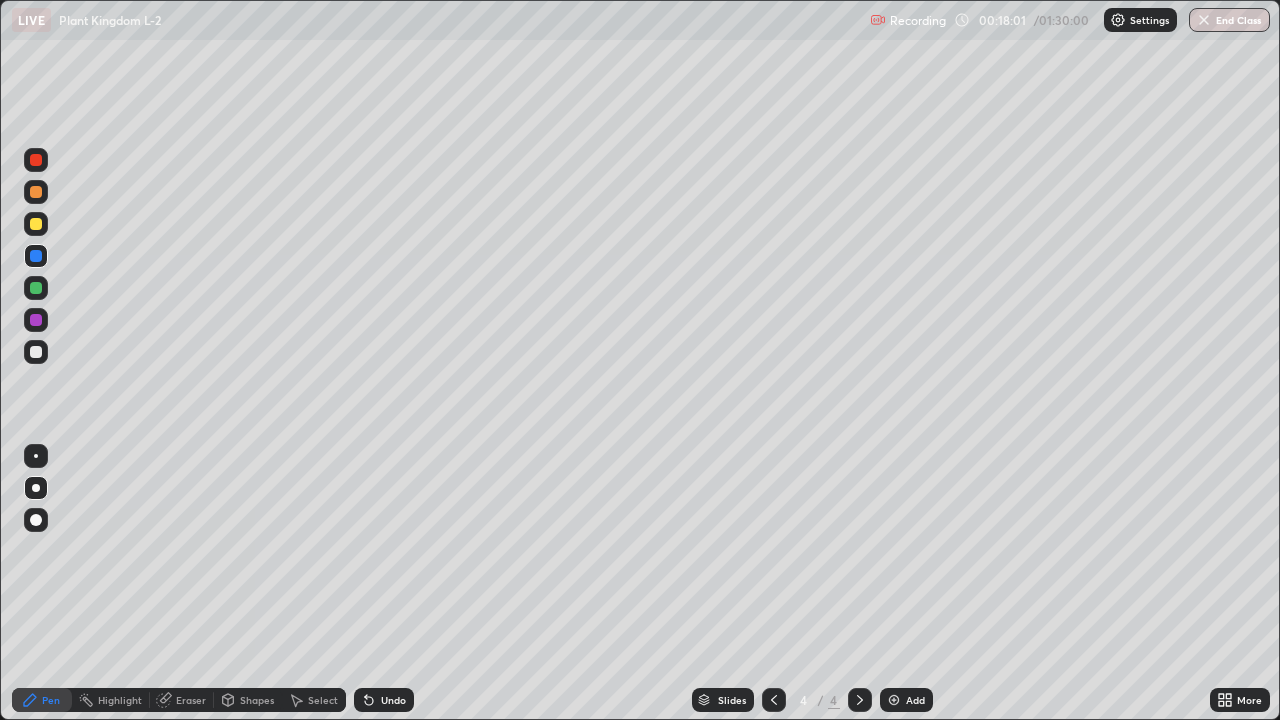 click at bounding box center [36, 352] 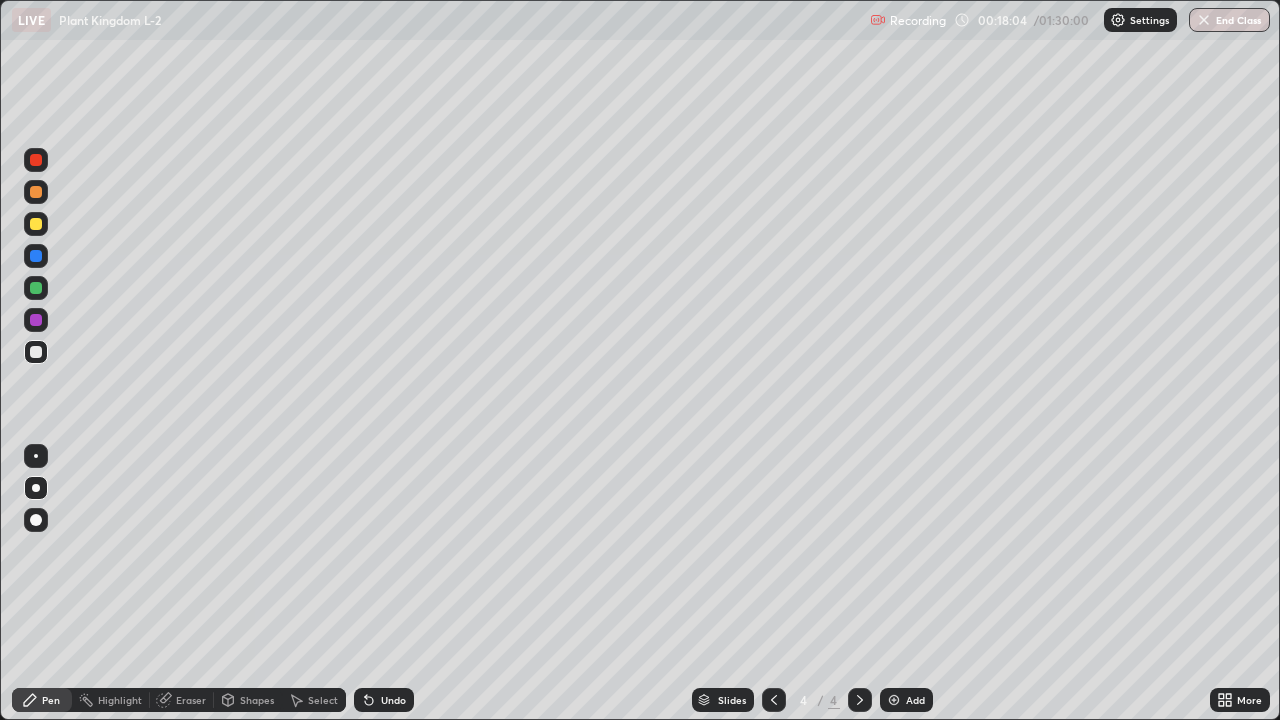 click at bounding box center [36, 224] 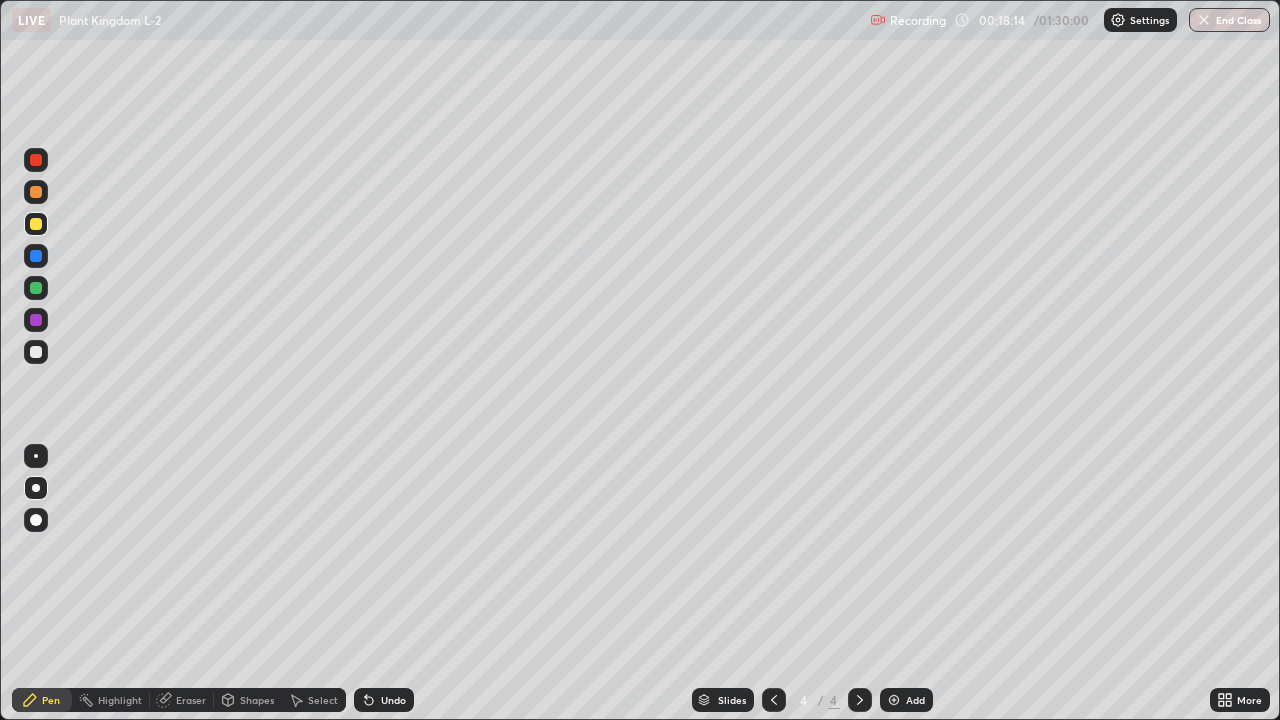 click at bounding box center [36, 288] 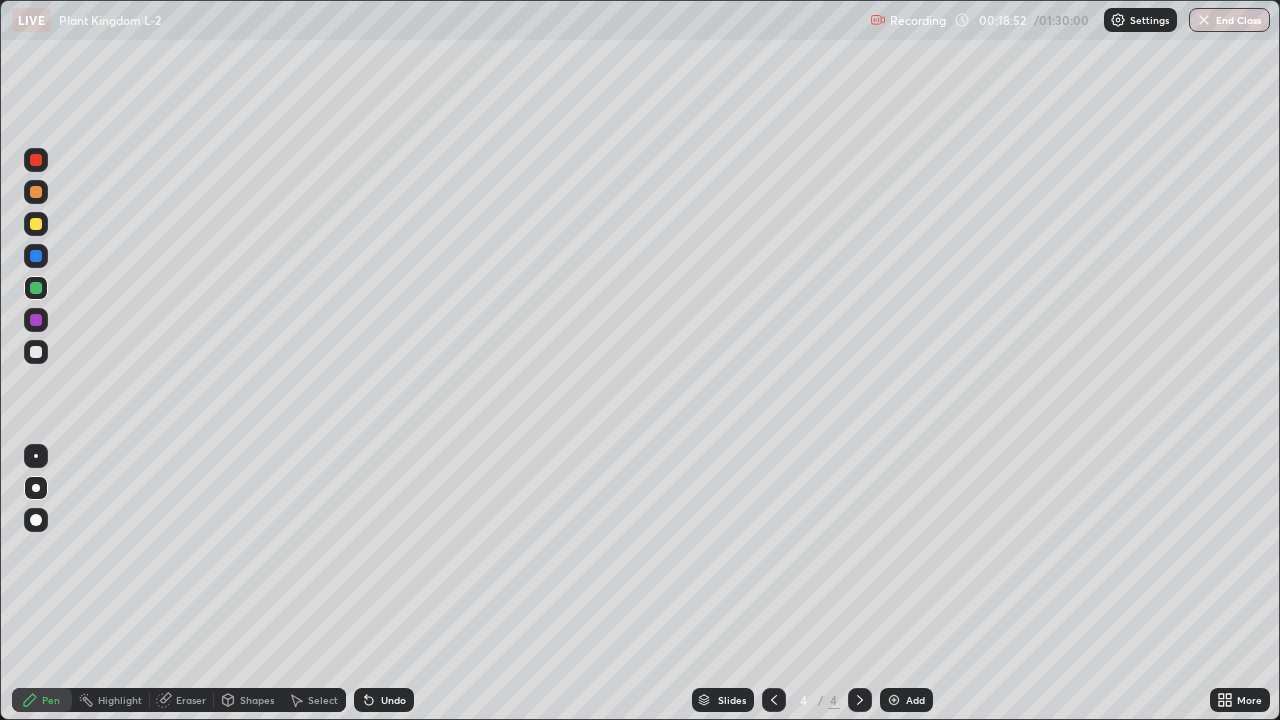 click at bounding box center (36, 320) 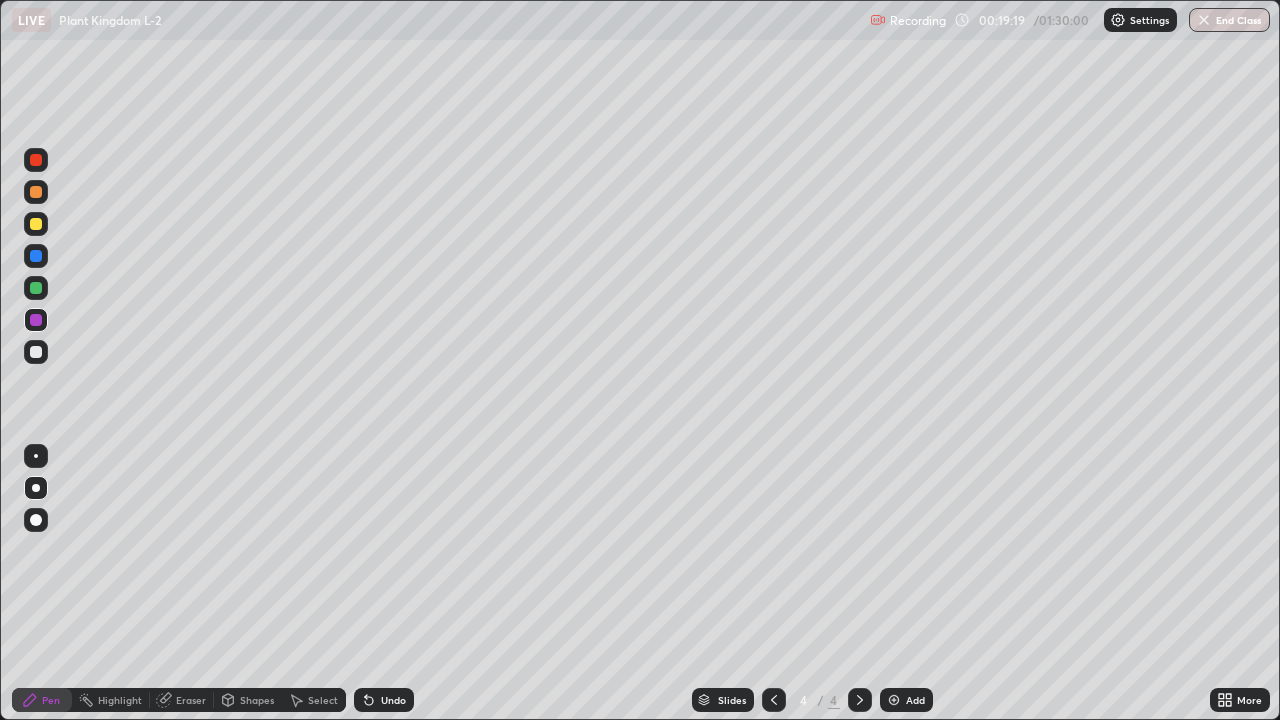 click at bounding box center [36, 352] 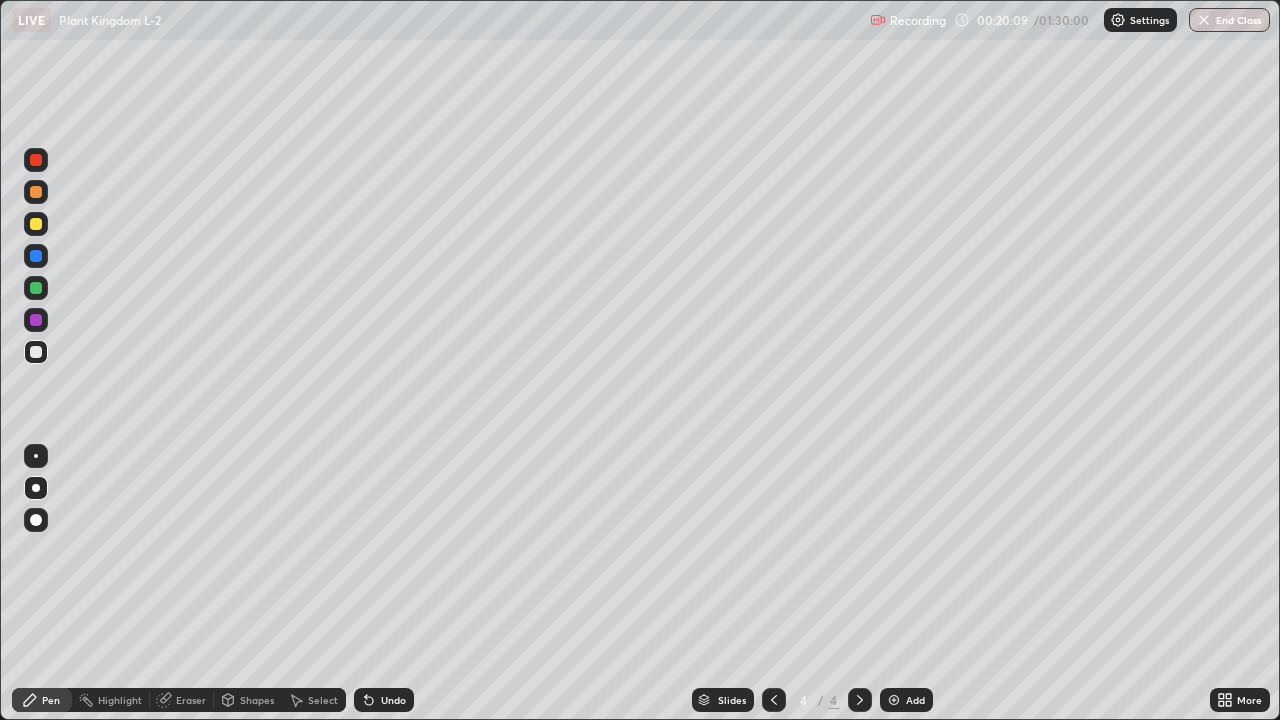 click at bounding box center (36, 288) 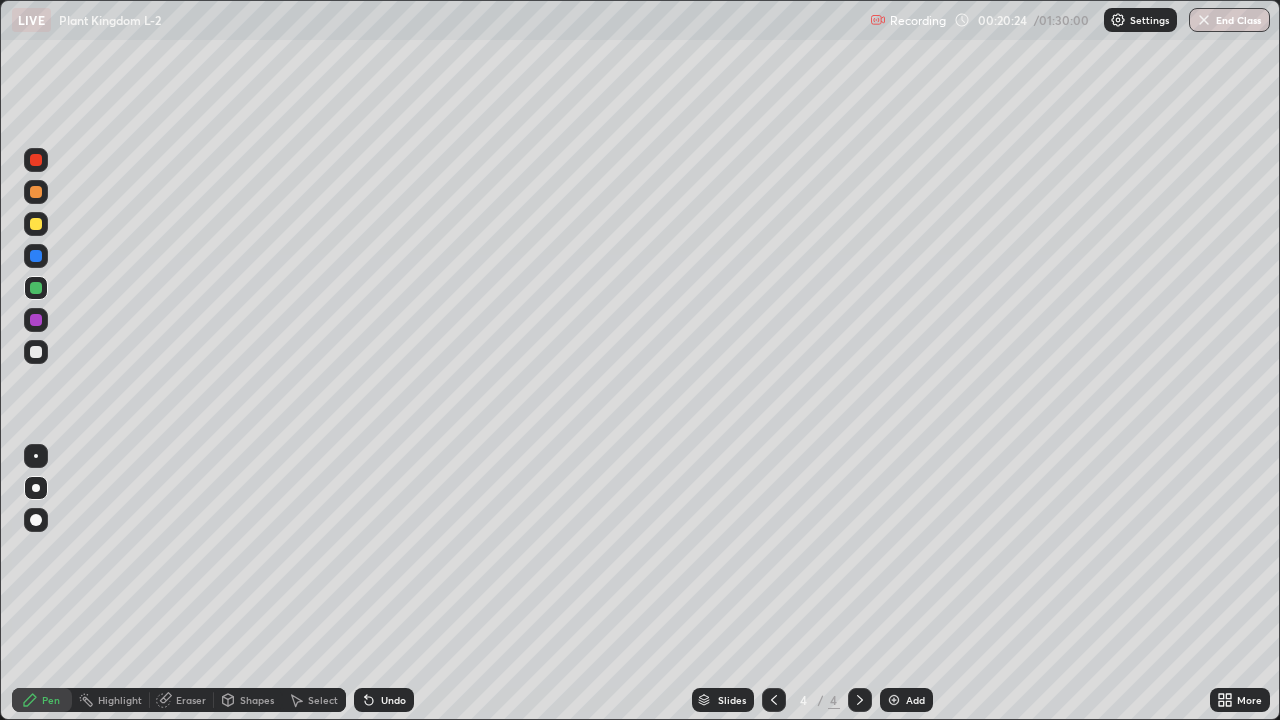 click at bounding box center [36, 352] 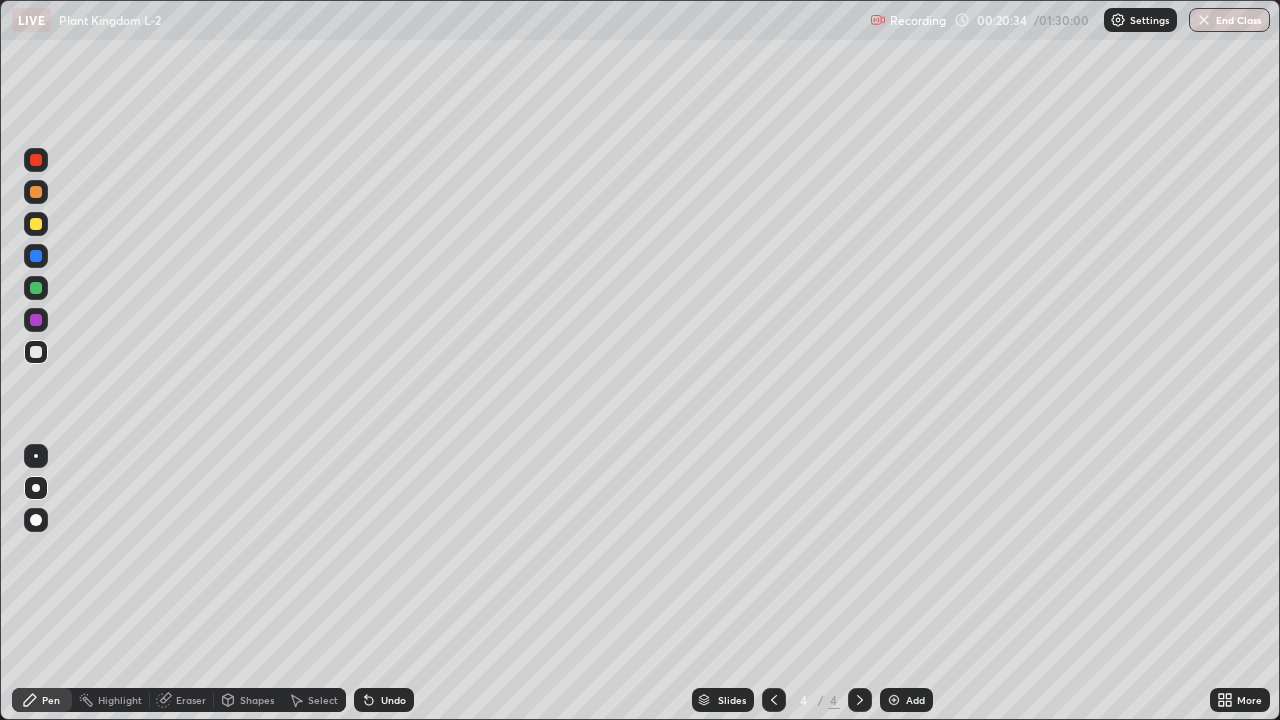 click at bounding box center [36, 320] 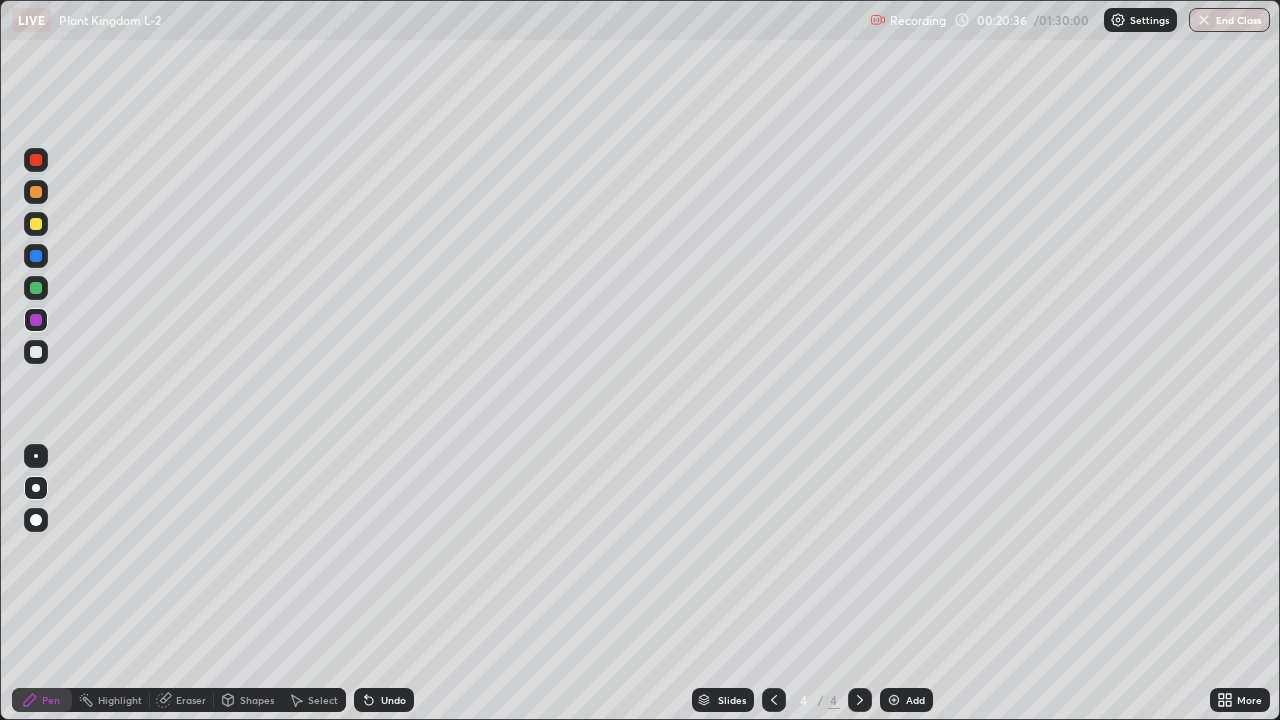 click at bounding box center (36, 352) 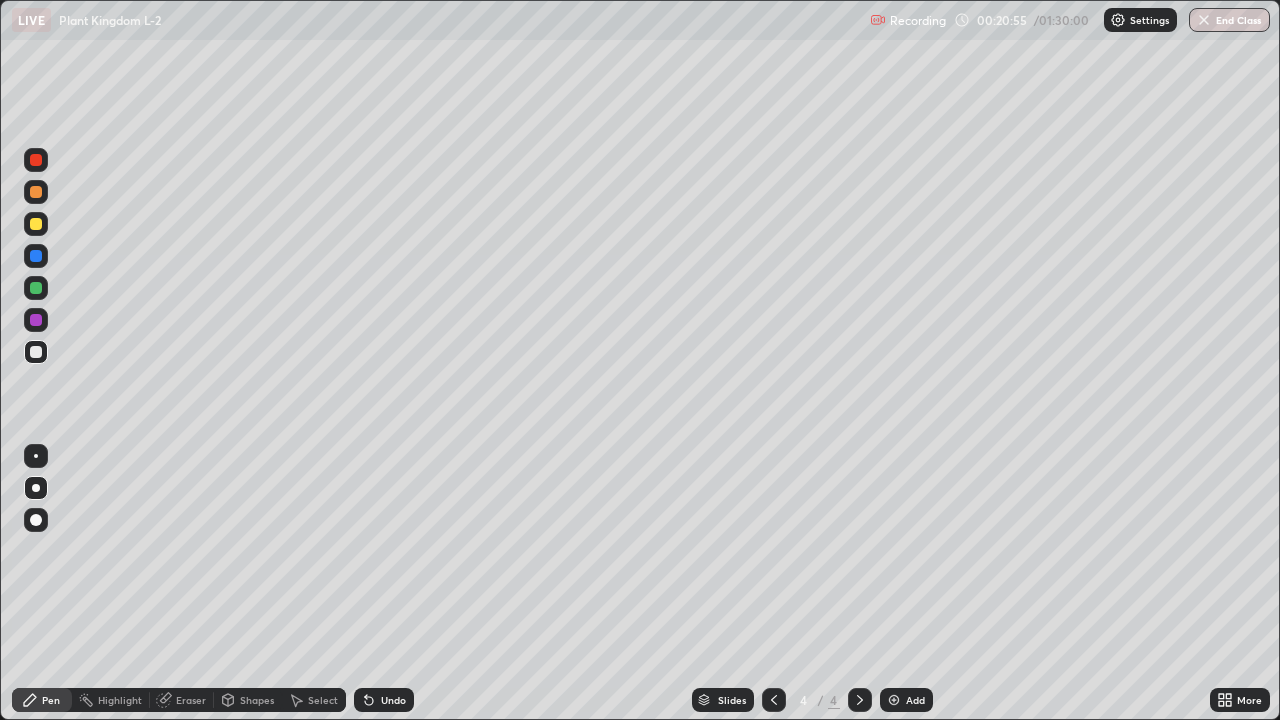 click on "Undo" at bounding box center (393, 700) 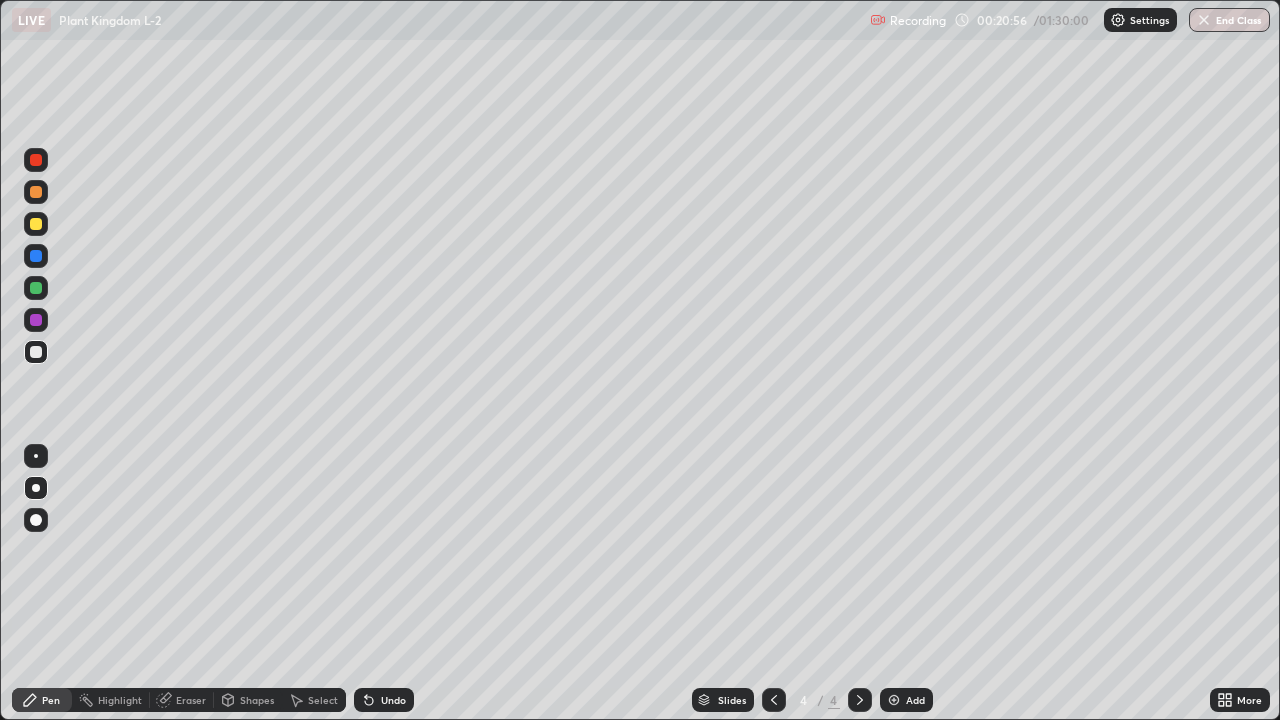 click on "Undo" at bounding box center [393, 700] 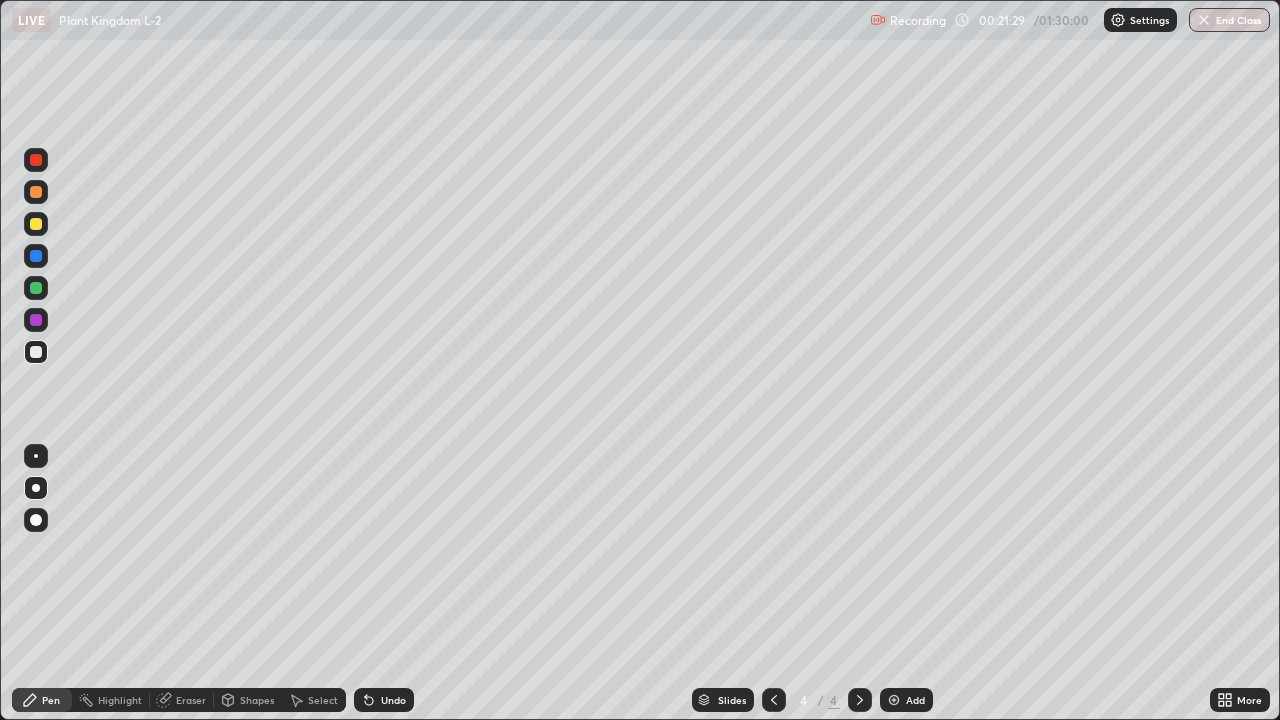 click at bounding box center (36, 320) 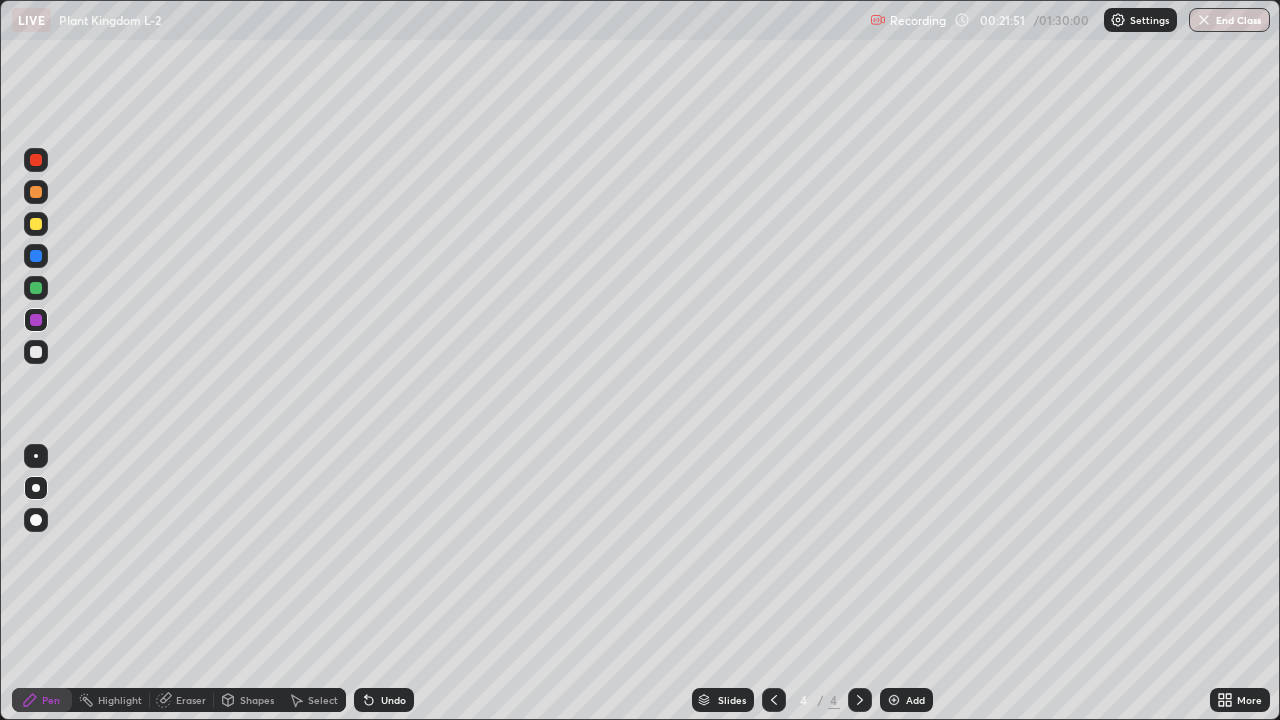 click at bounding box center [36, 288] 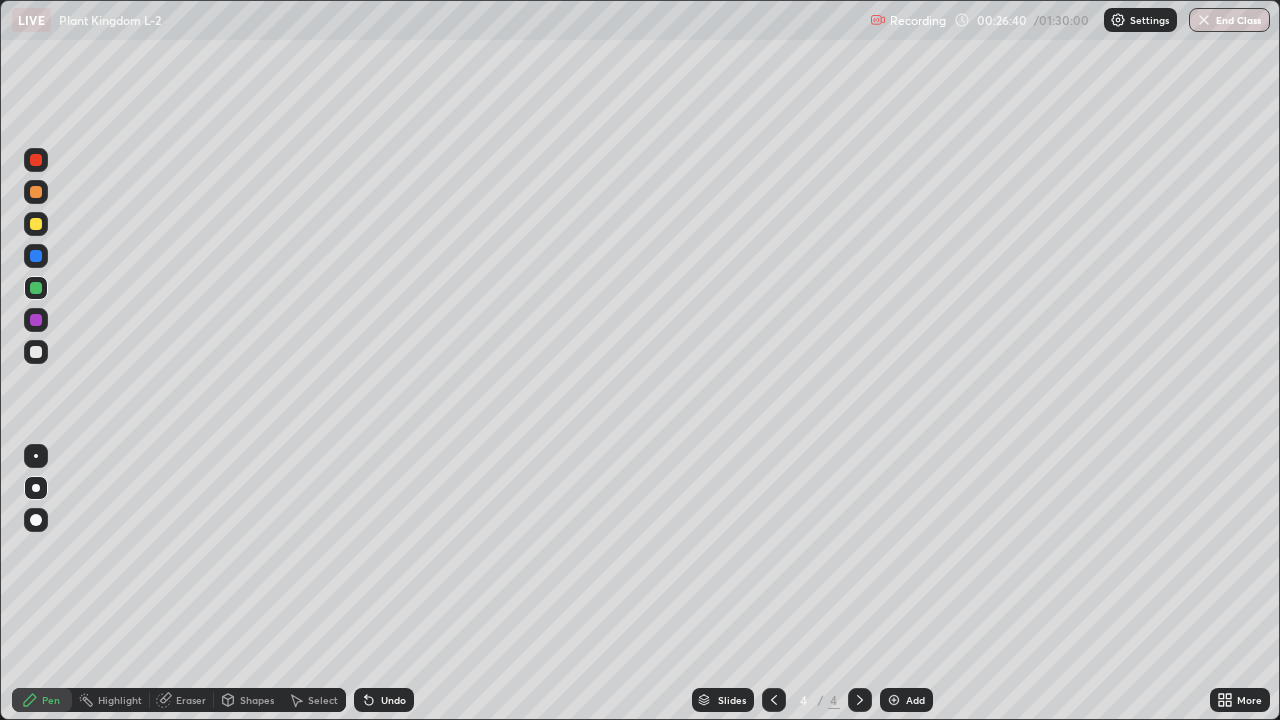 click at bounding box center [894, 700] 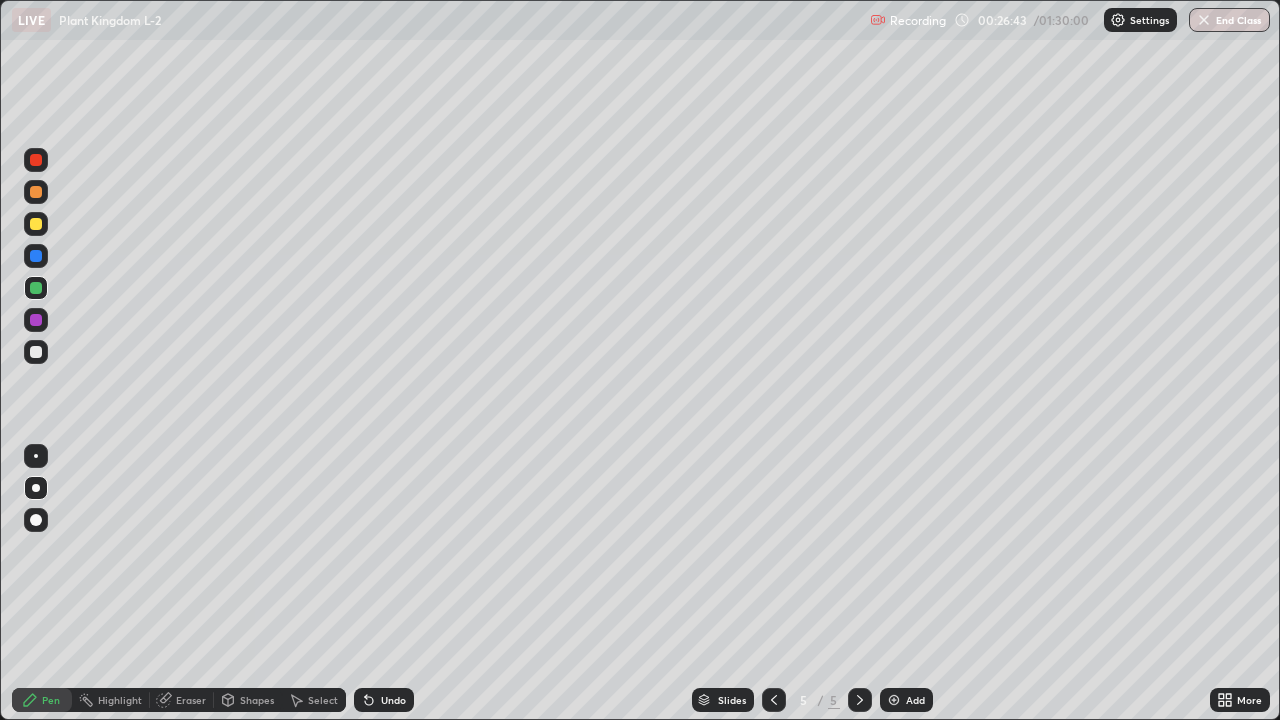 click at bounding box center [36, 224] 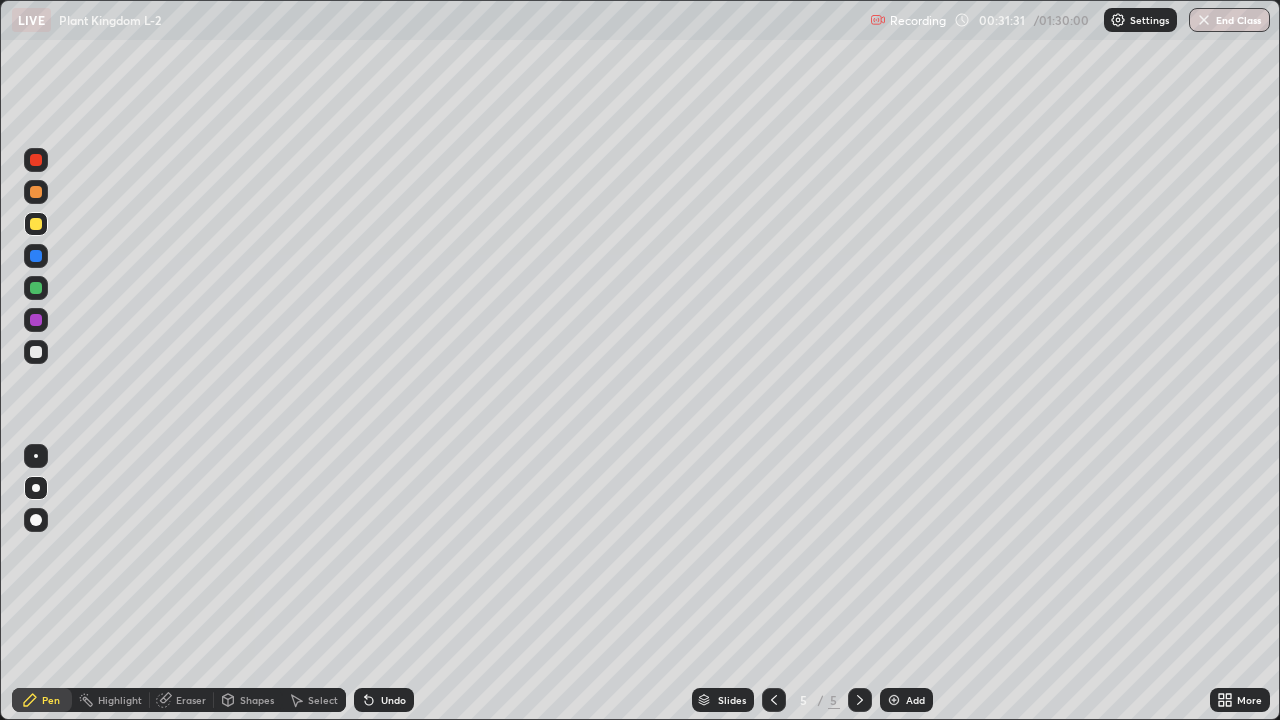 click at bounding box center (36, 224) 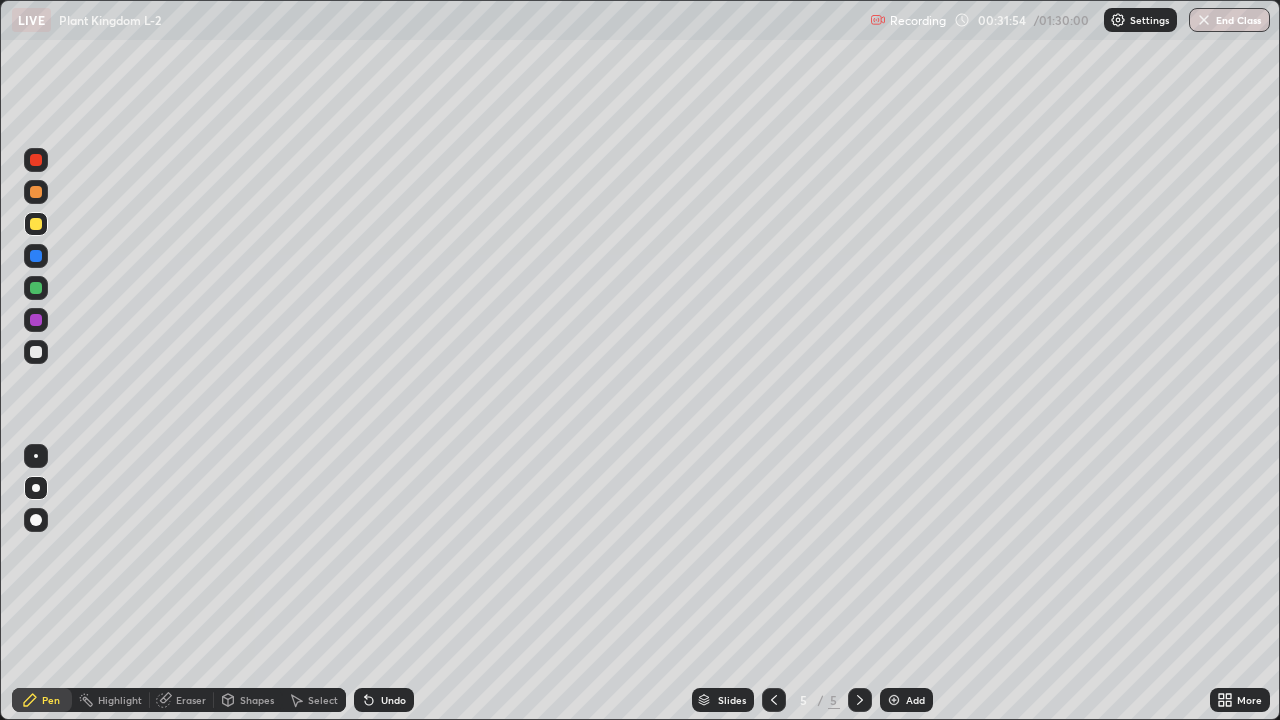 click at bounding box center (36, 224) 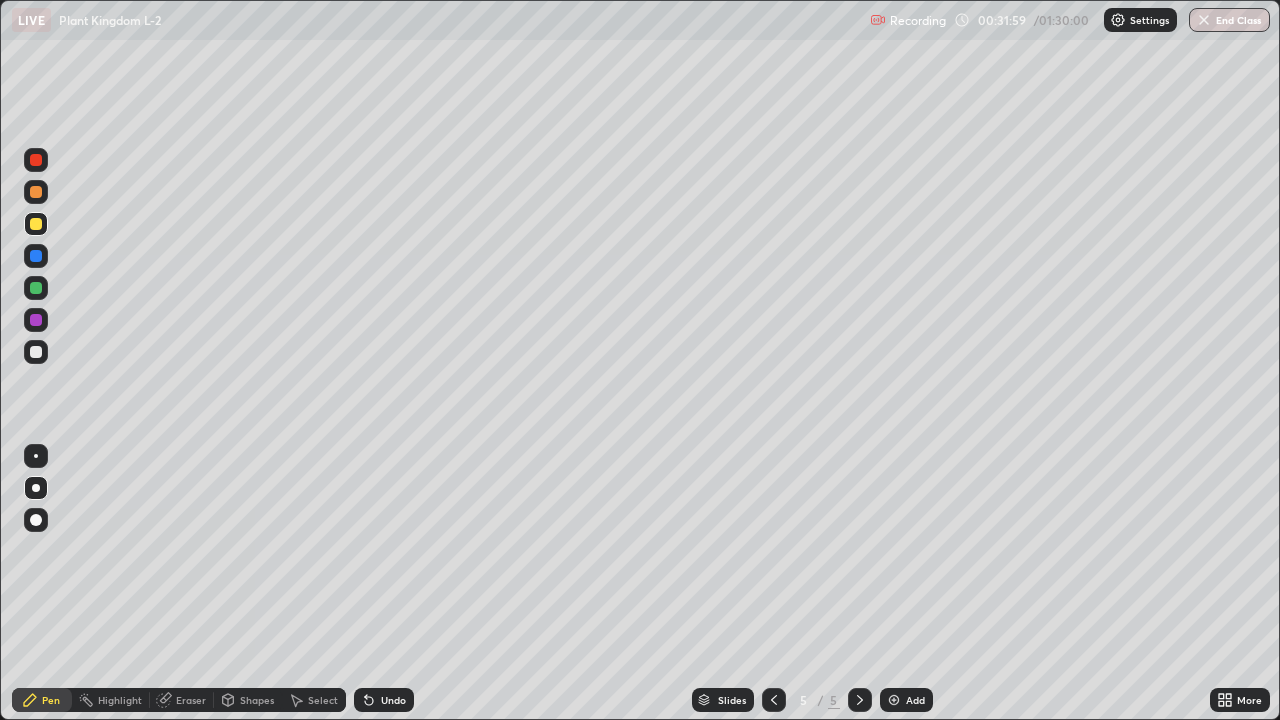 click at bounding box center [36, 288] 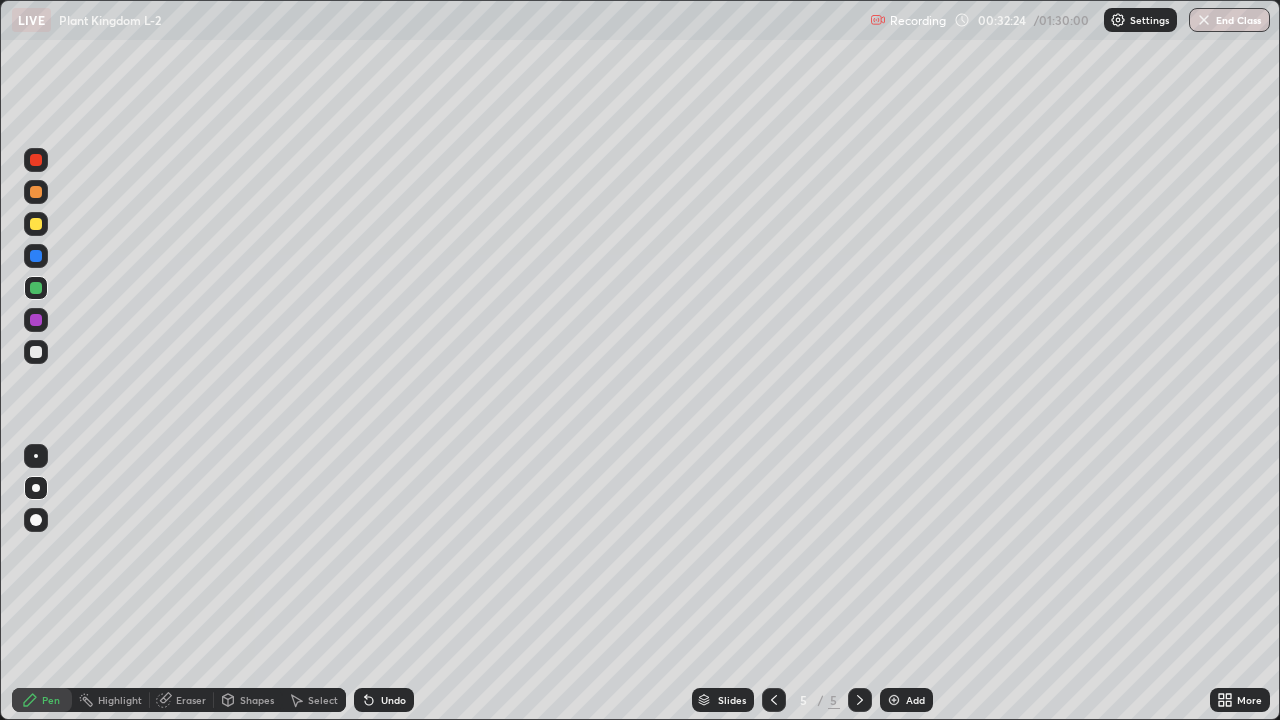 click on "Undo" at bounding box center (393, 700) 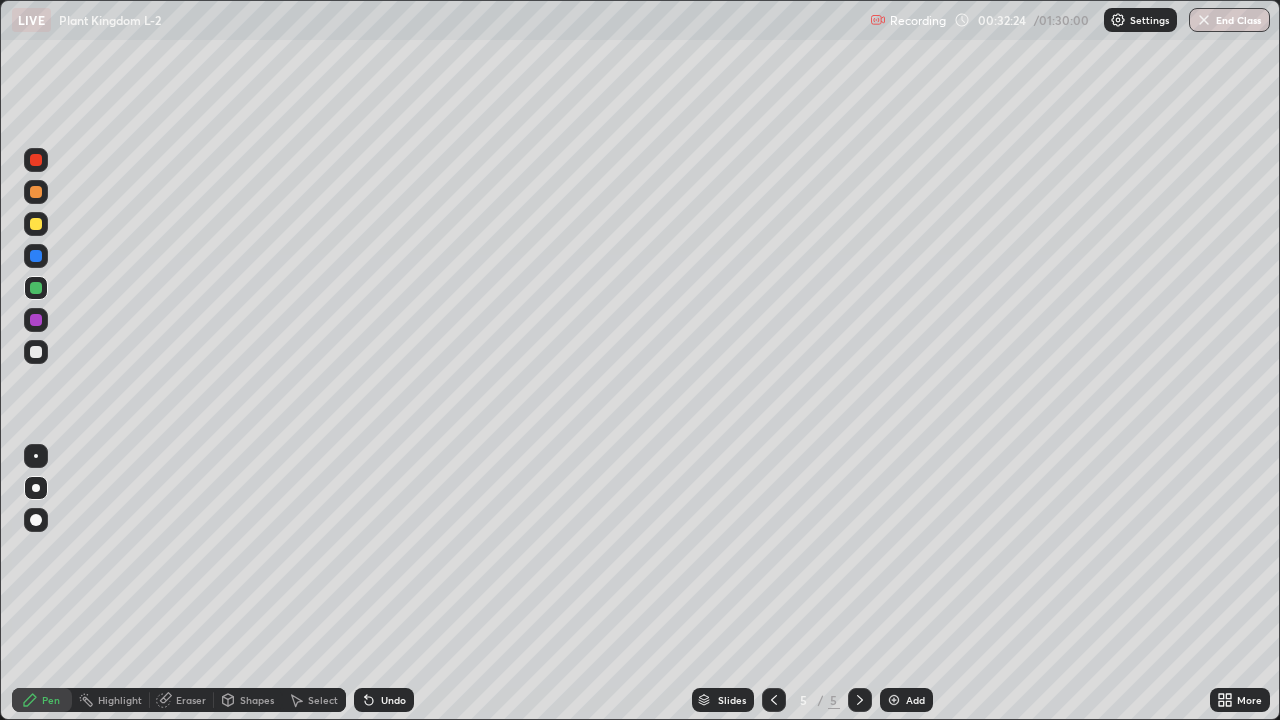 click on "Undo" at bounding box center (384, 700) 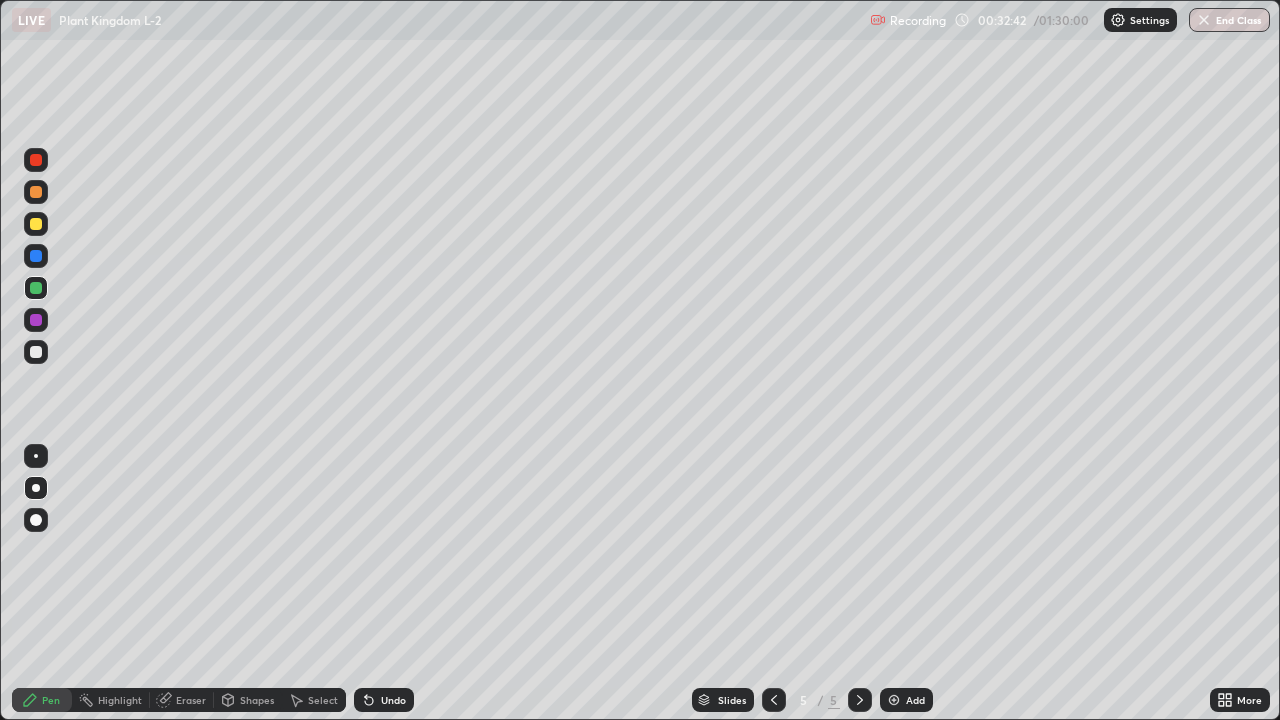 click at bounding box center (36, 224) 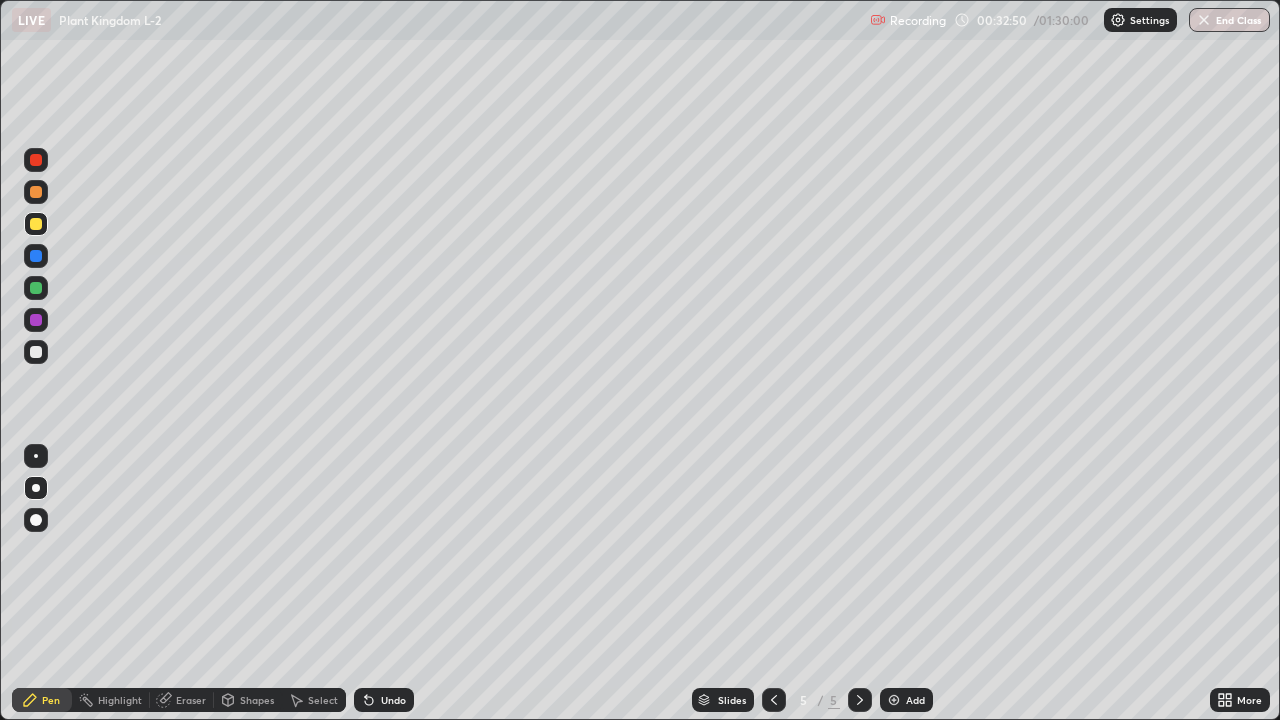 click 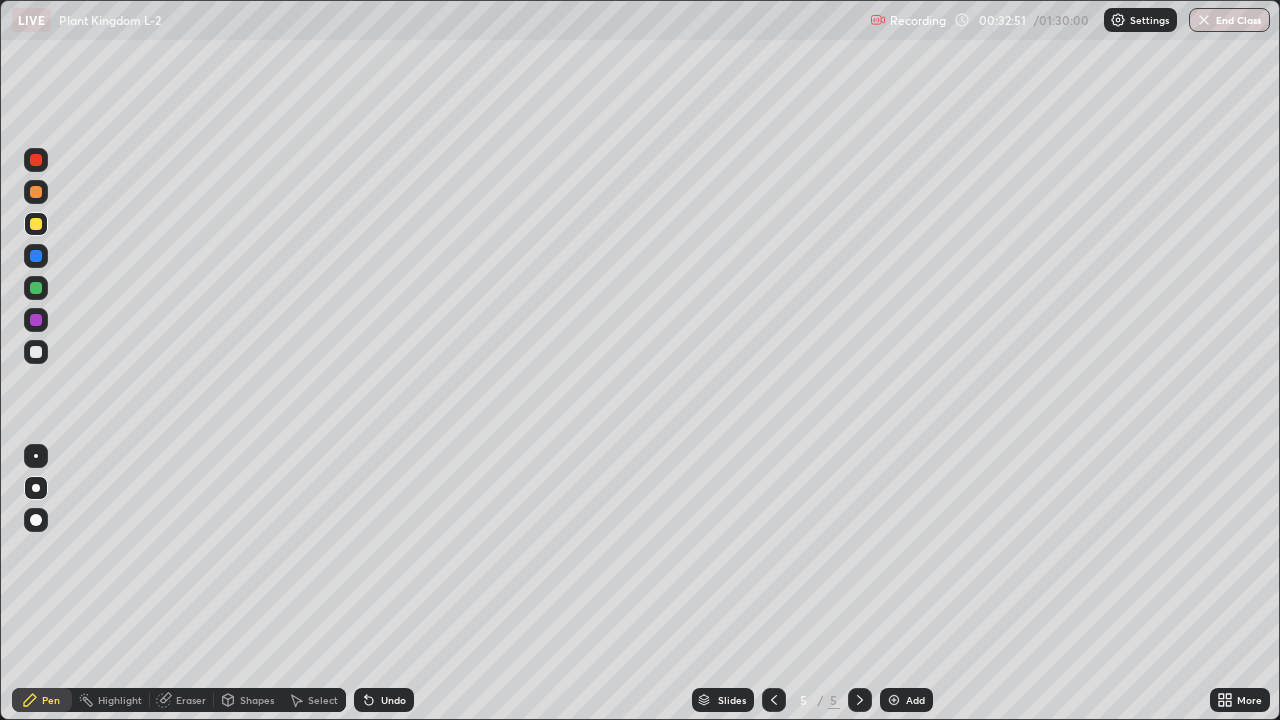 click at bounding box center [36, 288] 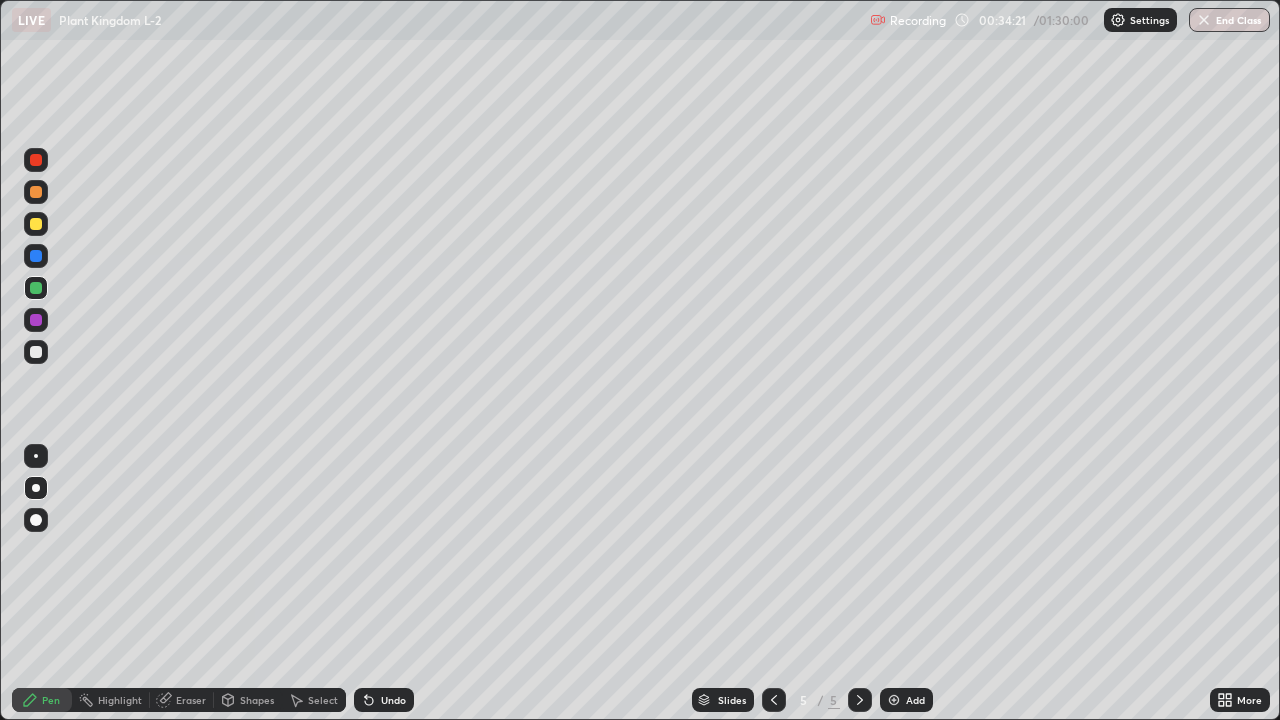 click at bounding box center [36, 224] 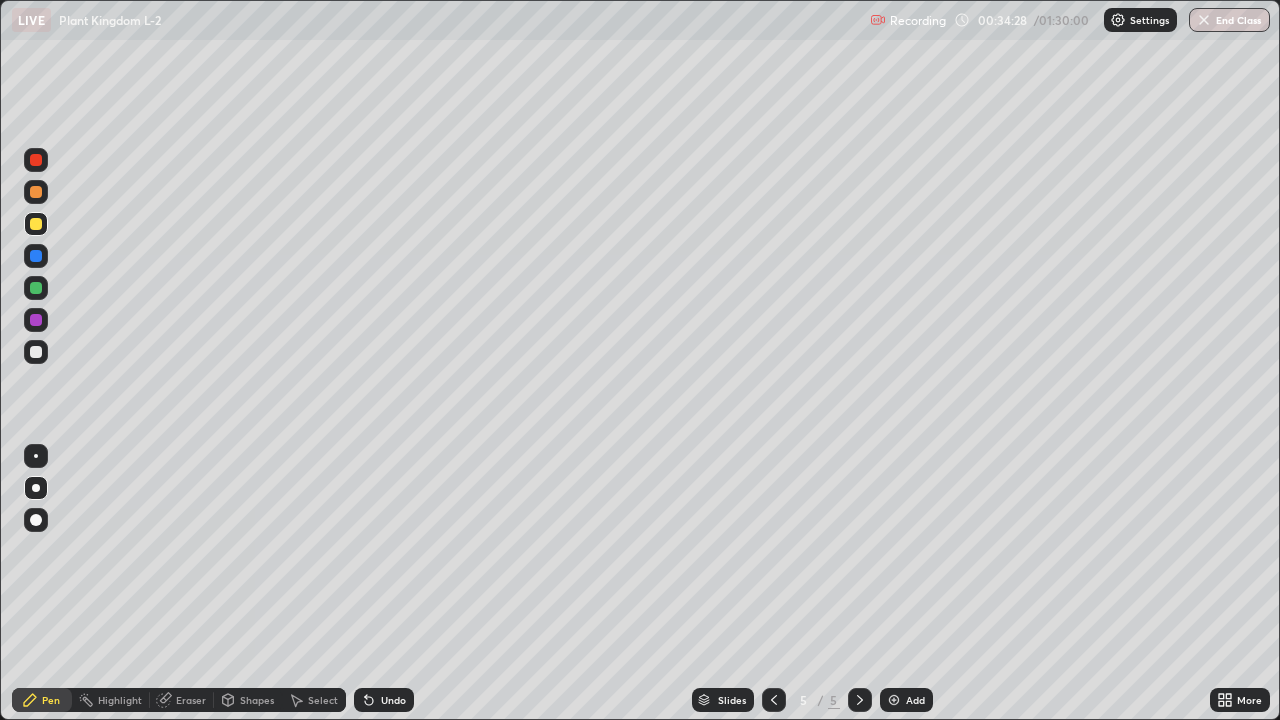 click at bounding box center [36, 288] 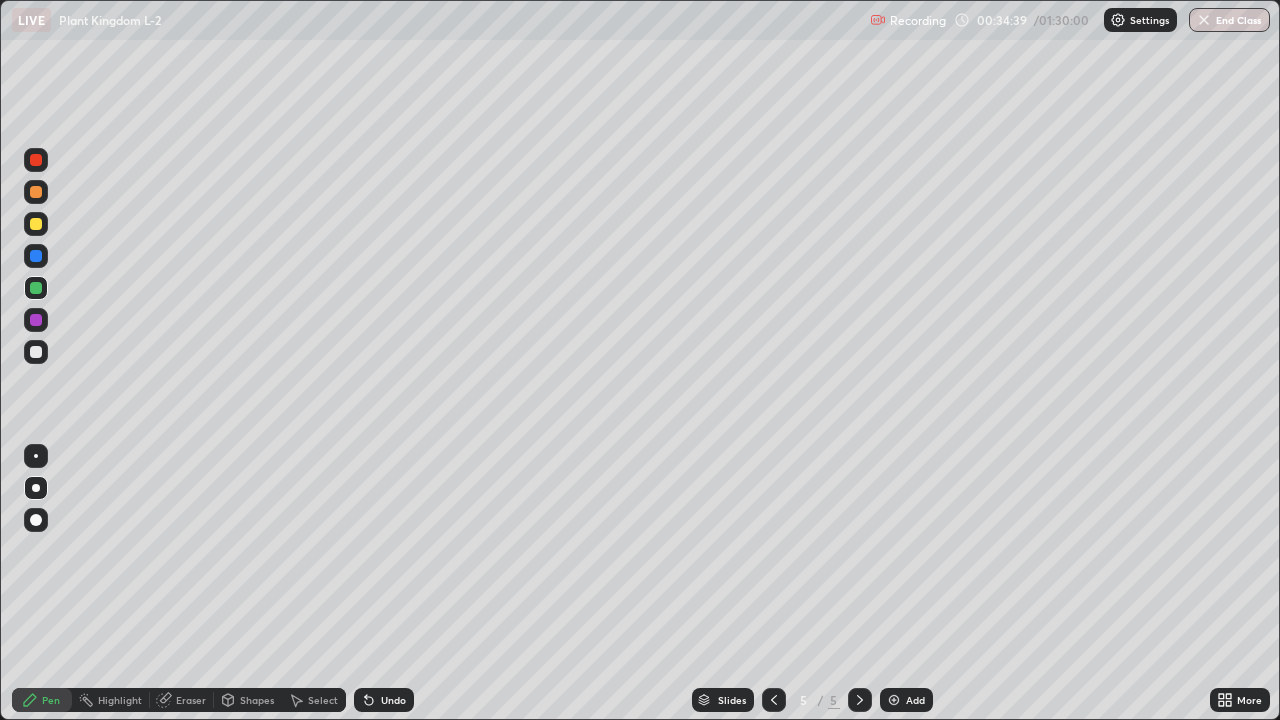 click at bounding box center [36, 224] 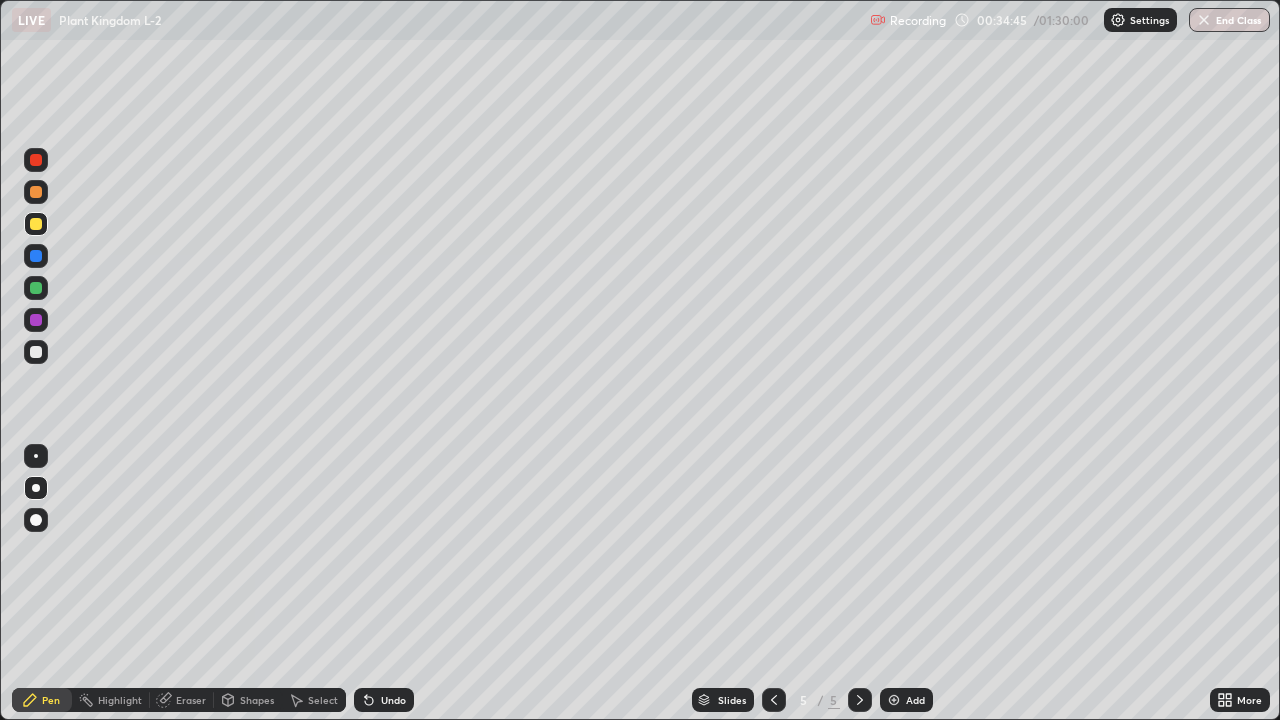 click on "Undo" at bounding box center (393, 700) 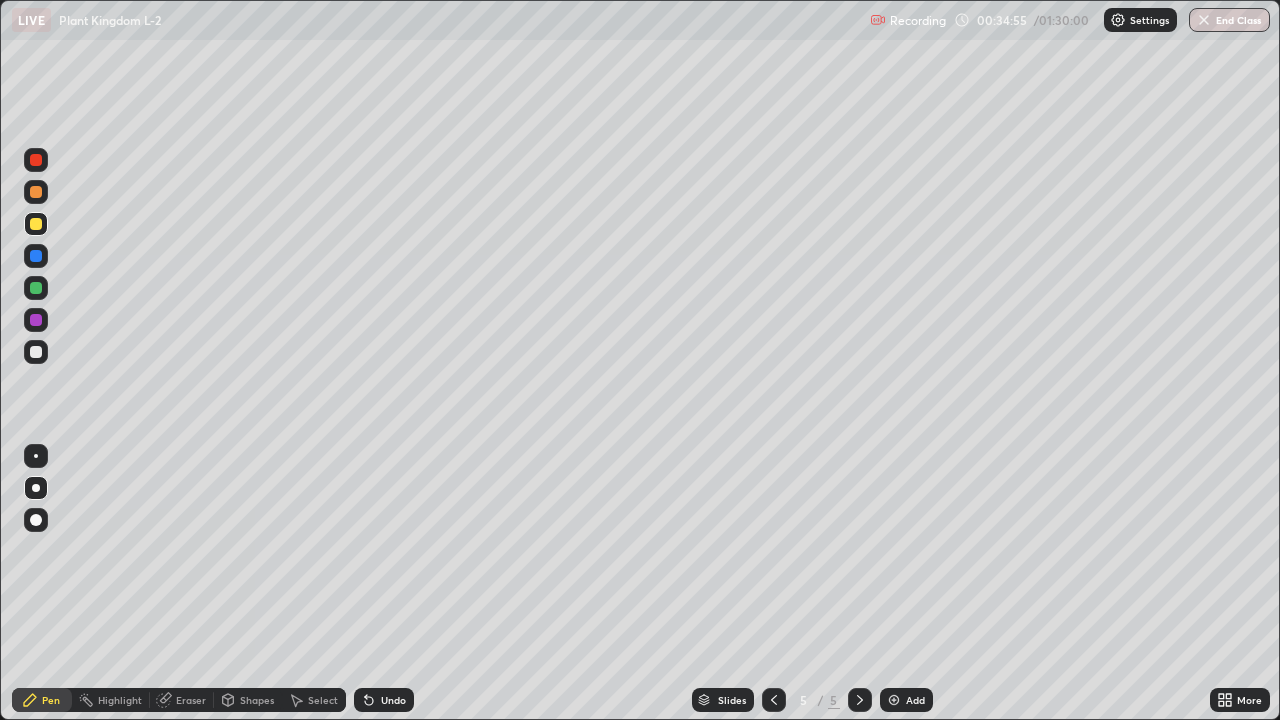 click at bounding box center (36, 288) 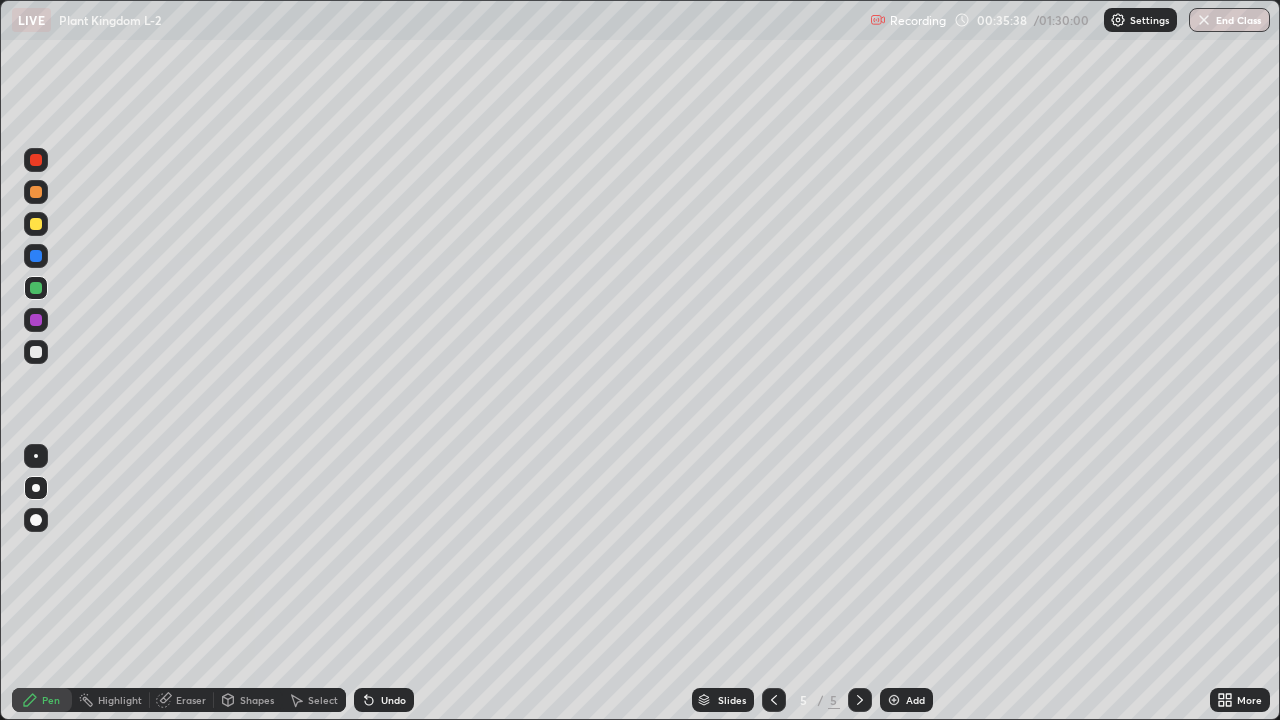 click on "Undo" at bounding box center [384, 700] 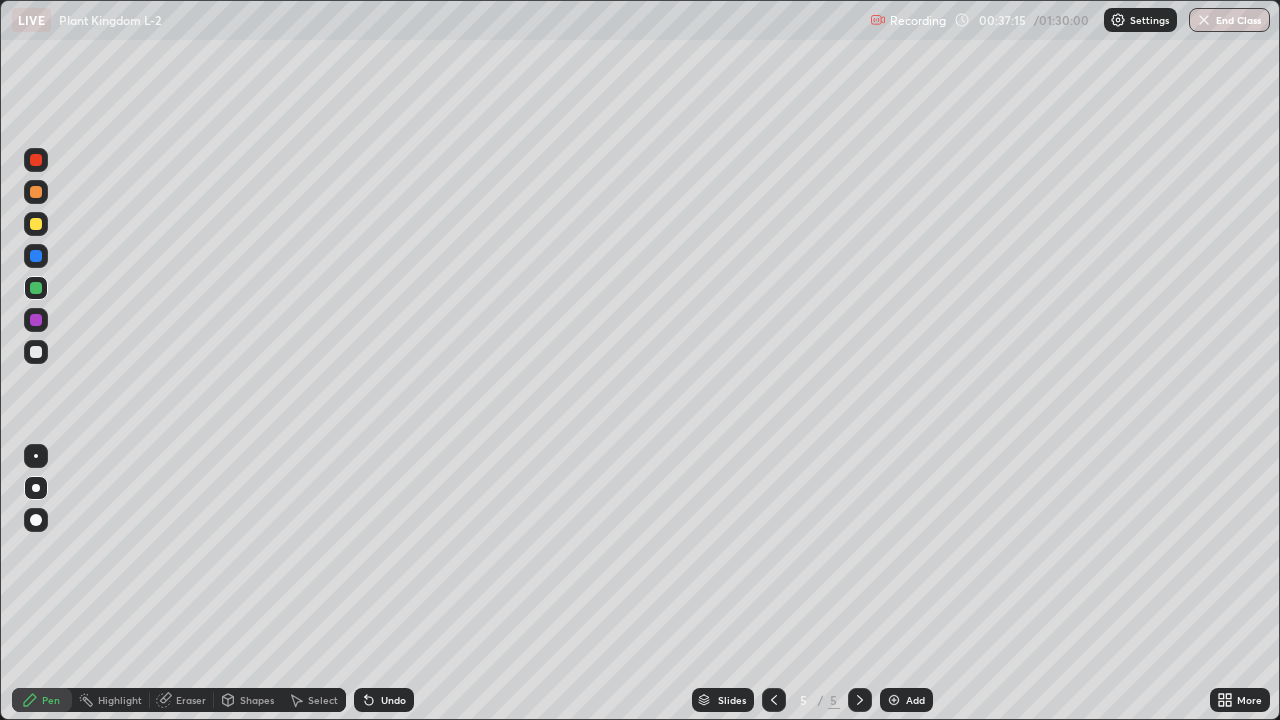 click on "Undo" at bounding box center [393, 700] 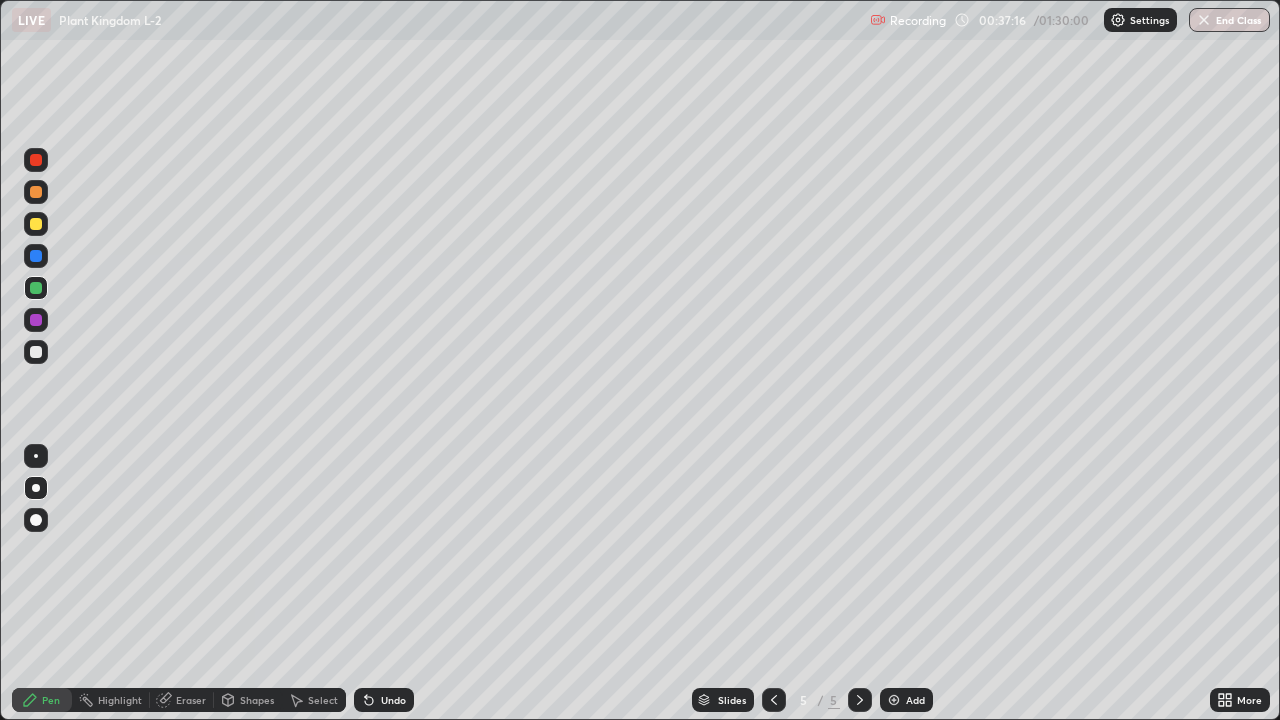 click at bounding box center (36, 224) 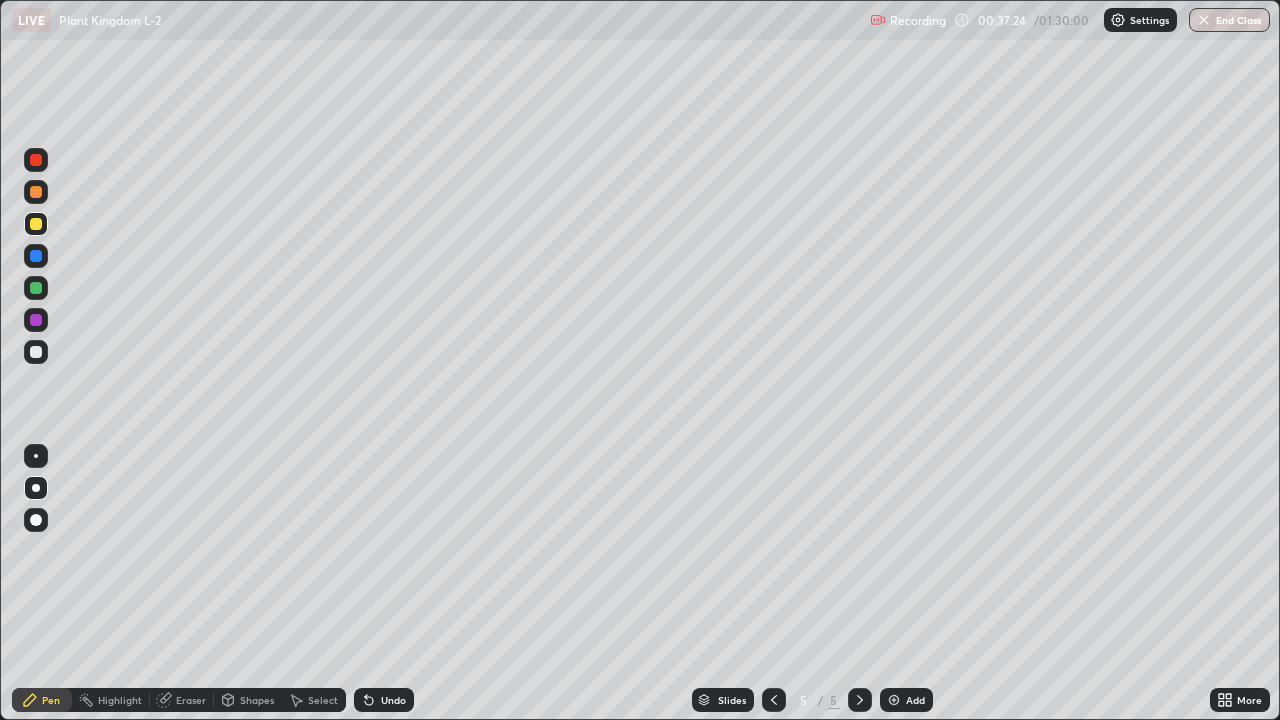 click at bounding box center [36, 288] 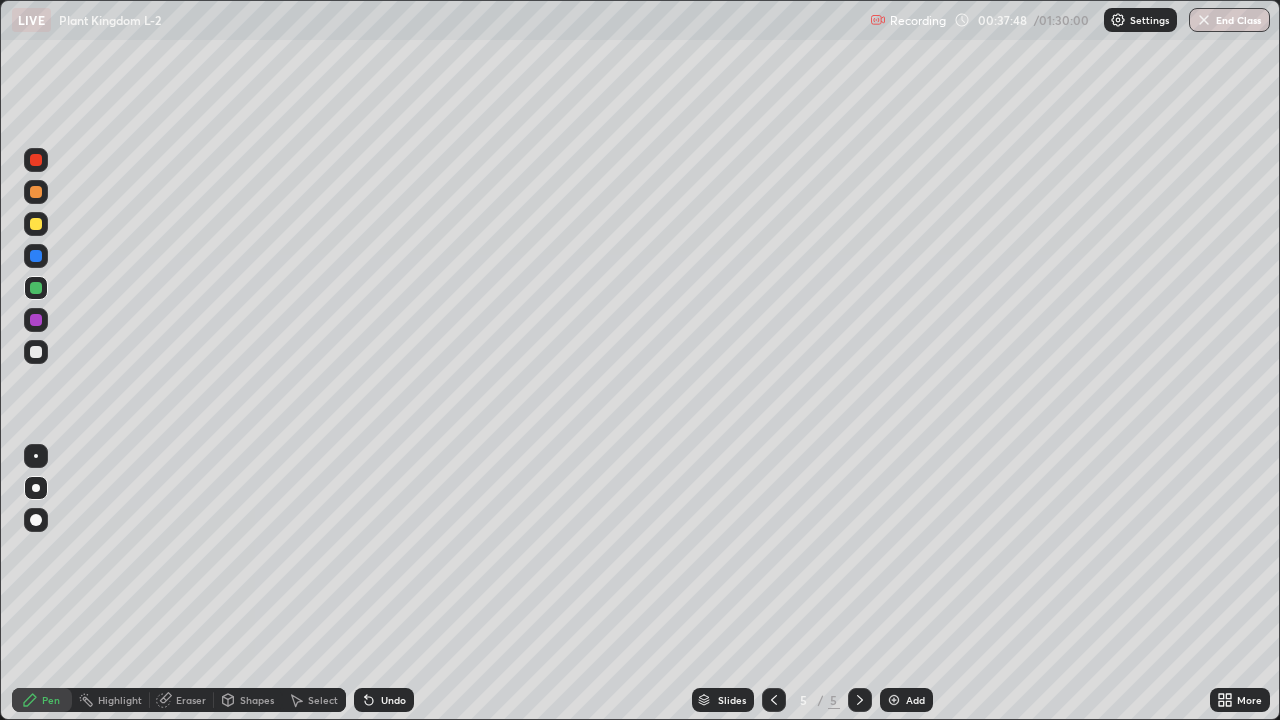 click at bounding box center (36, 224) 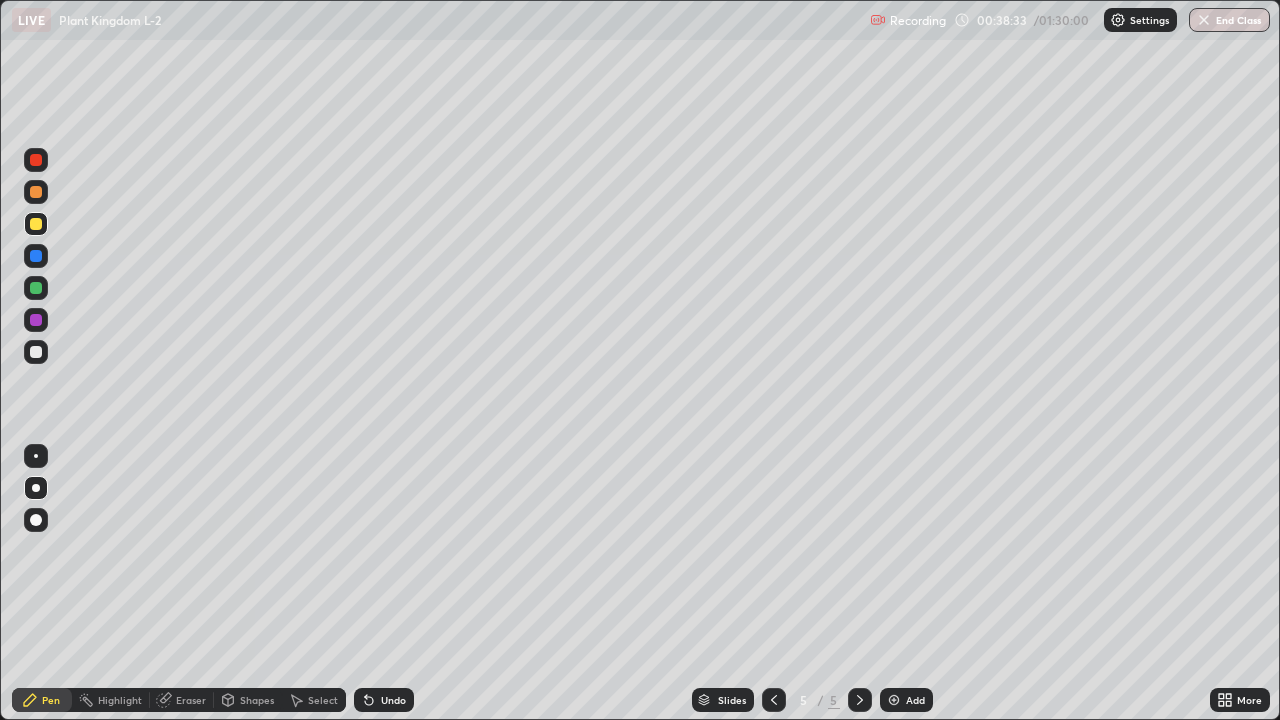 click on "Undo" at bounding box center [384, 700] 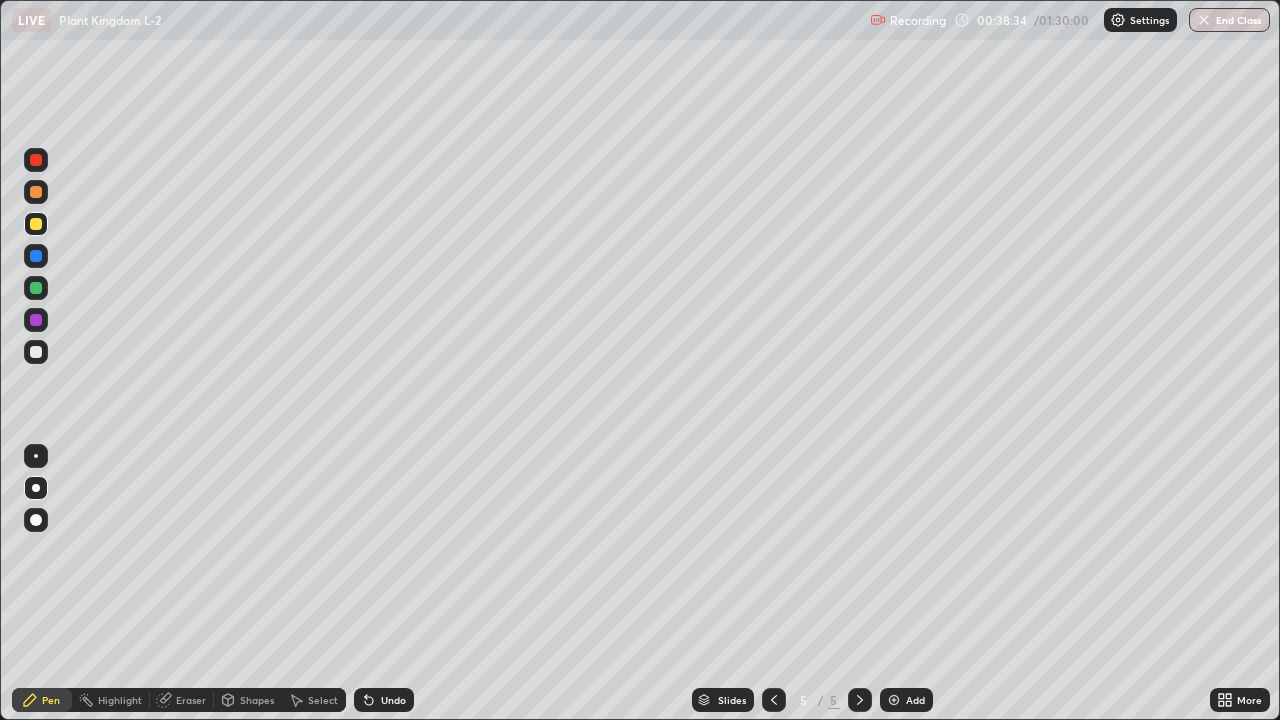 click at bounding box center (36, 288) 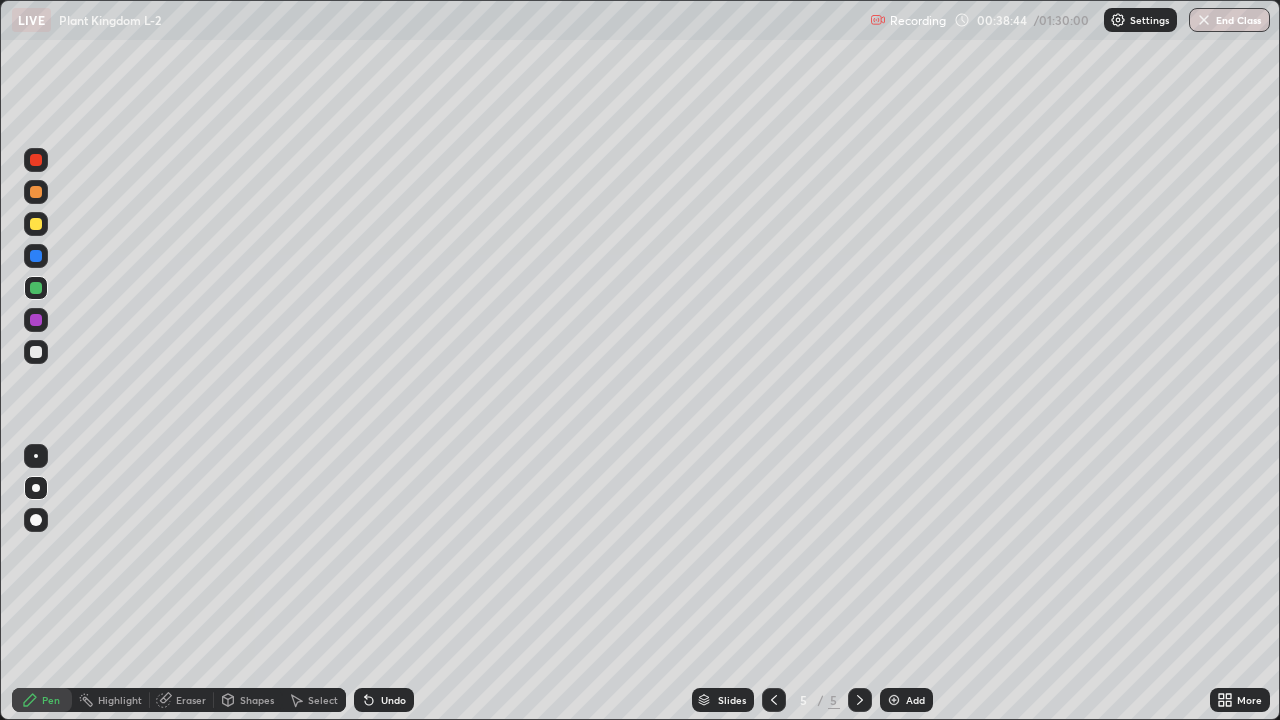 click on "Undo" at bounding box center (393, 700) 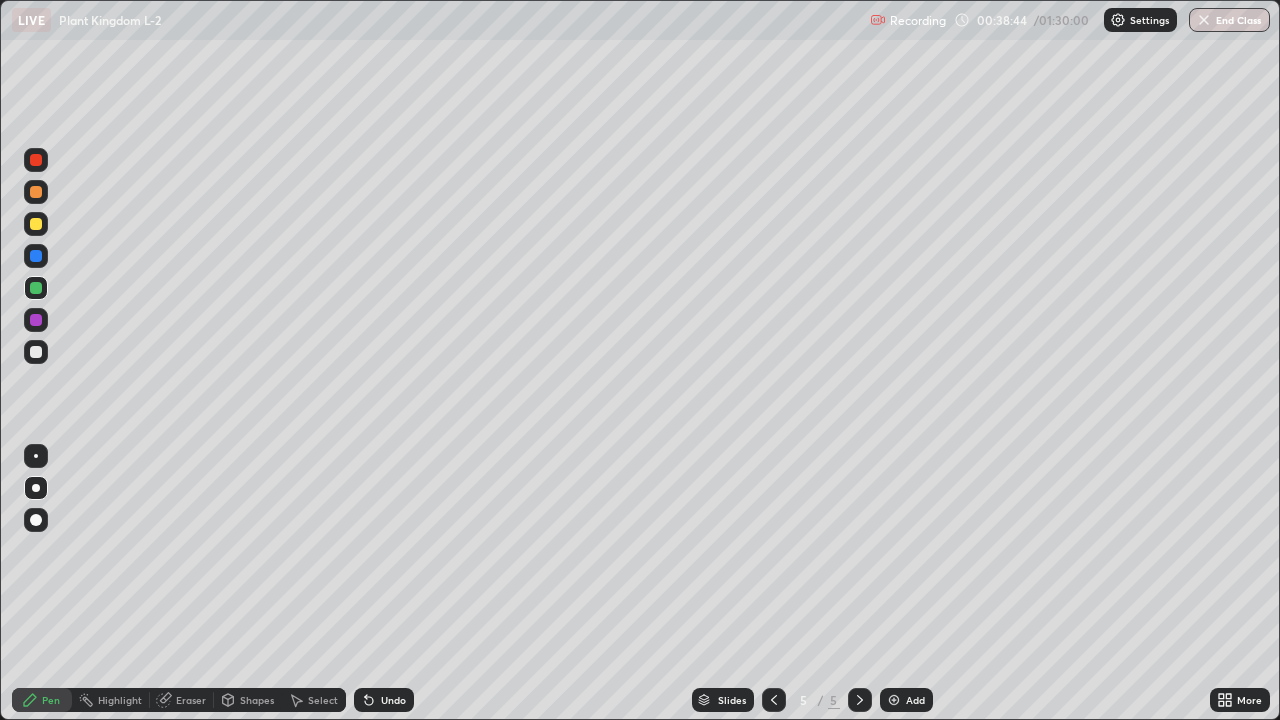 click on "Undo" at bounding box center [393, 700] 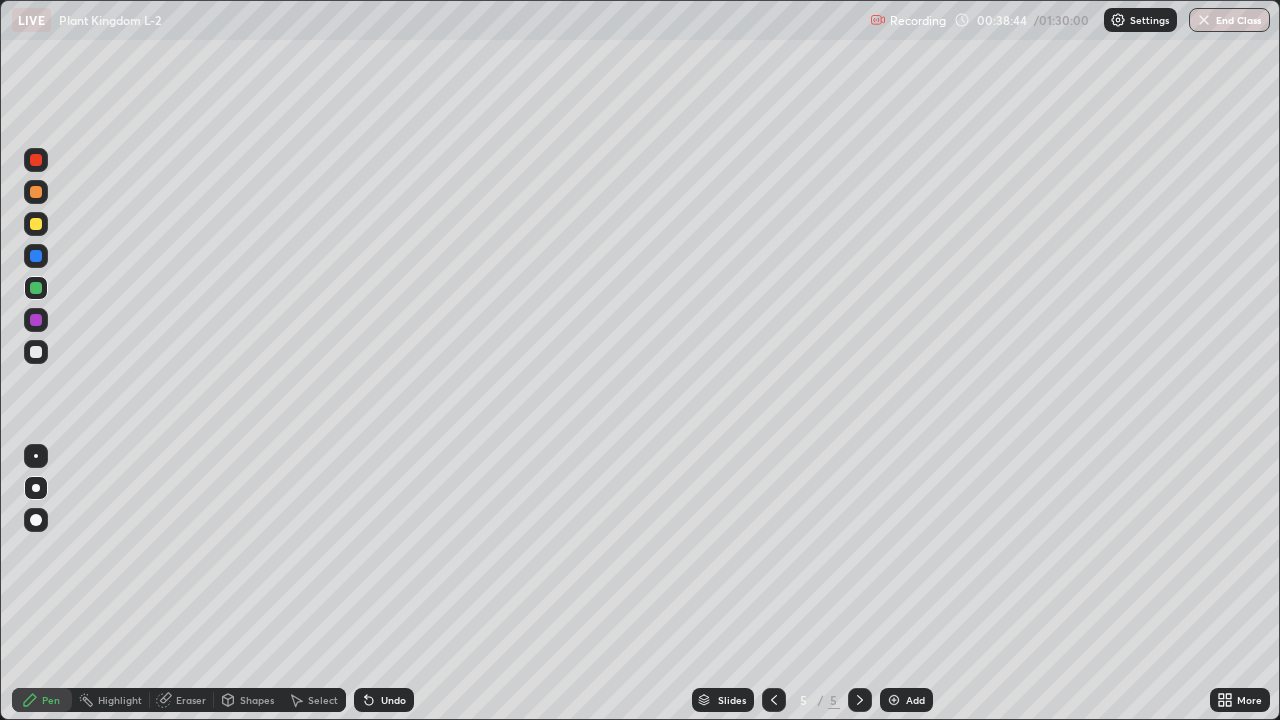 click on "Undo" at bounding box center (393, 700) 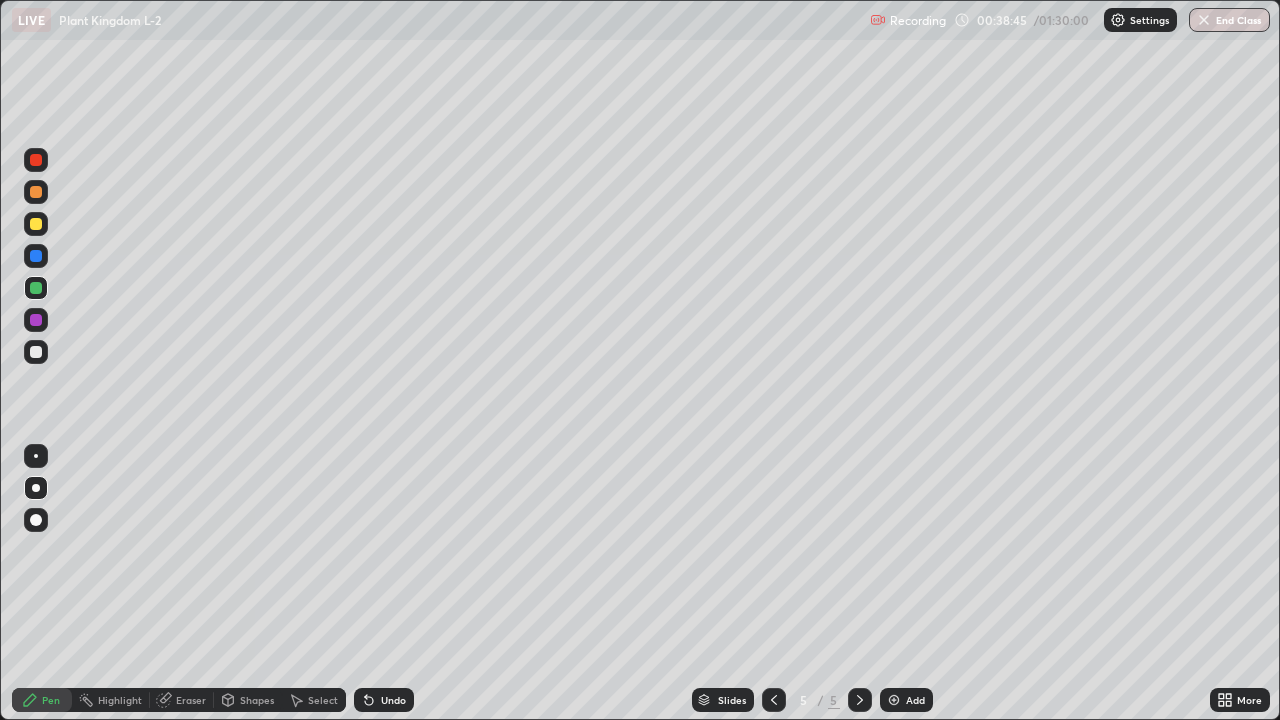 click on "Undo" at bounding box center [393, 700] 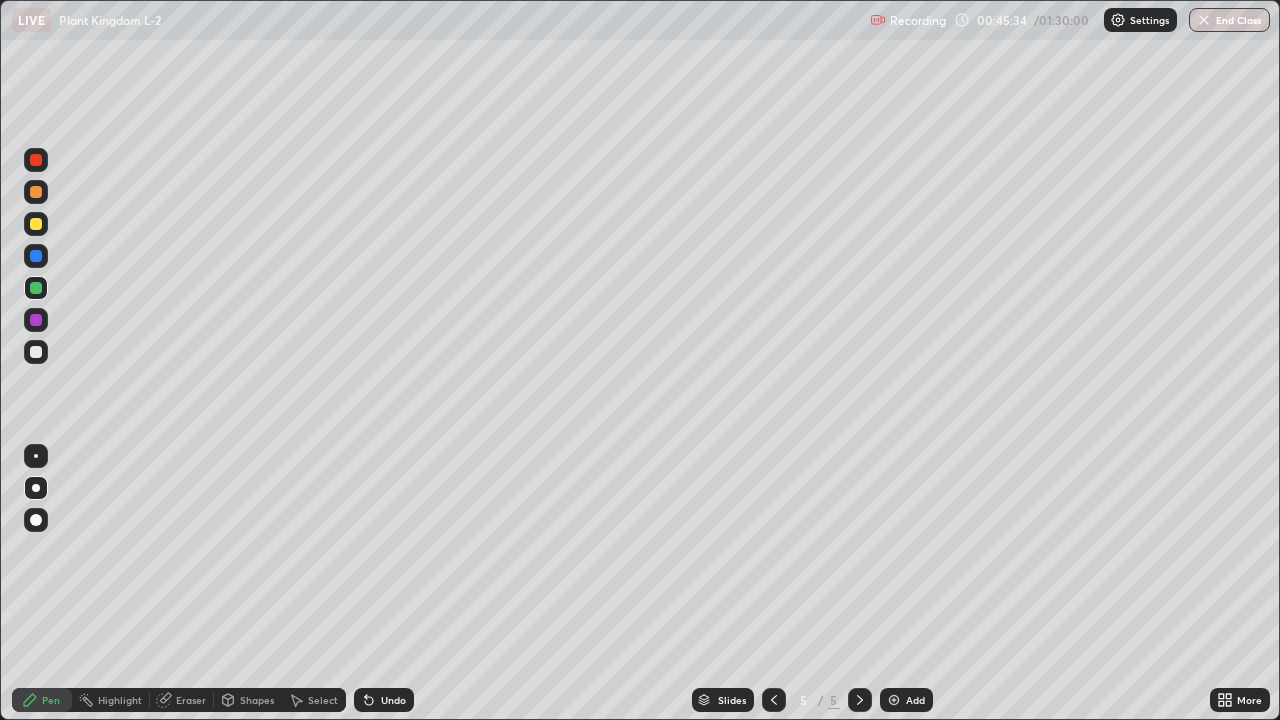 click at bounding box center [894, 700] 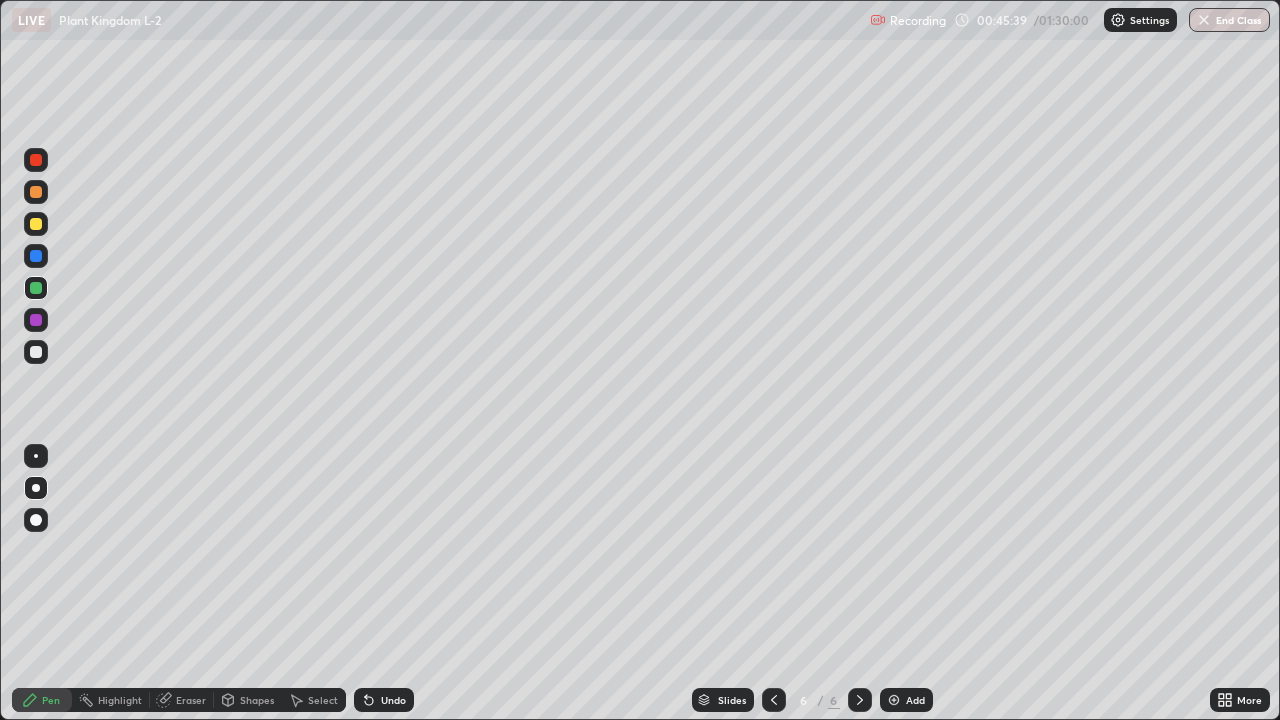 click 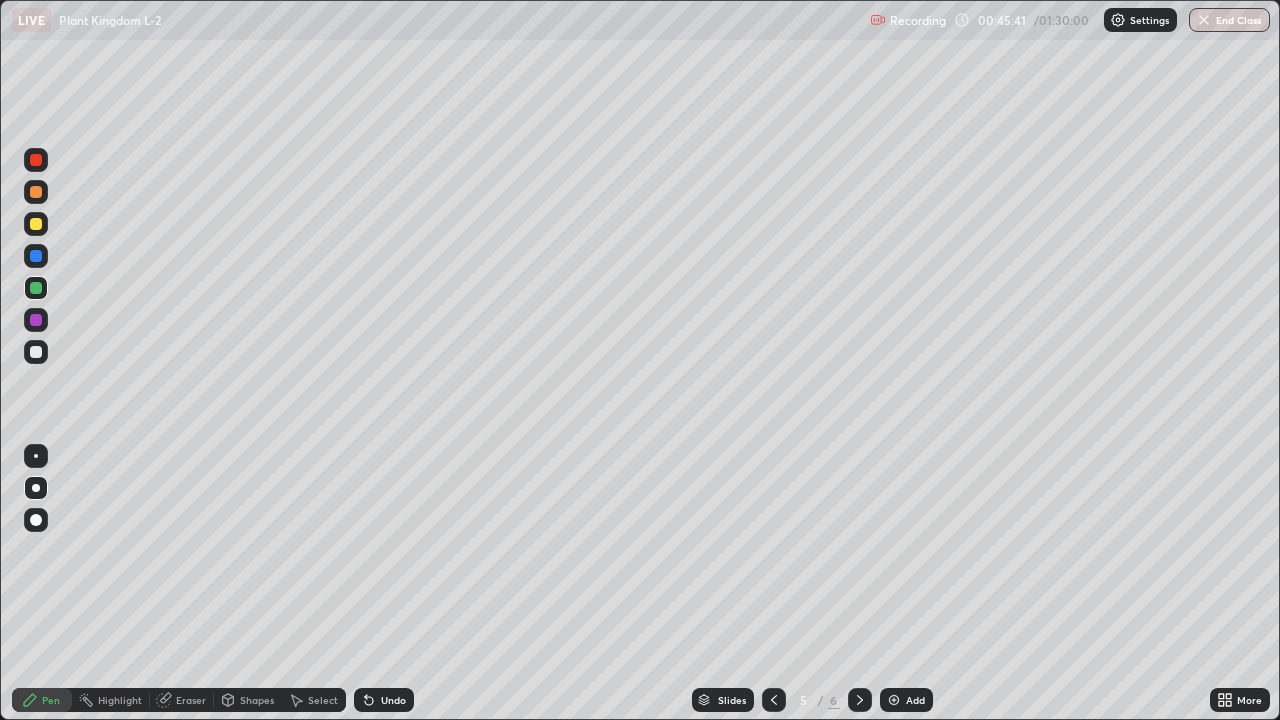 click at bounding box center (36, 224) 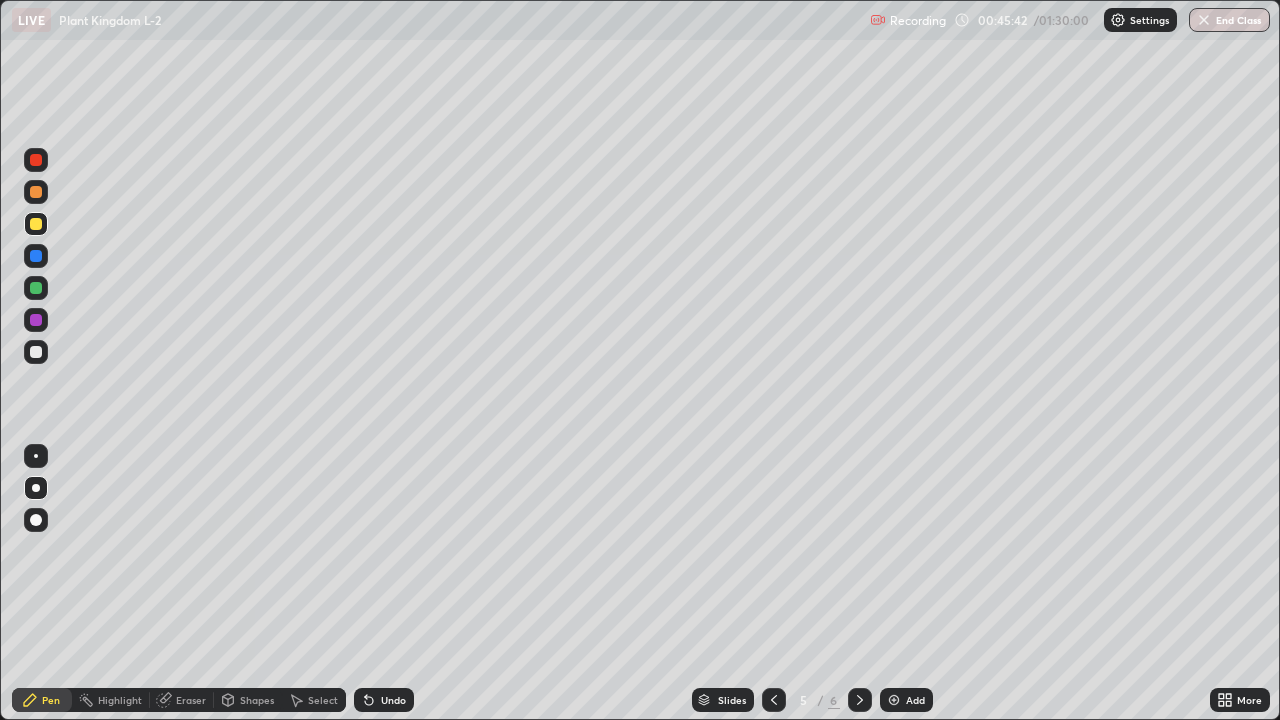 click at bounding box center (36, 192) 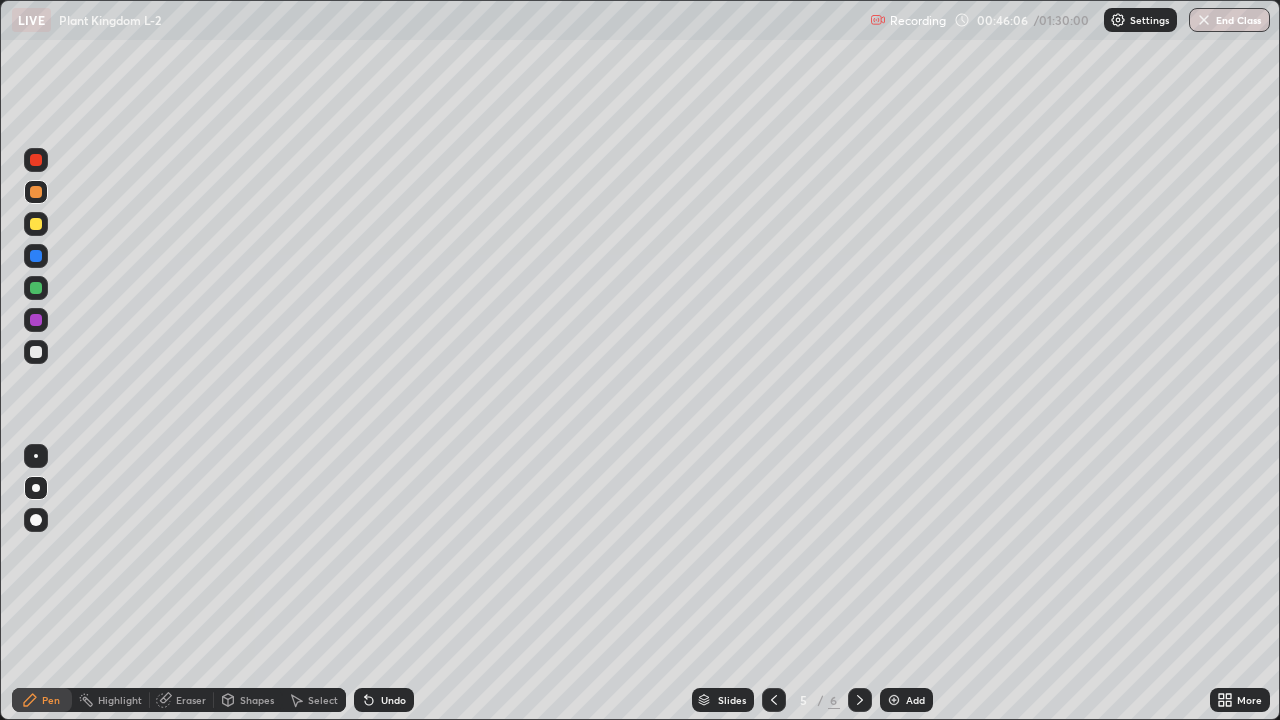 click on "Undo" at bounding box center [384, 700] 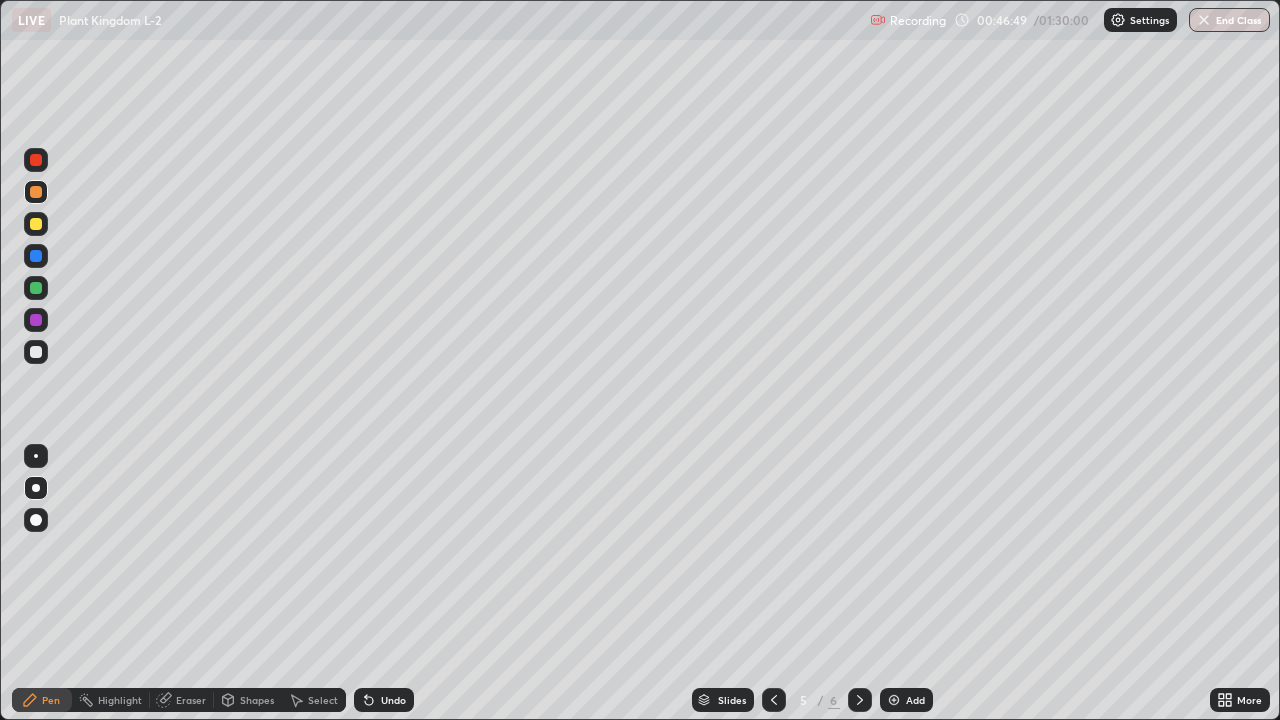 click on "Add" at bounding box center [906, 700] 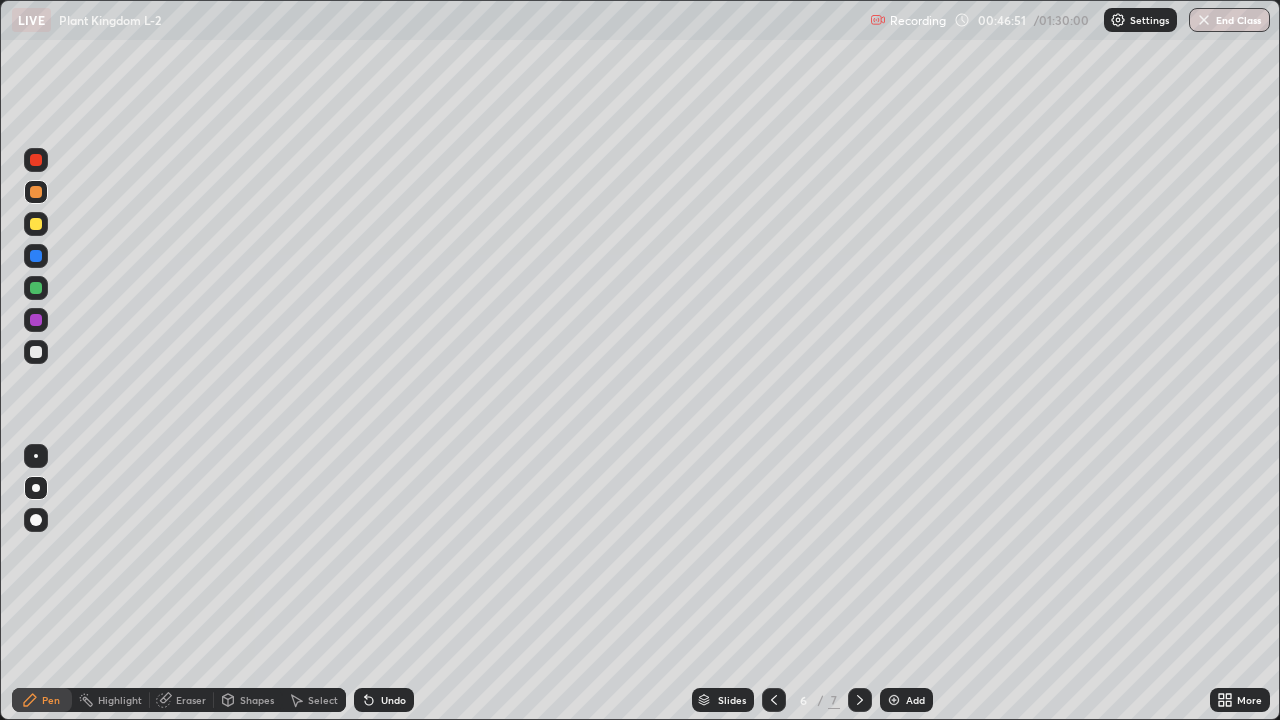 click at bounding box center (774, 700) 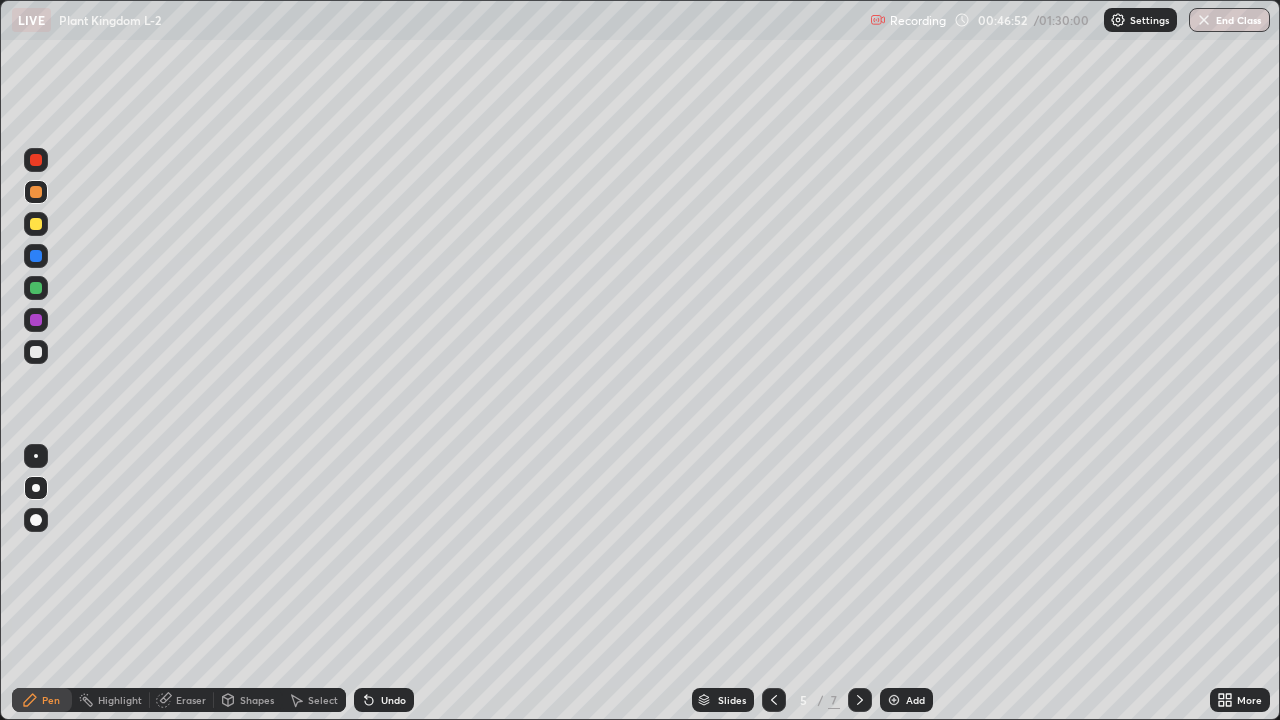 click at bounding box center (774, 700) 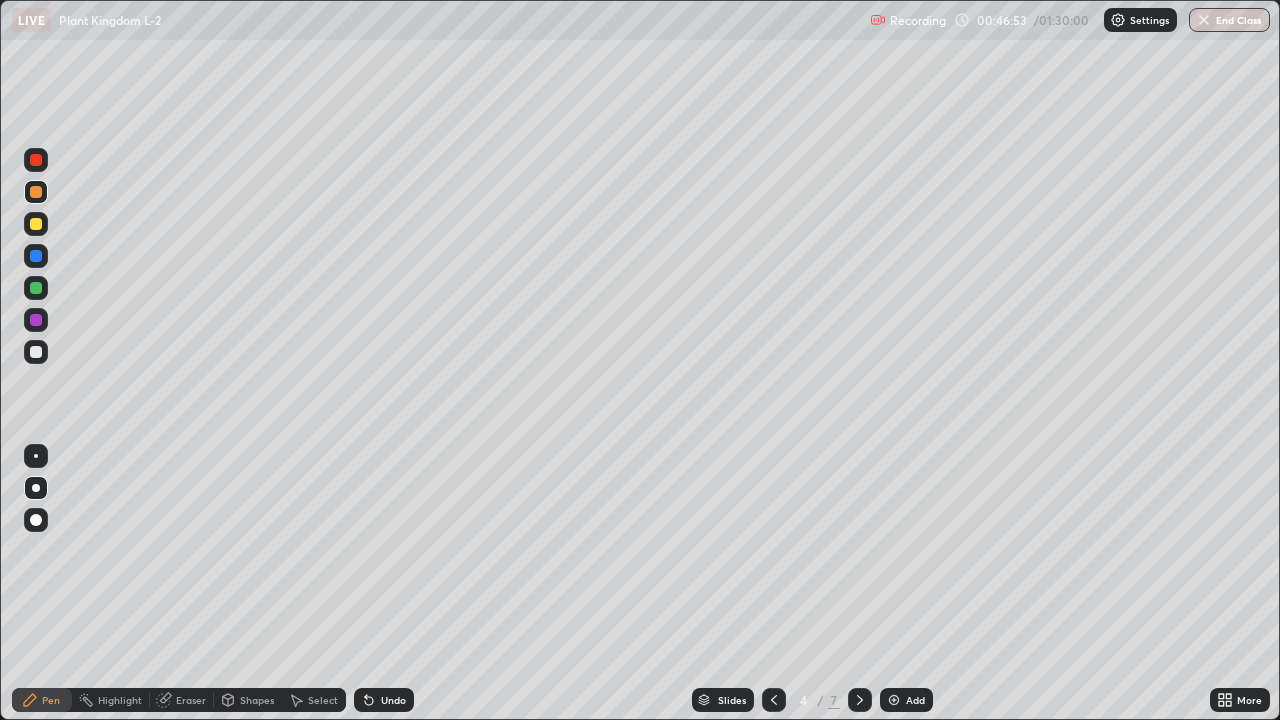 click 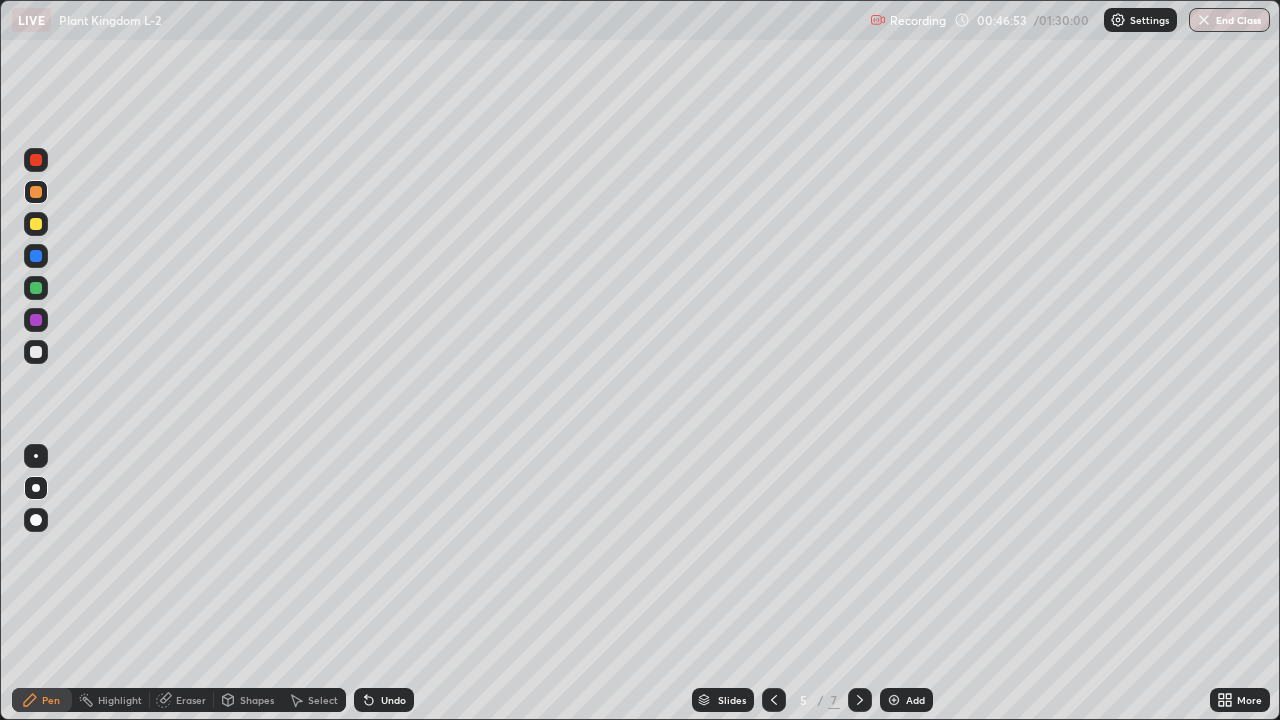 click 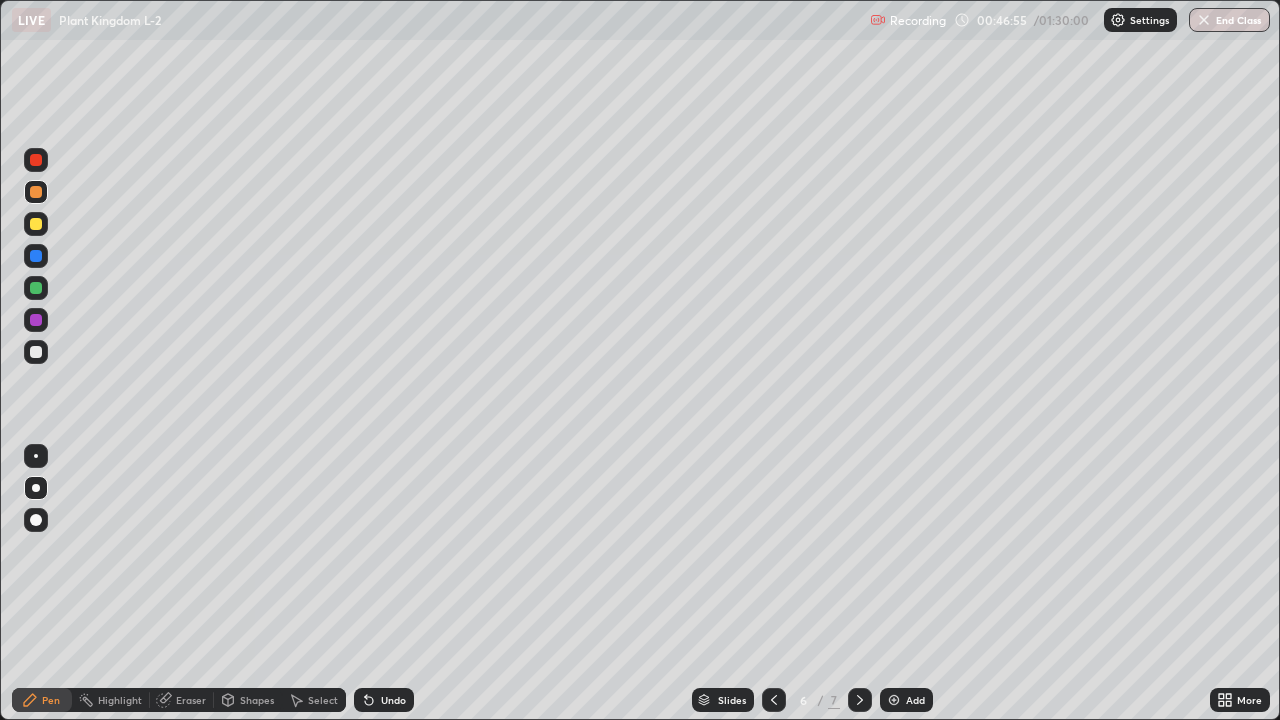 click 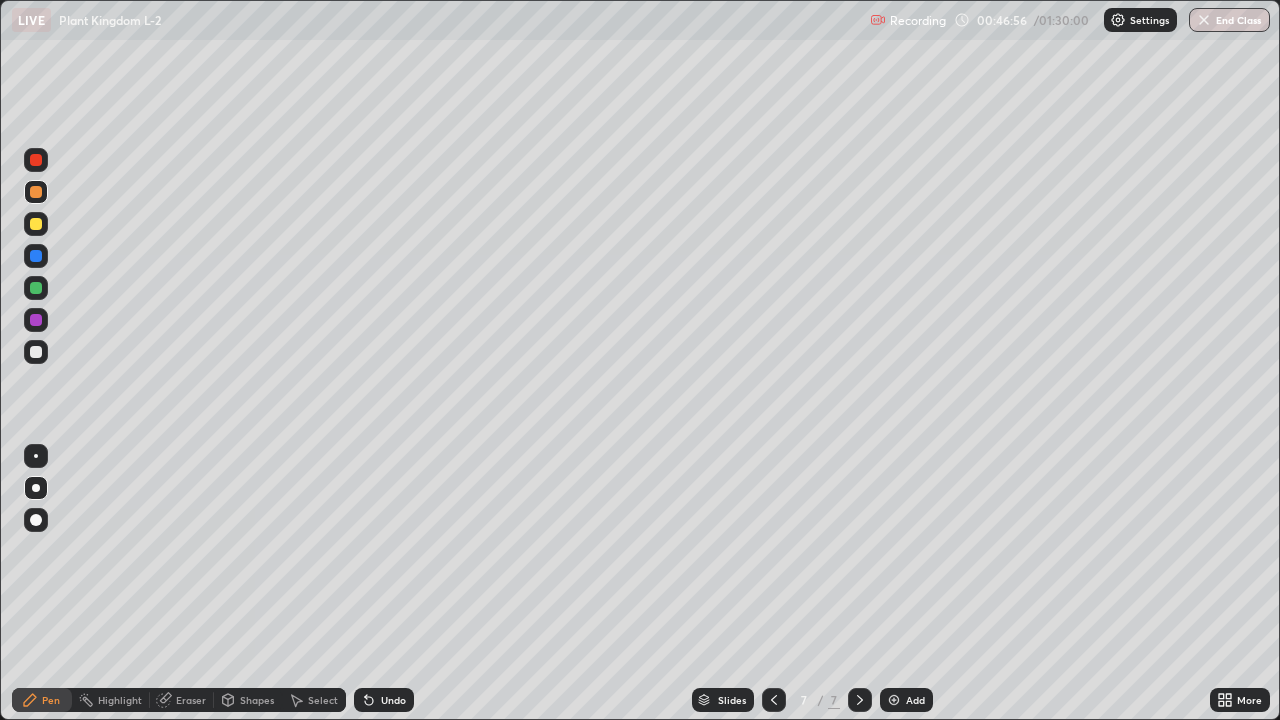 click 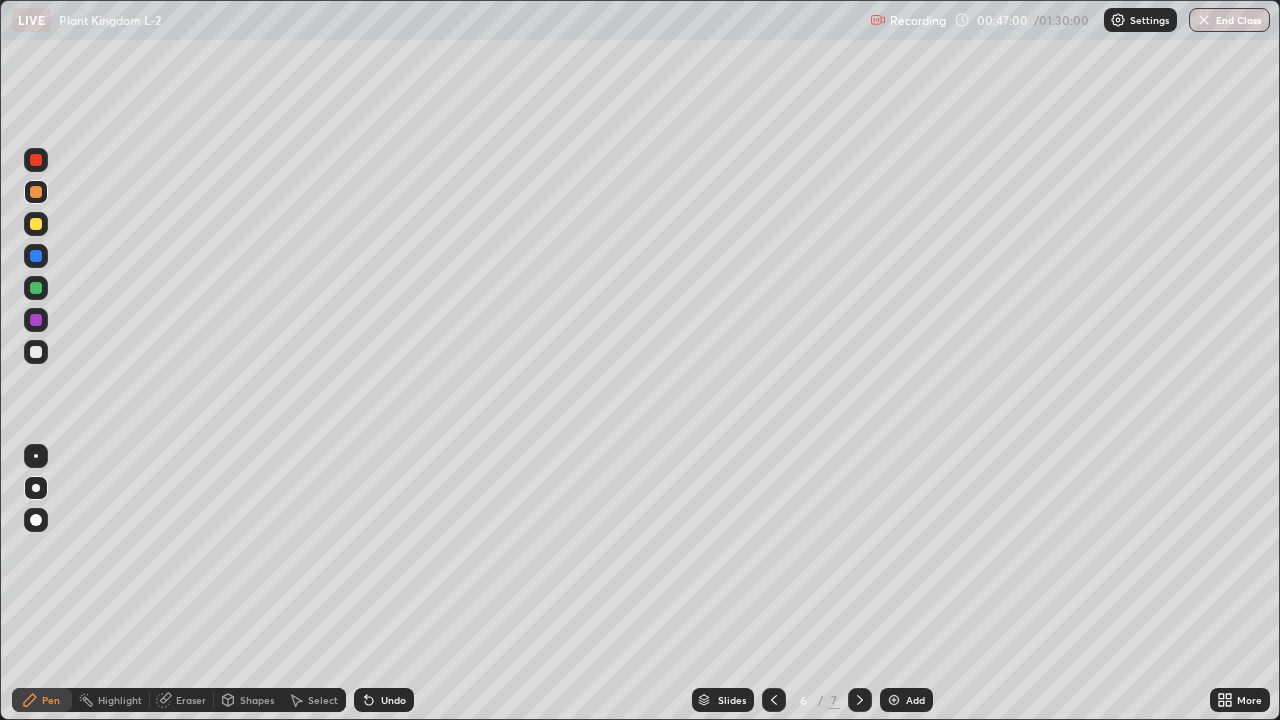 click at bounding box center [36, 224] 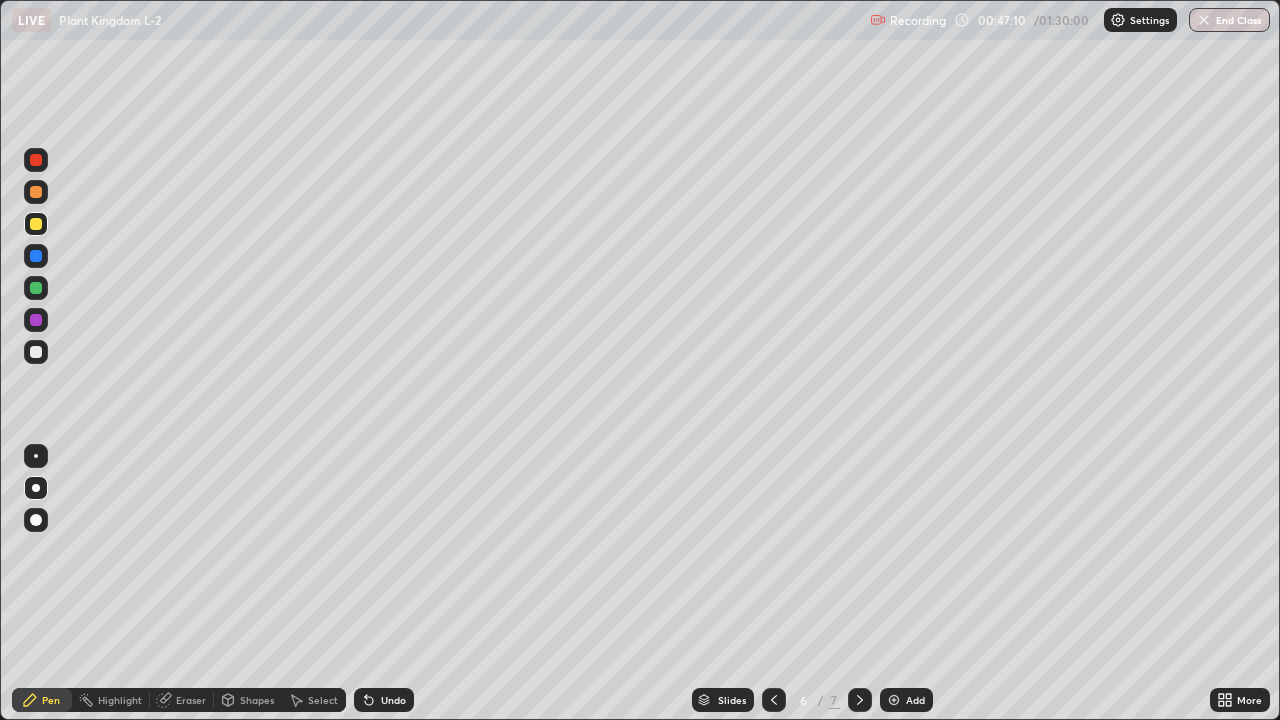 click on "Undo" at bounding box center (384, 700) 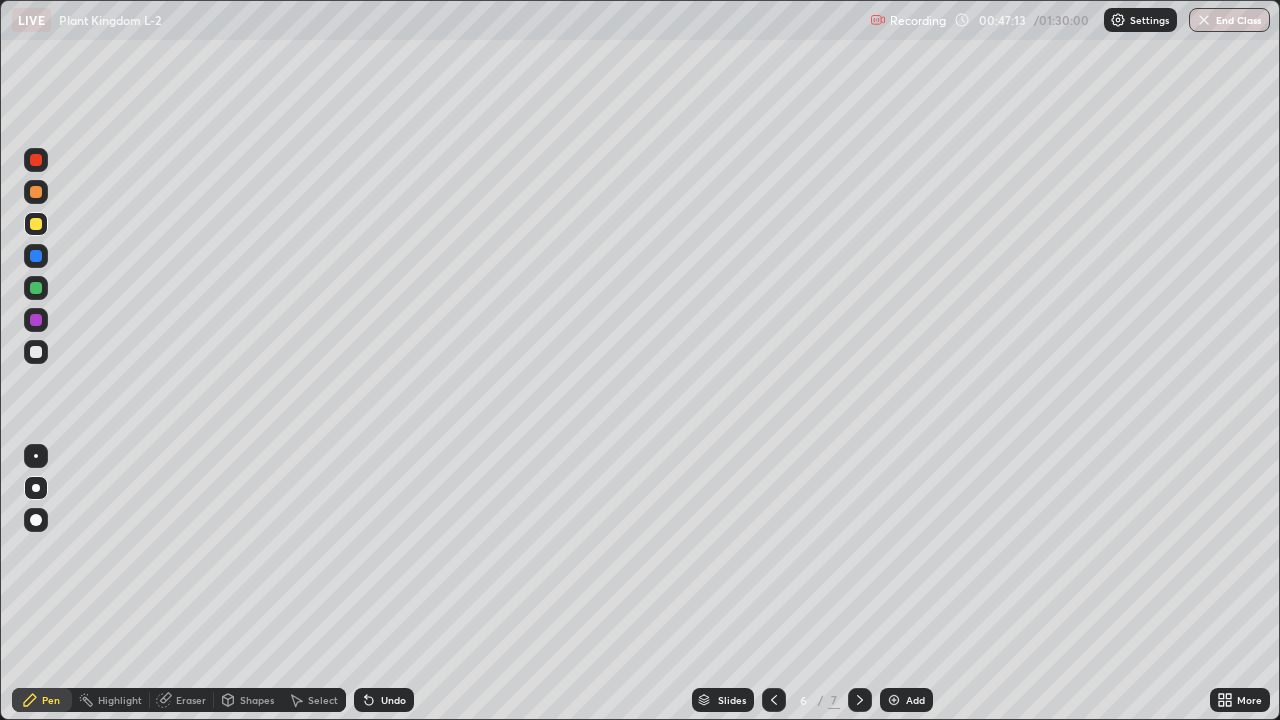 click on "Undo" at bounding box center (384, 700) 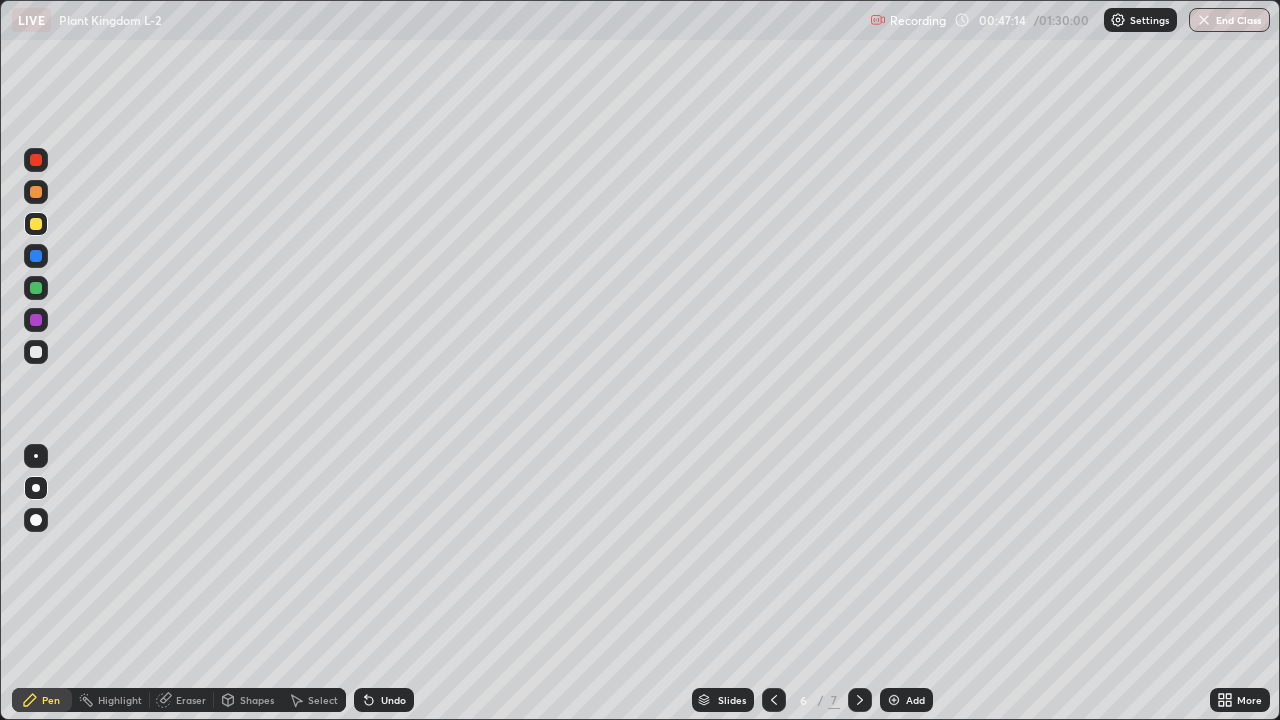 click on "Undo" at bounding box center (393, 700) 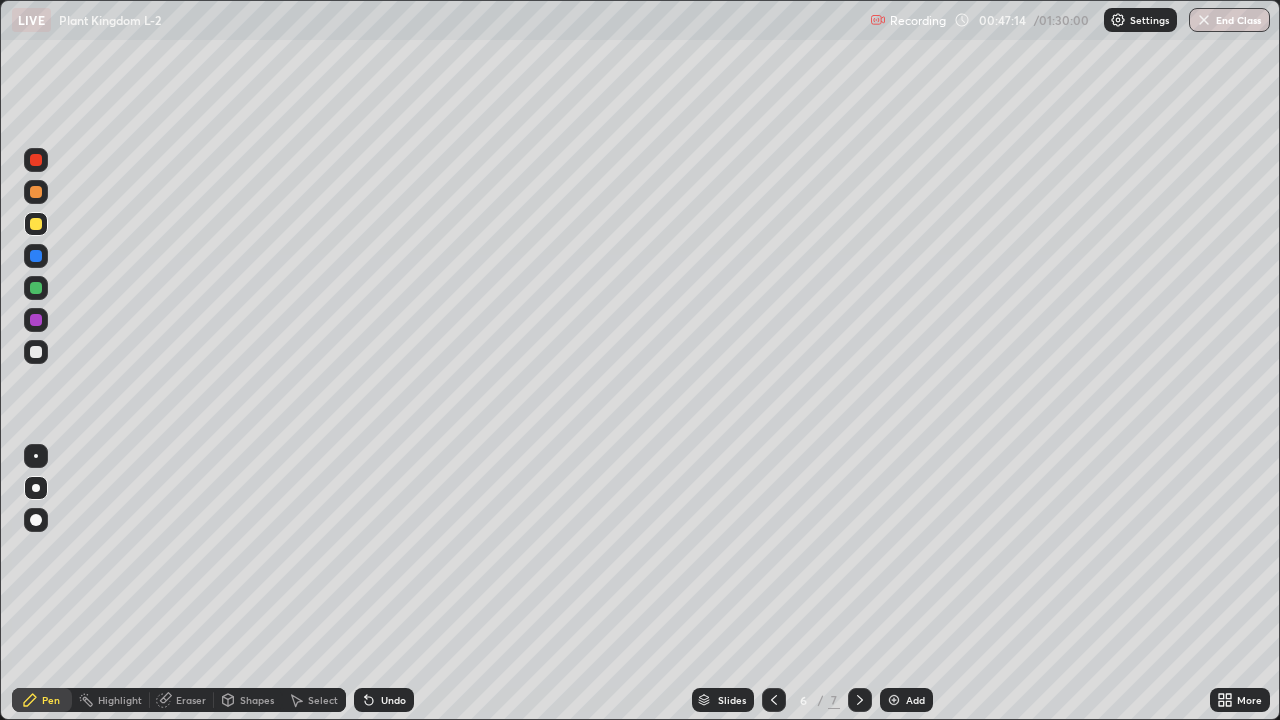click on "Undo" at bounding box center (384, 700) 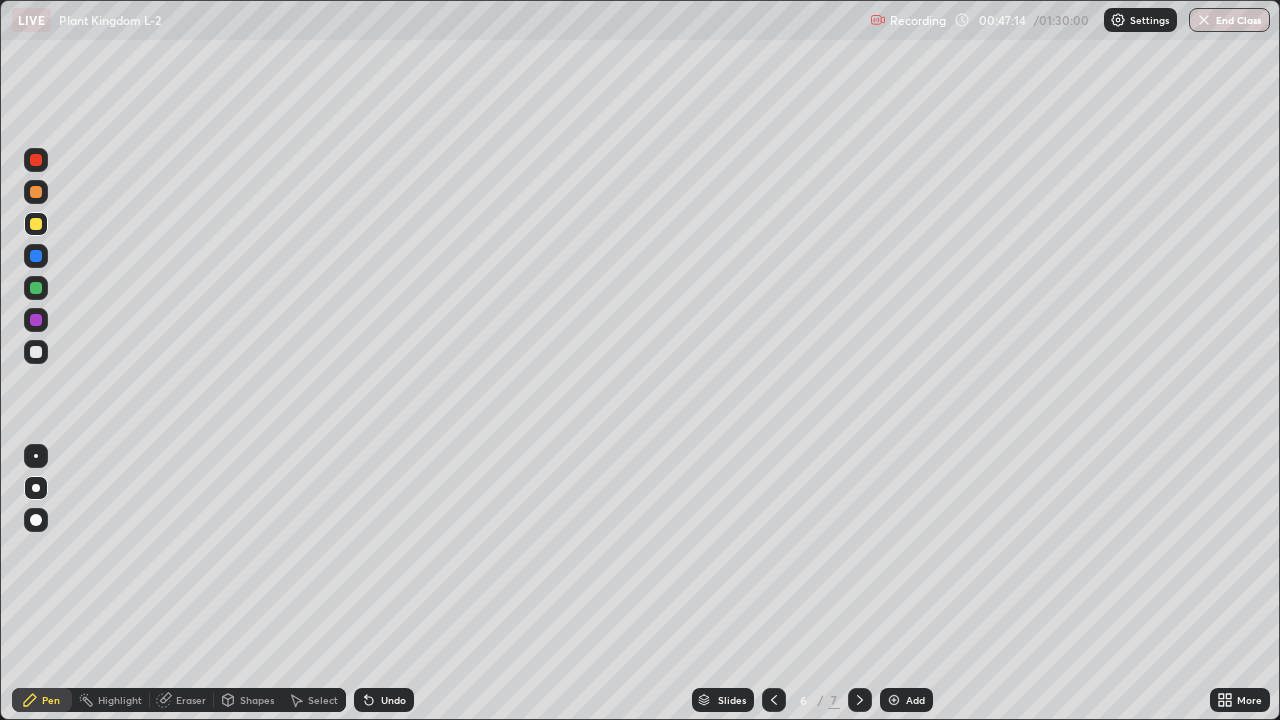click 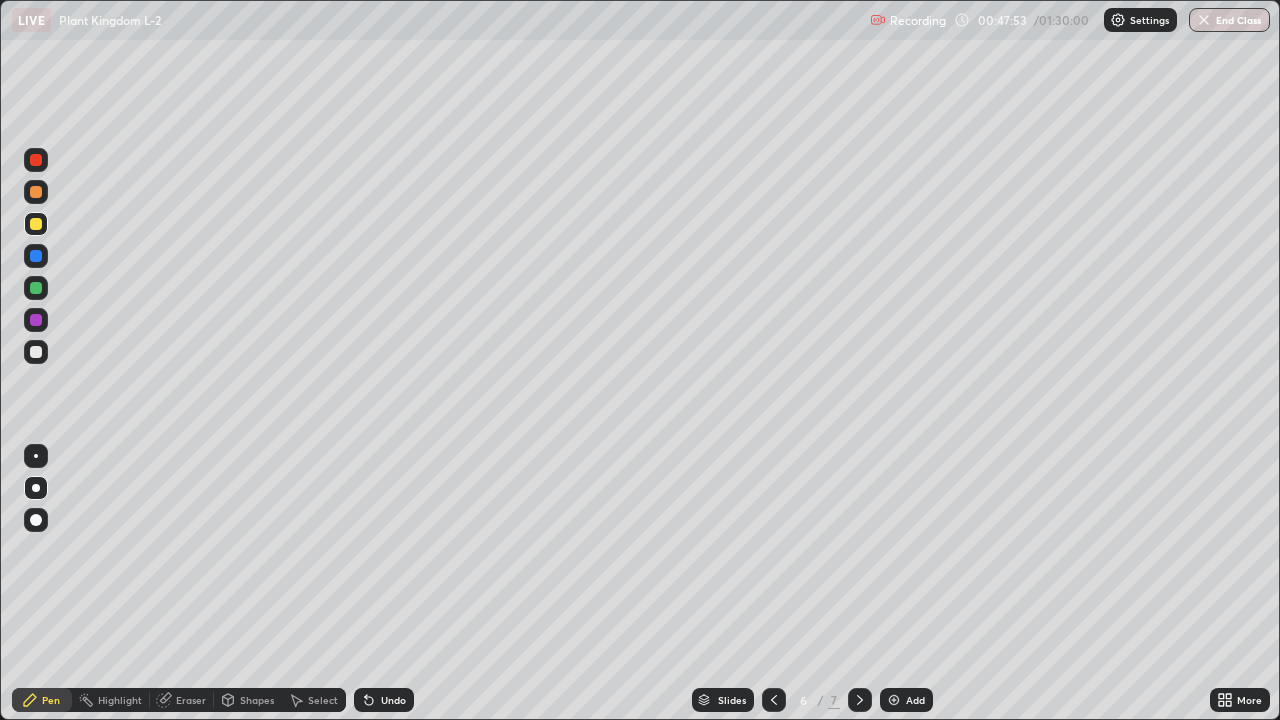 click on "Undo" at bounding box center [393, 700] 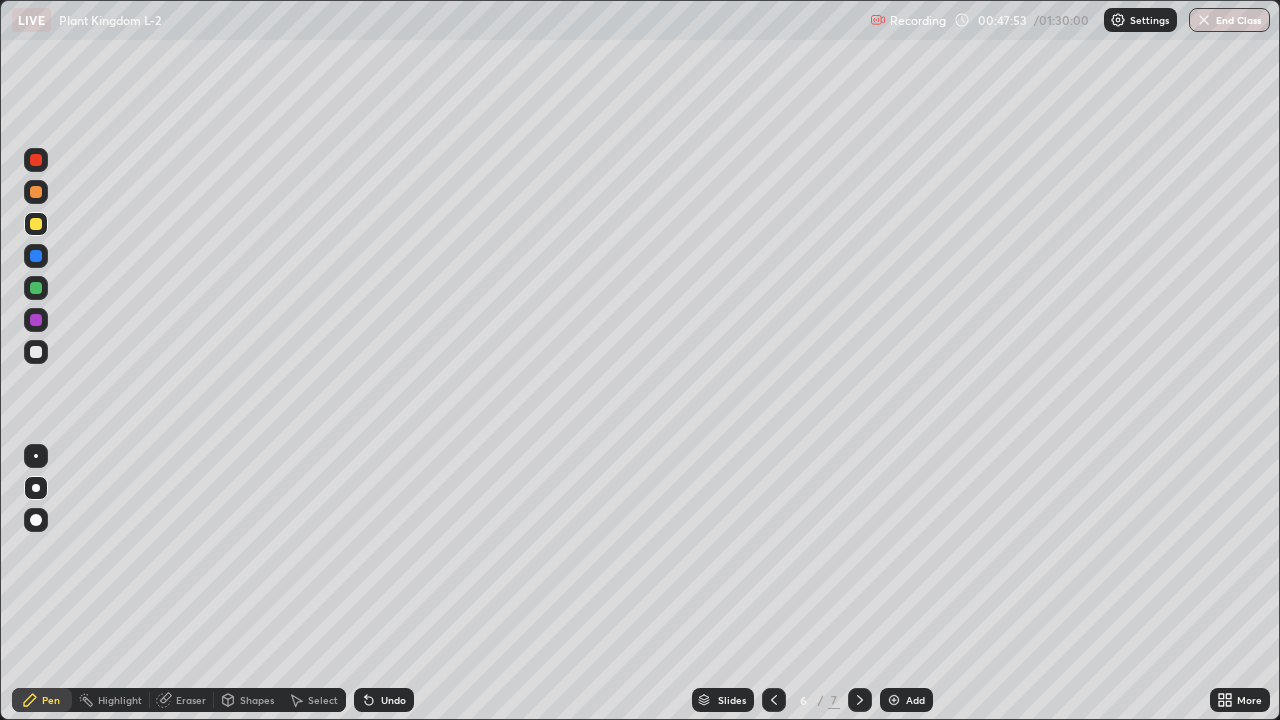 click on "Undo" at bounding box center [393, 700] 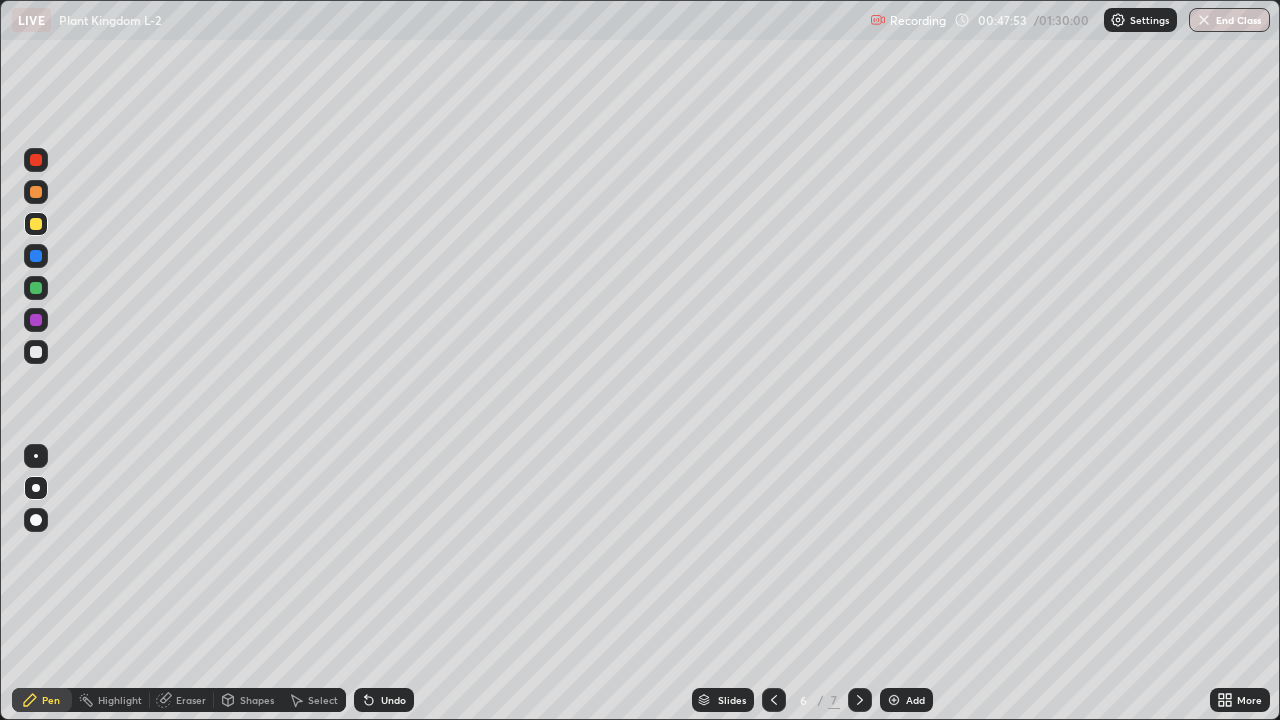click on "Undo" at bounding box center [384, 700] 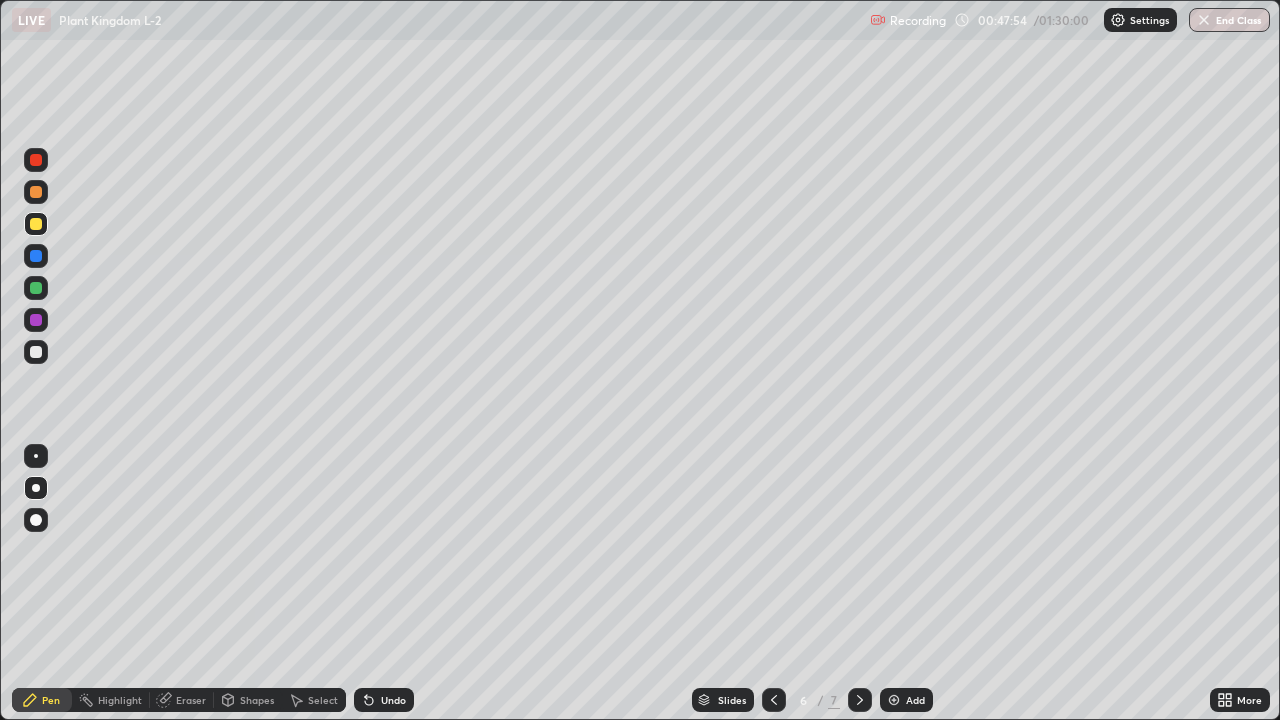 click 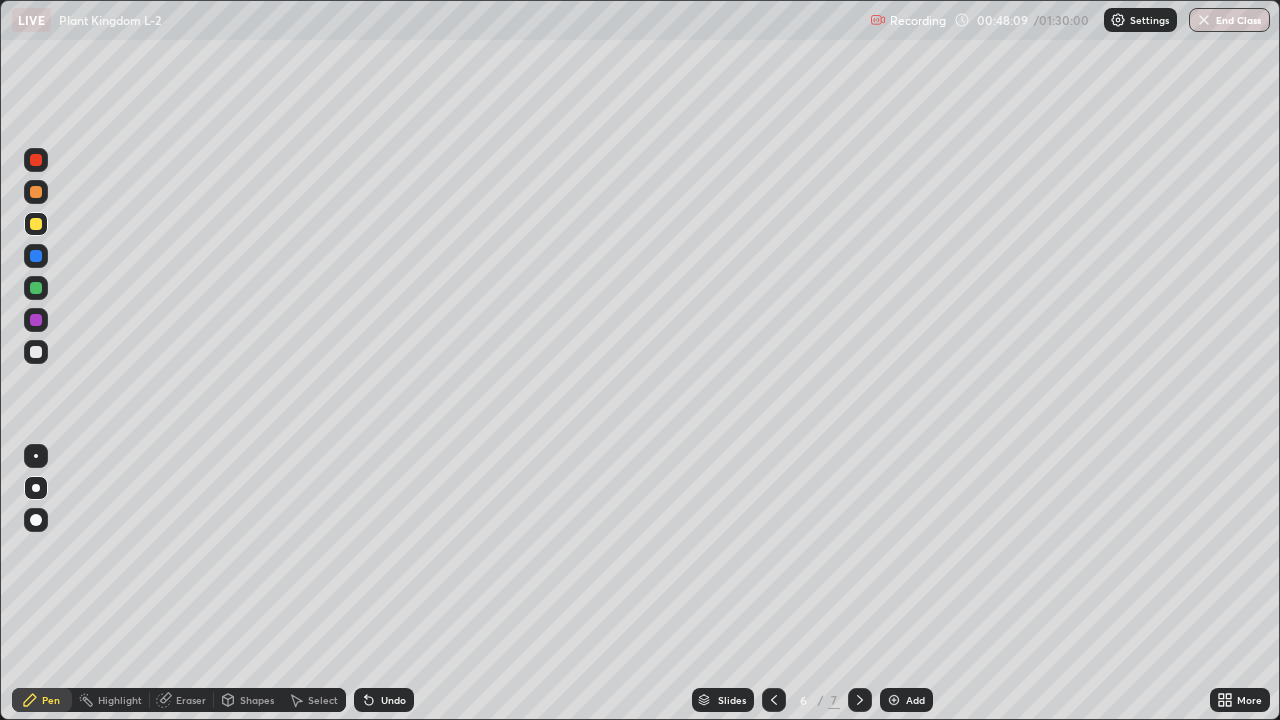 click on "Undo" at bounding box center [393, 700] 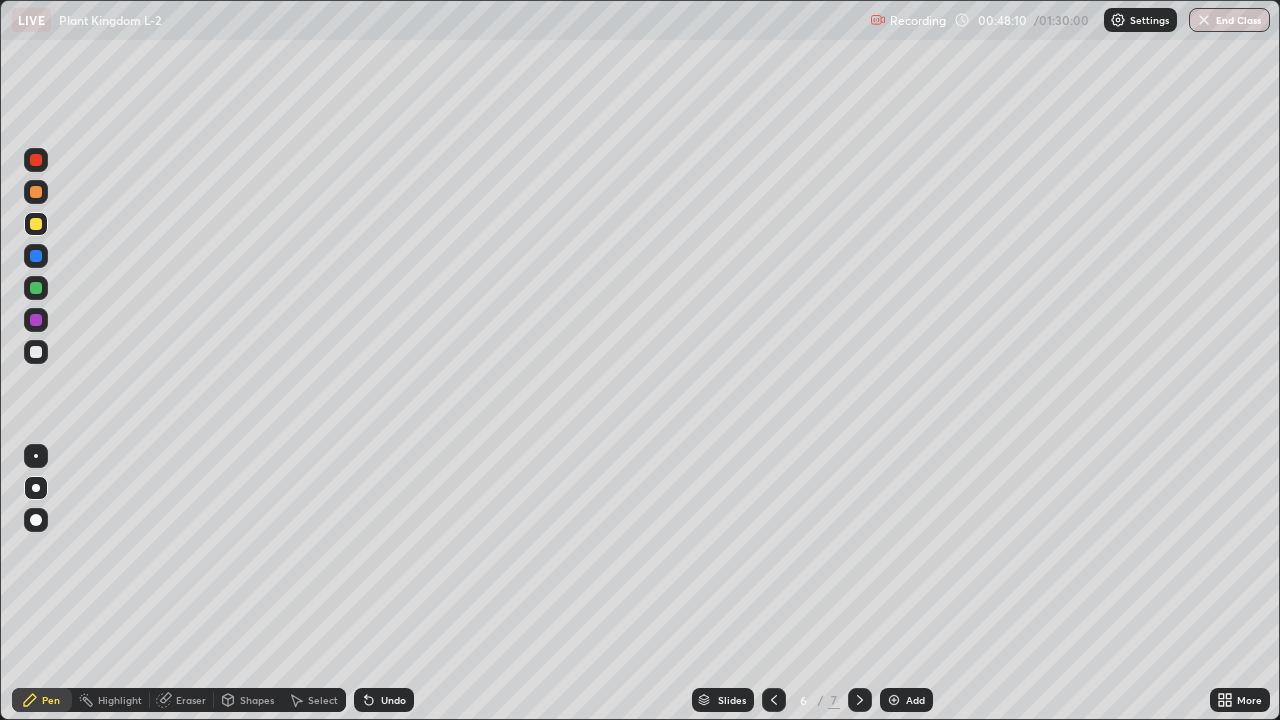 click on "Undo" at bounding box center (384, 700) 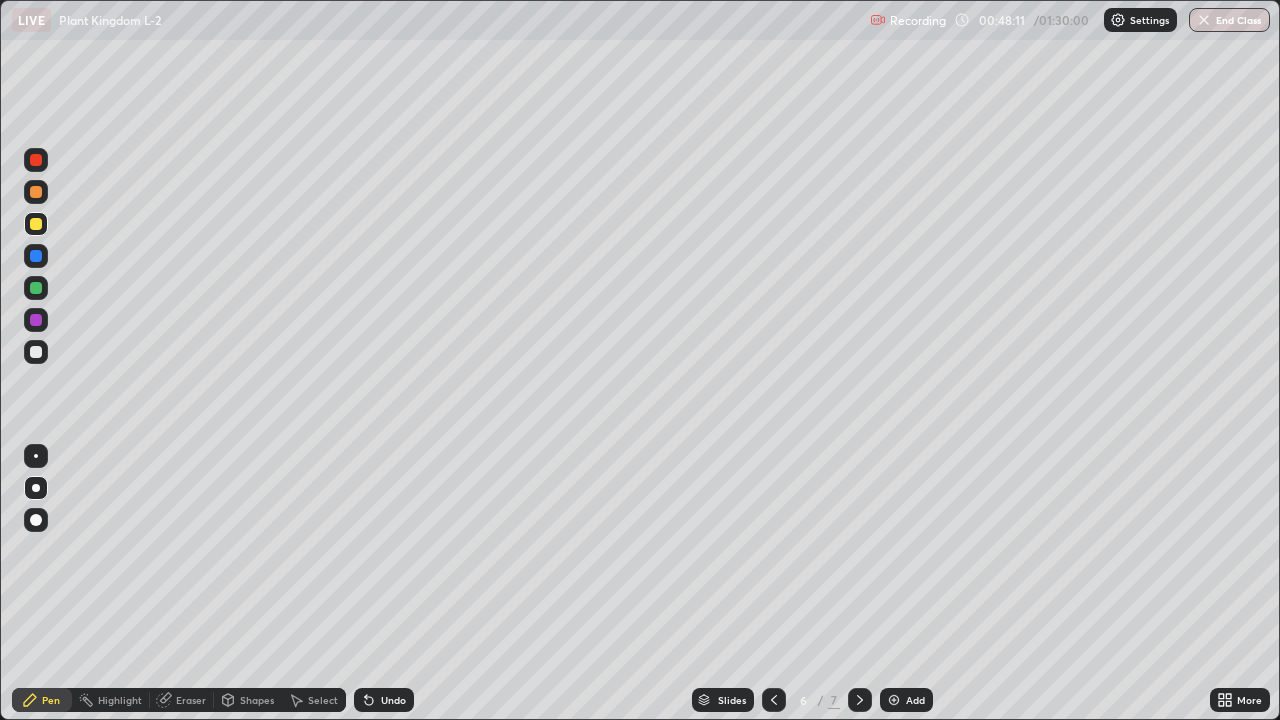 click on "Undo" at bounding box center (384, 700) 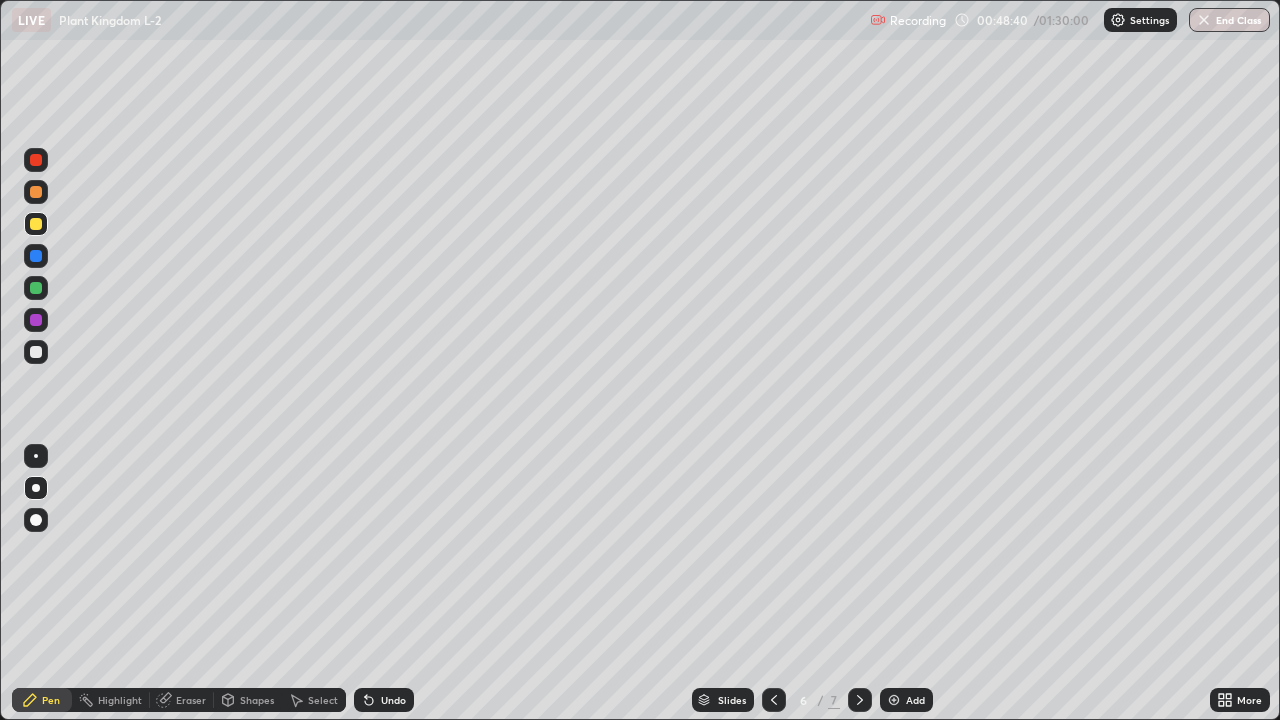 click at bounding box center (36, 288) 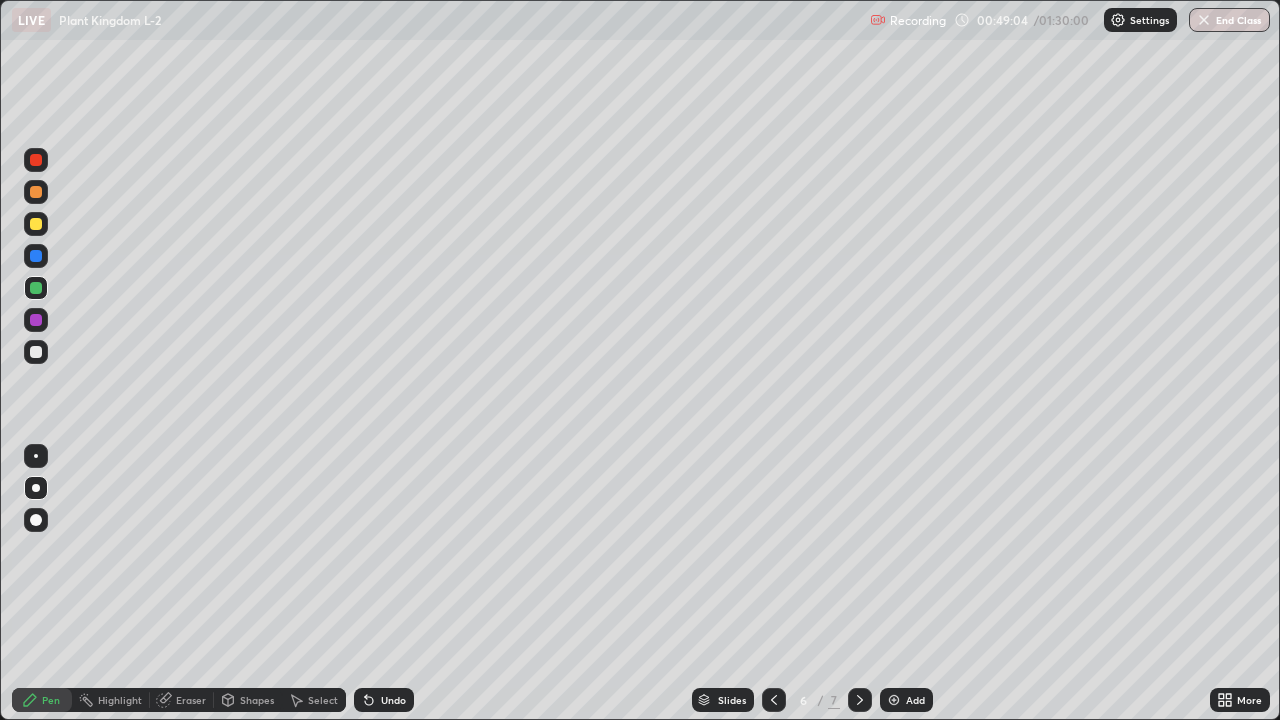 click at bounding box center (36, 224) 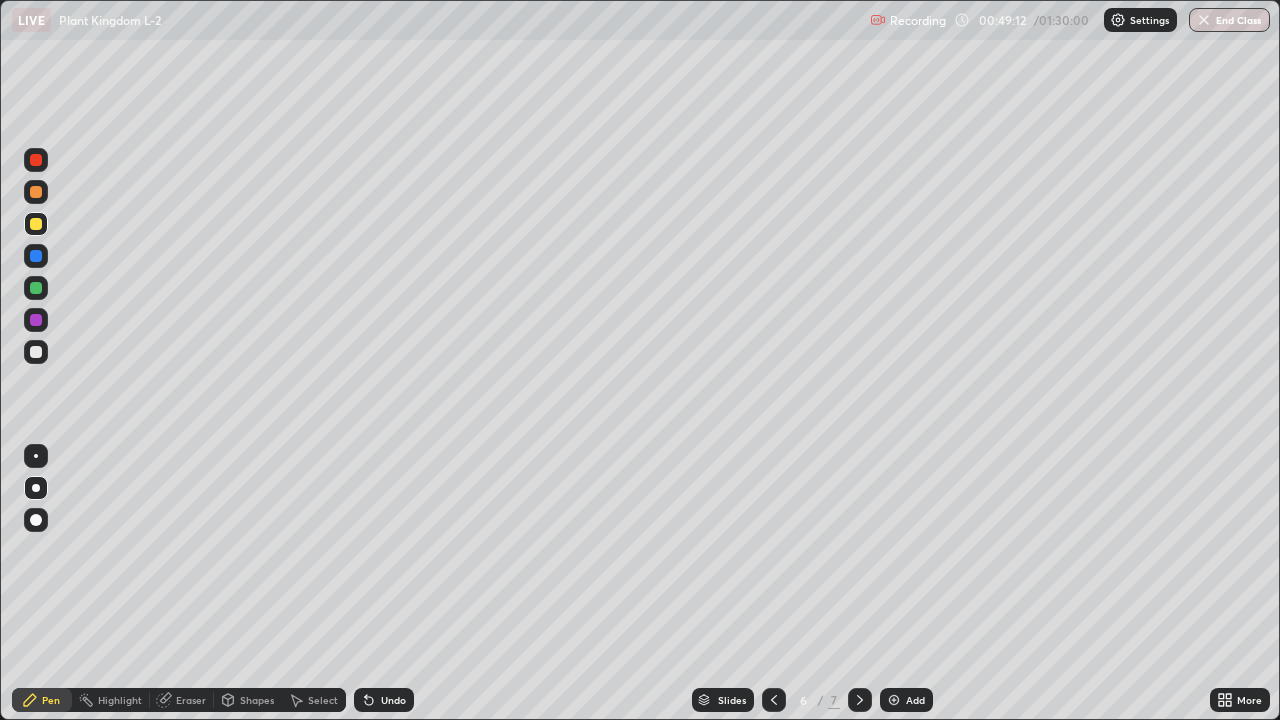 click at bounding box center [36, 224] 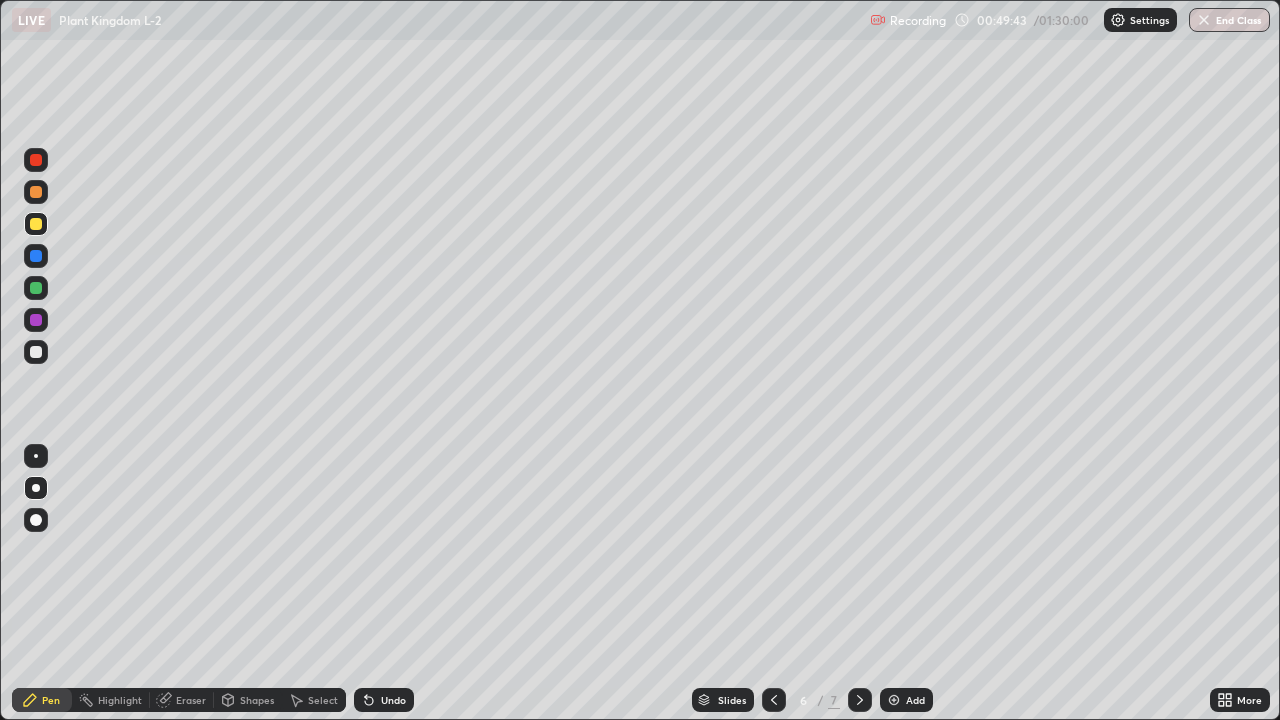 click at bounding box center [36, 288] 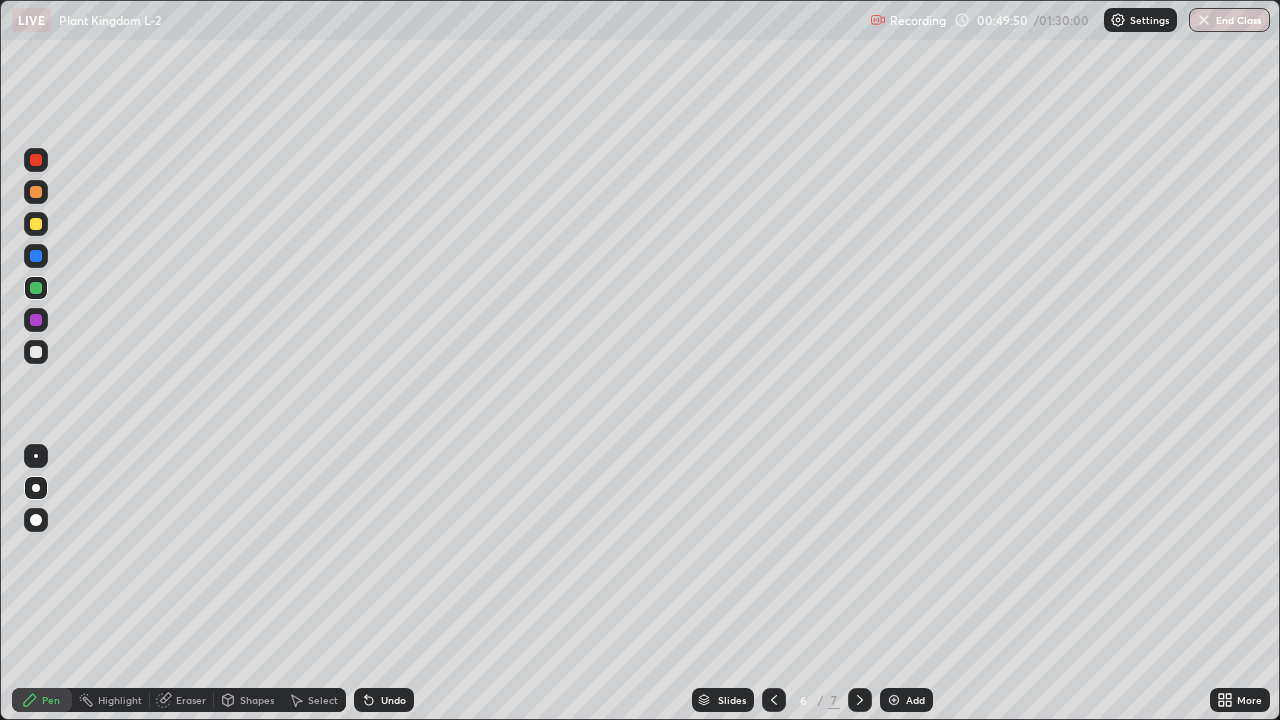 click on "Undo" at bounding box center [384, 700] 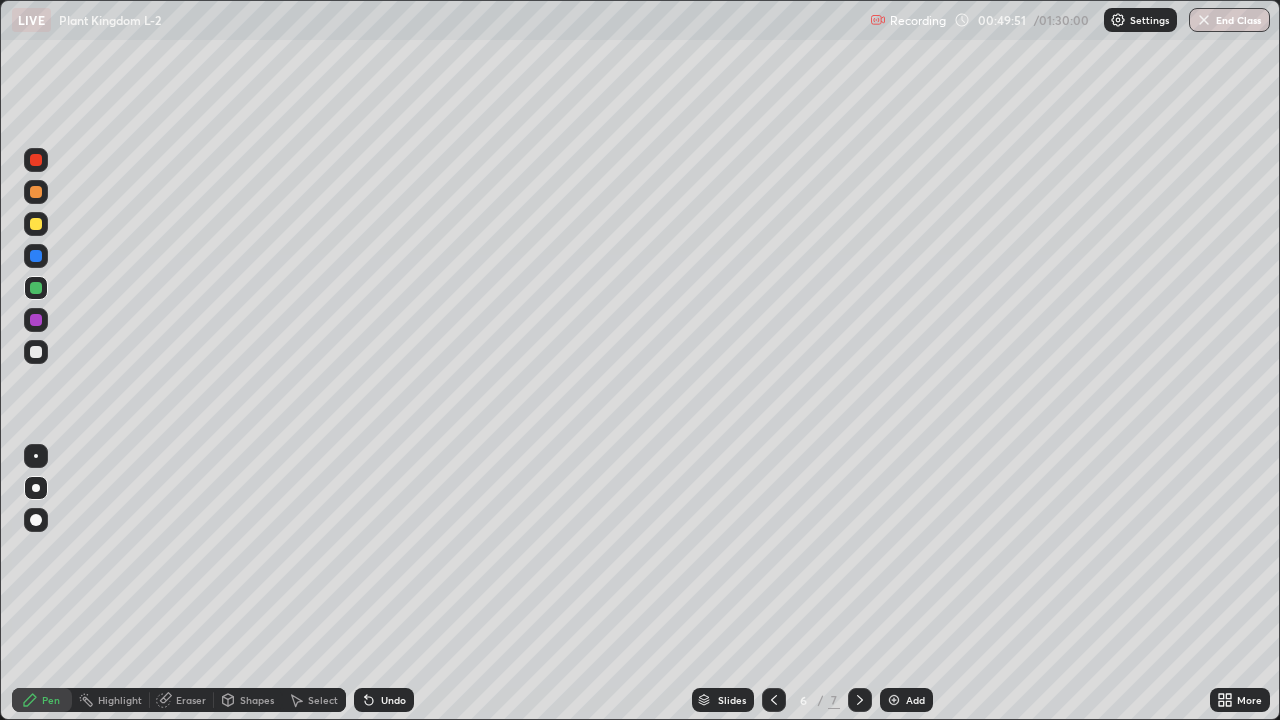click on "Undo" at bounding box center (384, 700) 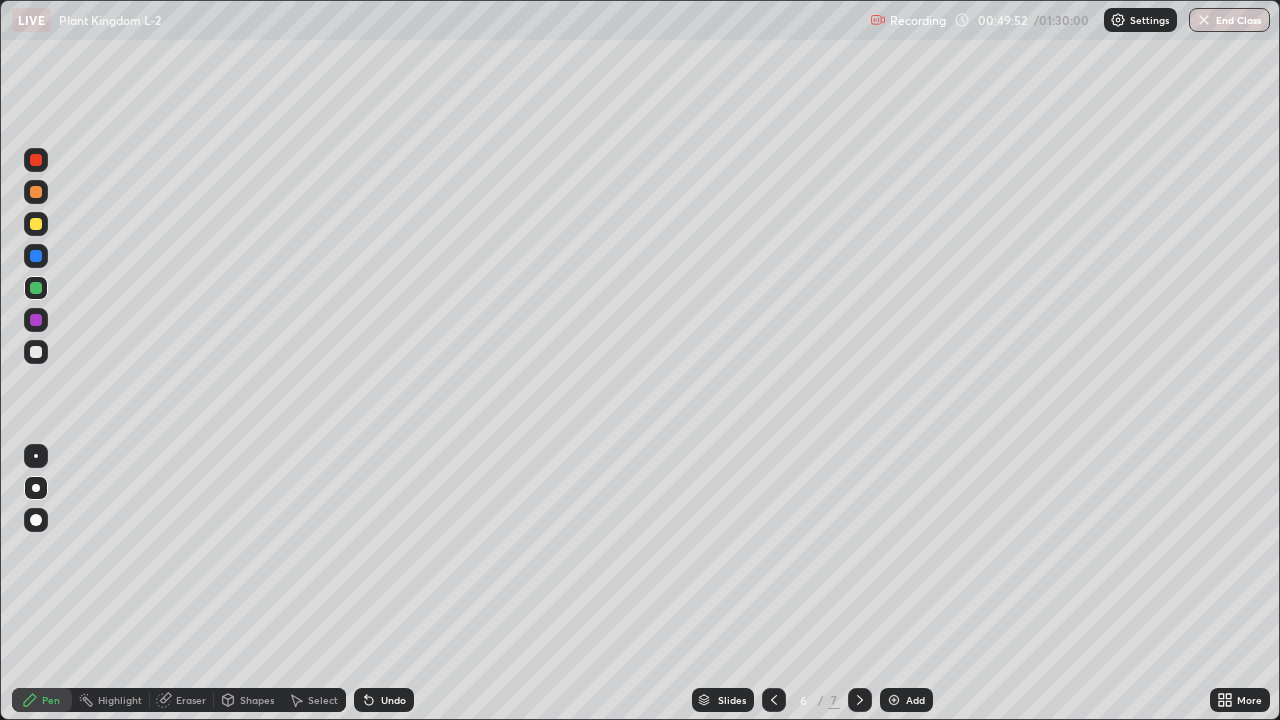 click at bounding box center [36, 224] 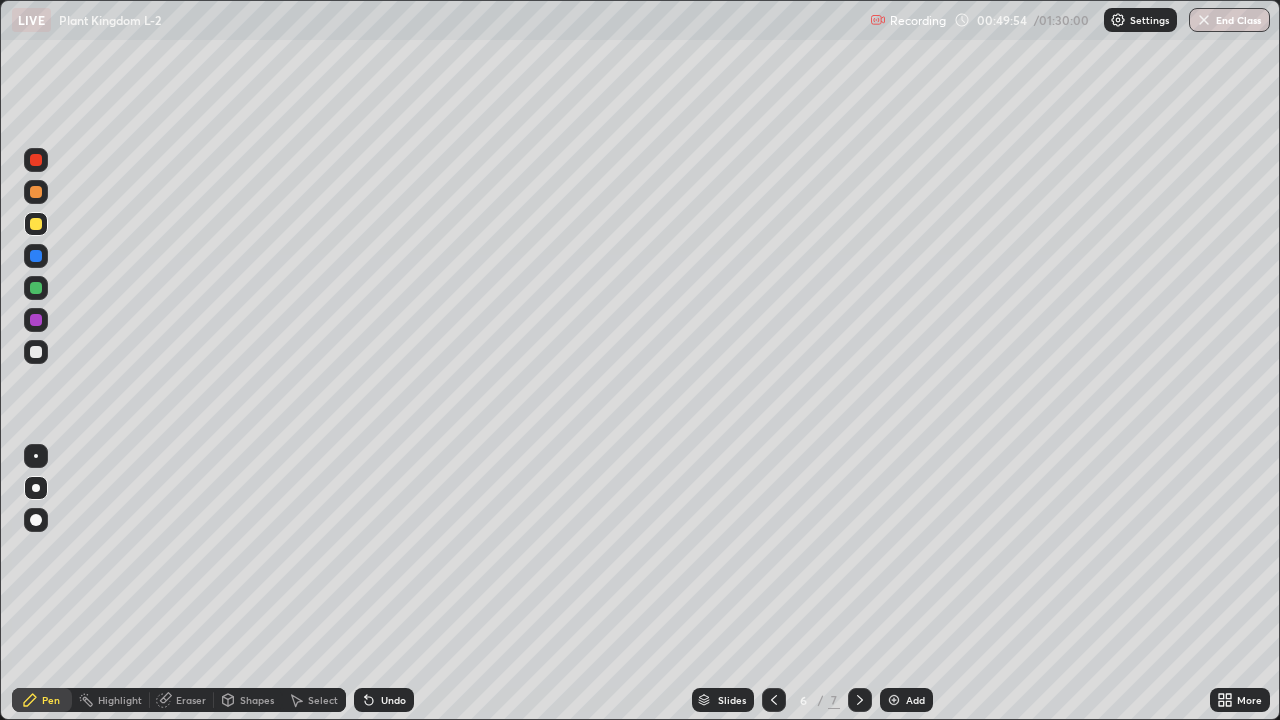 click 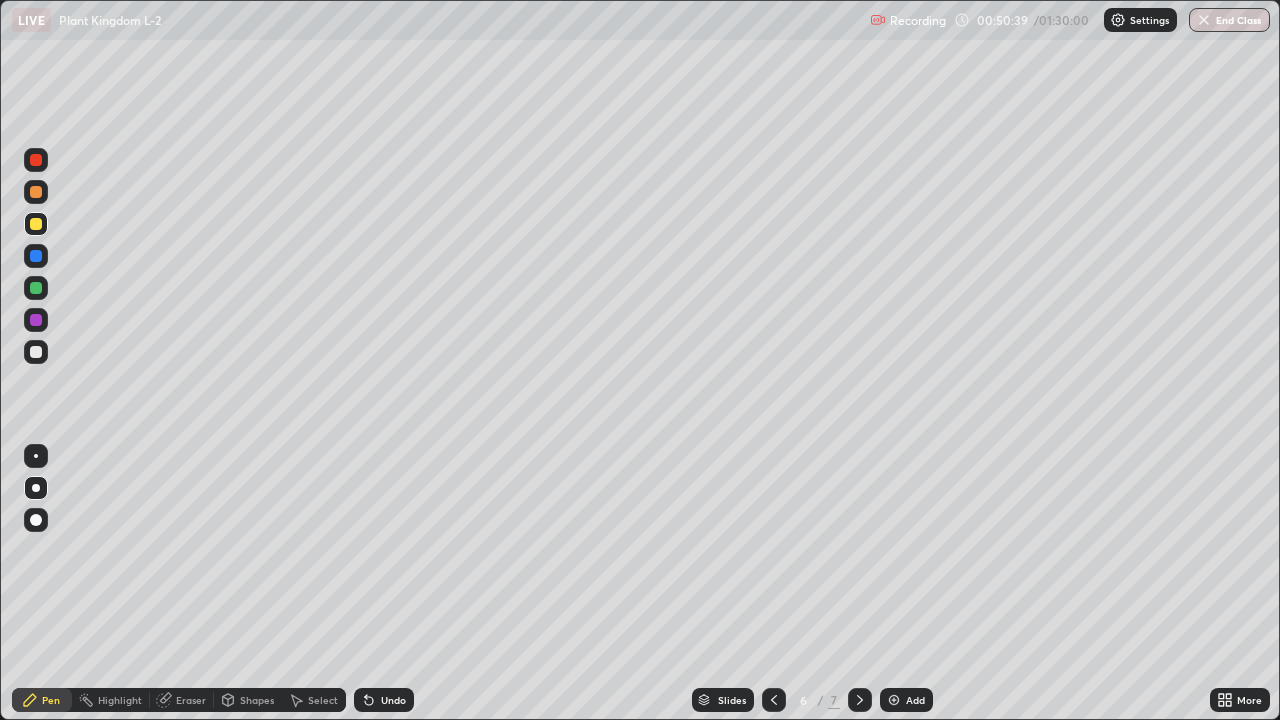click on "Undo" at bounding box center (393, 700) 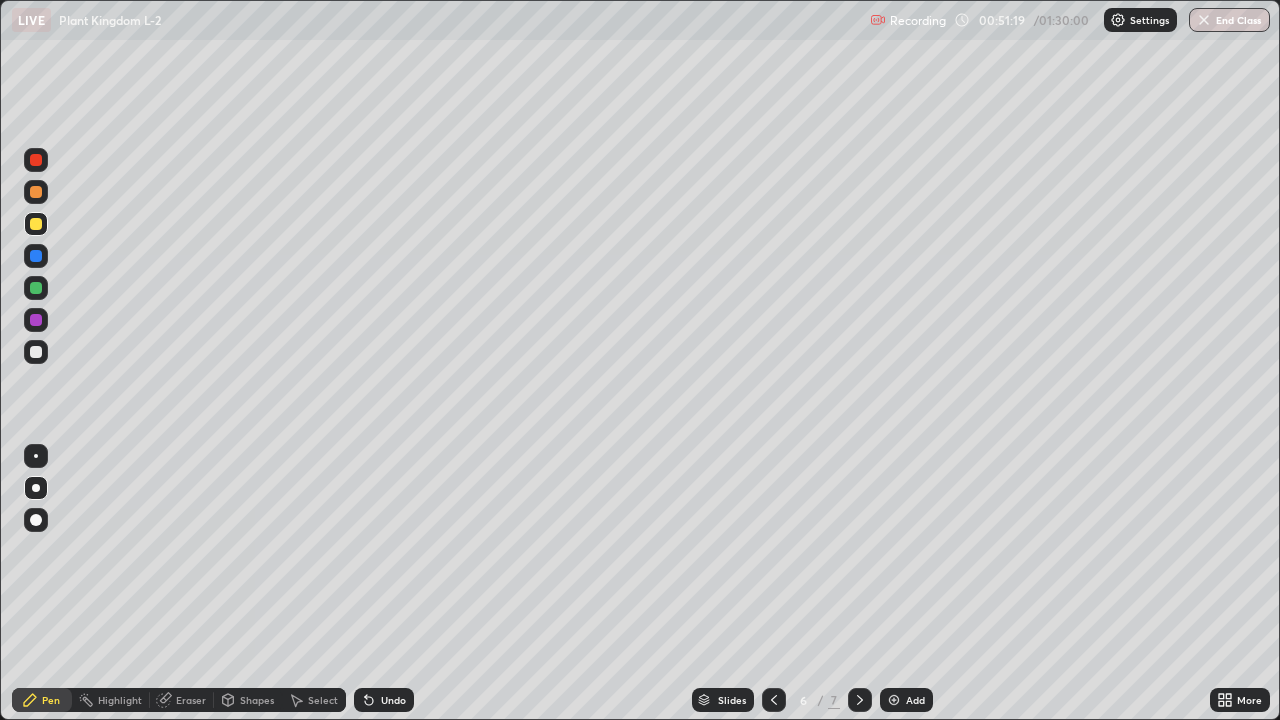 click on "Undo" at bounding box center (384, 700) 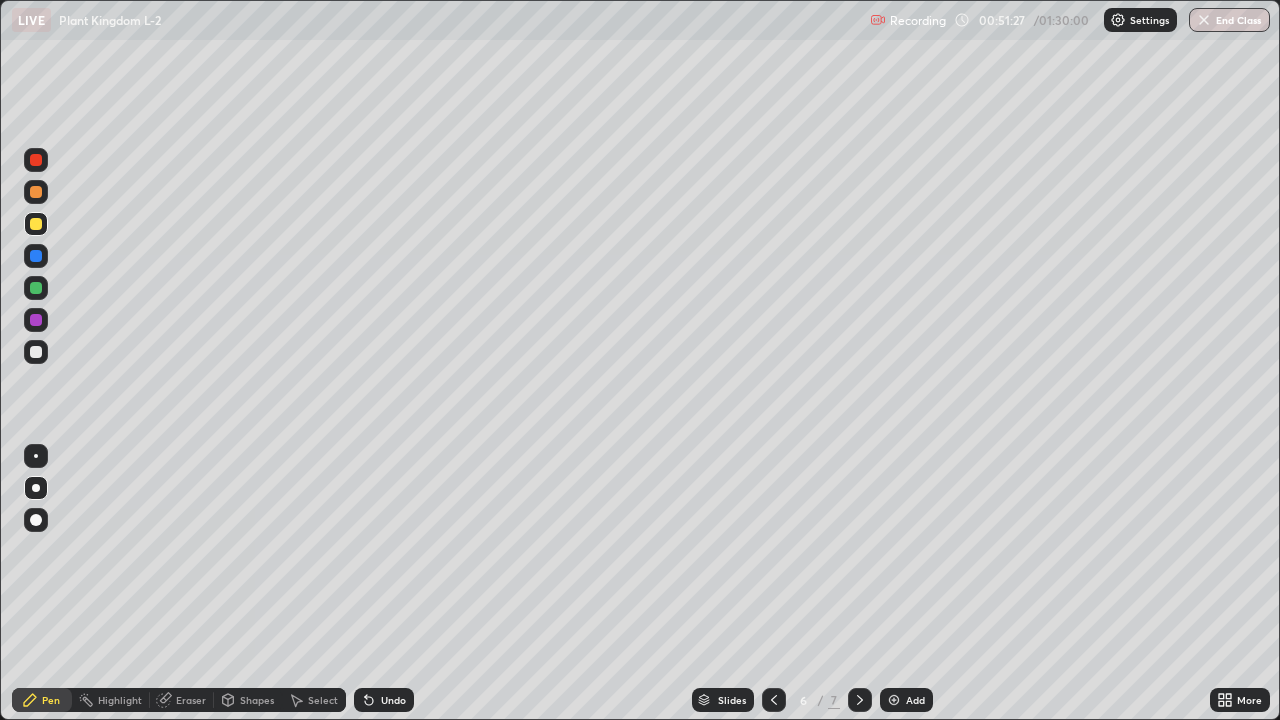 click at bounding box center [36, 288] 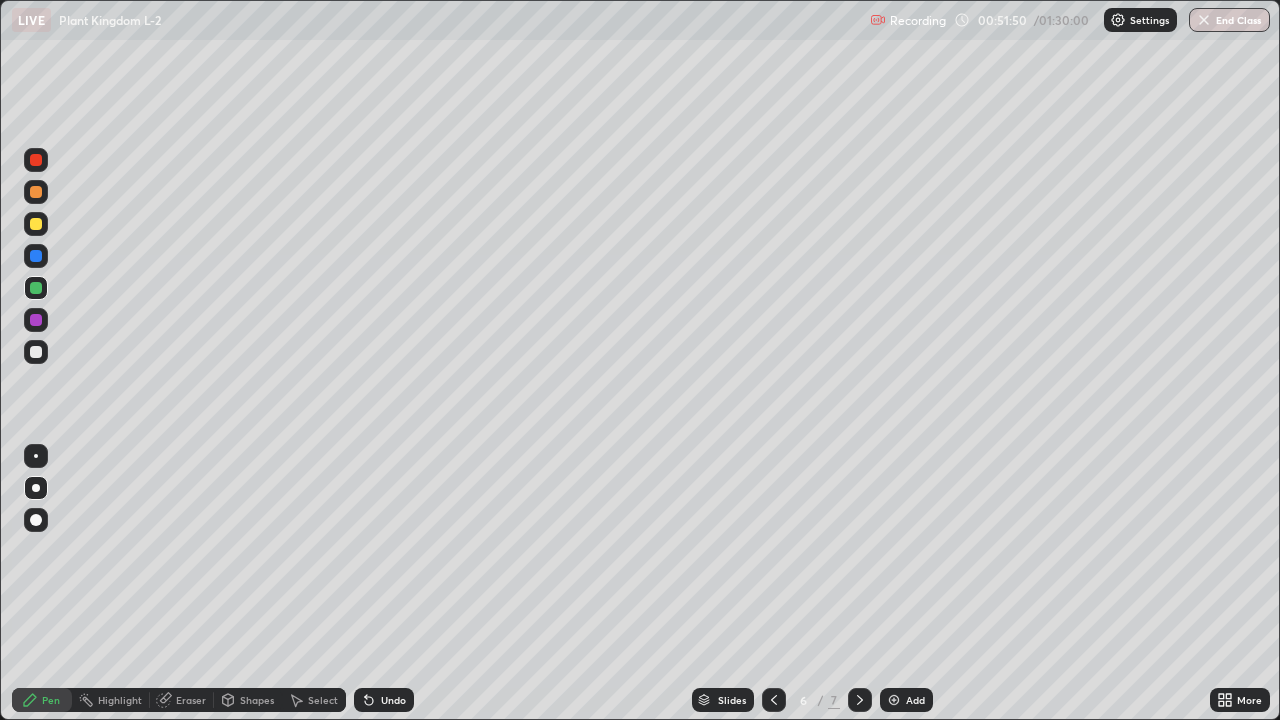 click at bounding box center [36, 224] 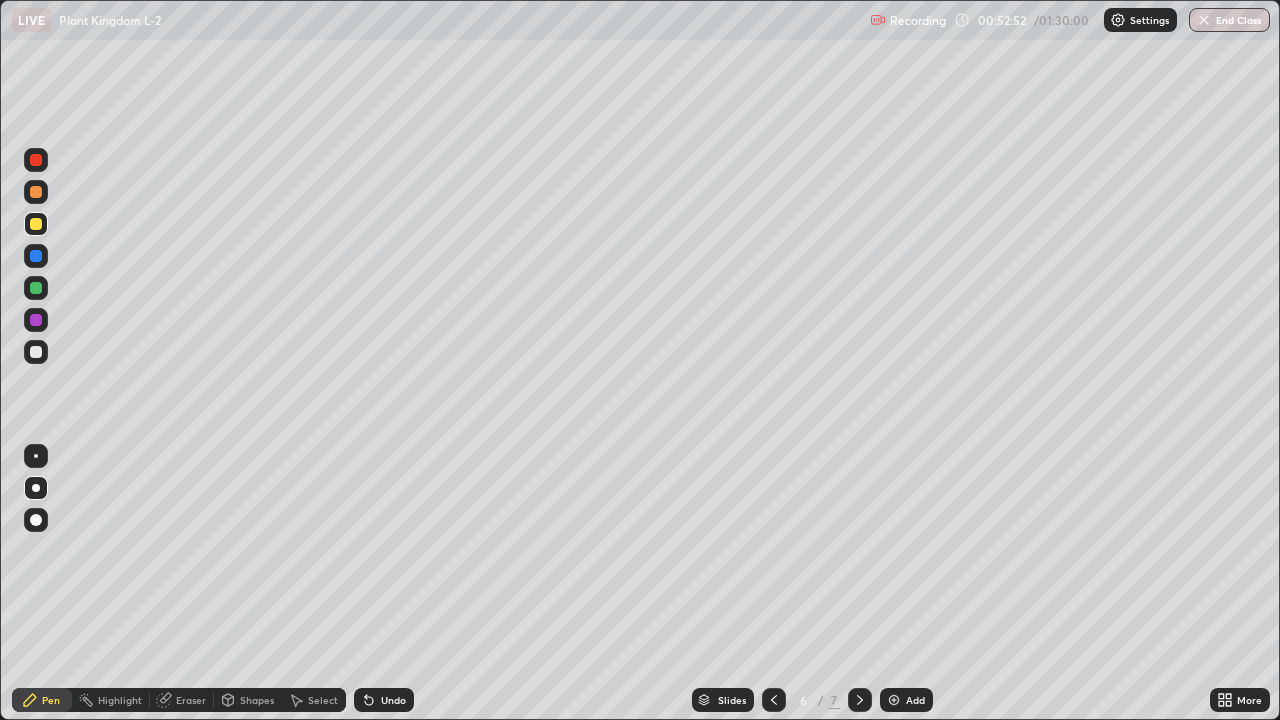 click at bounding box center [36, 288] 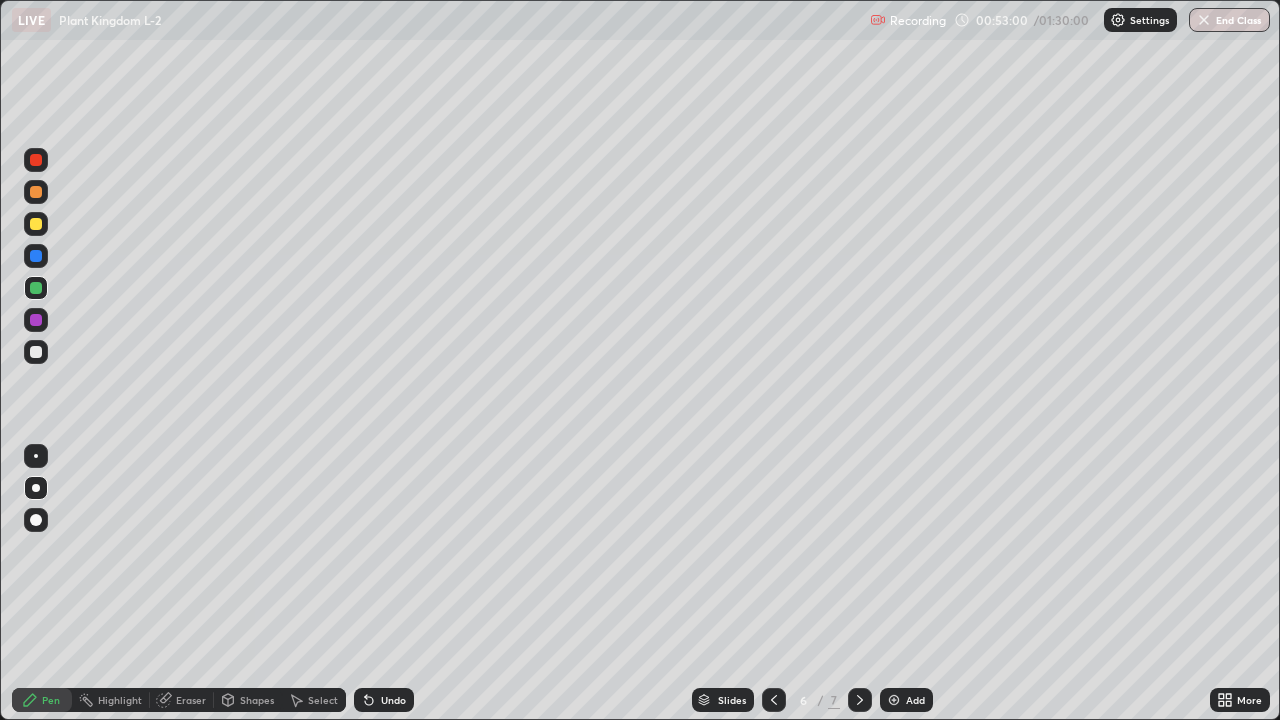 click at bounding box center [36, 224] 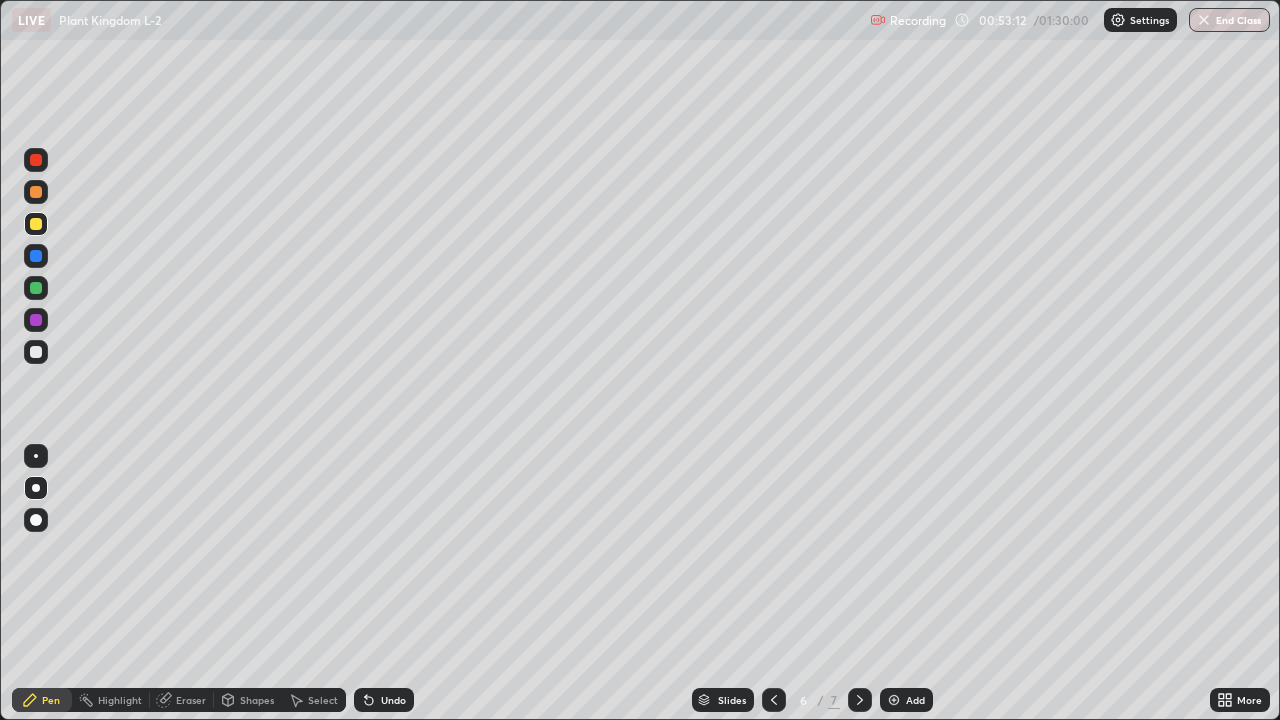 click at bounding box center [36, 288] 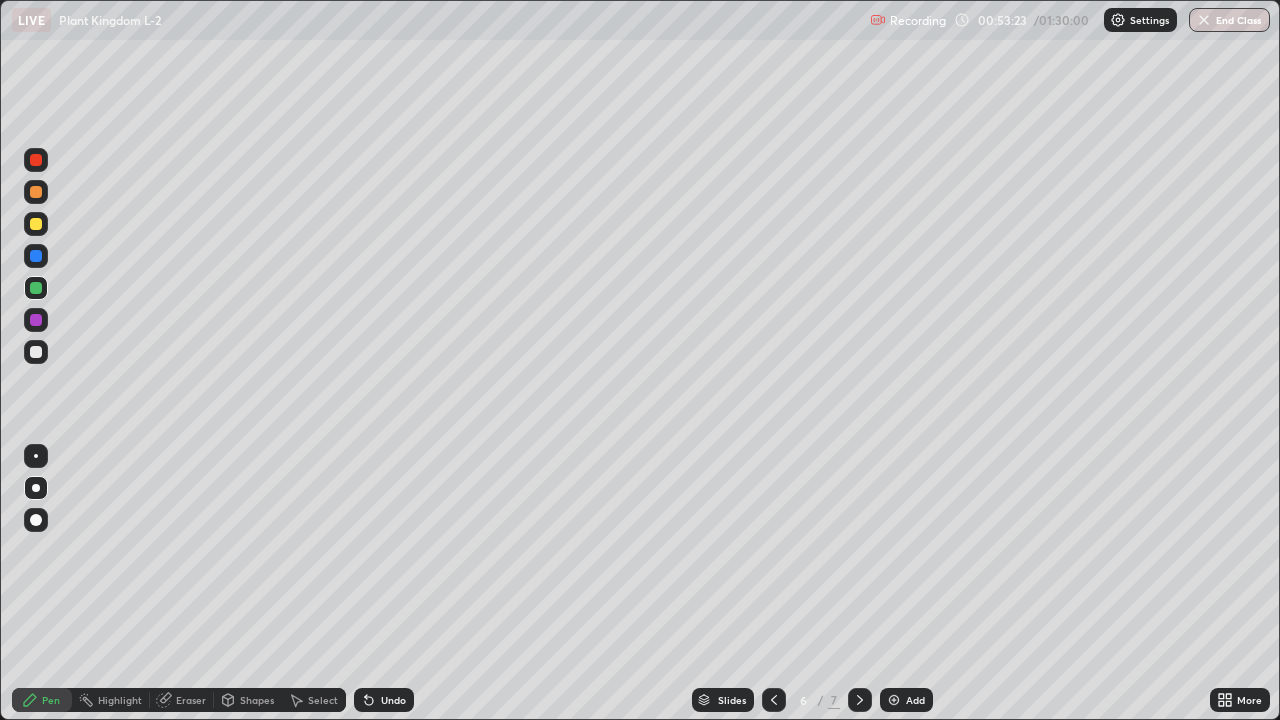 click at bounding box center (36, 224) 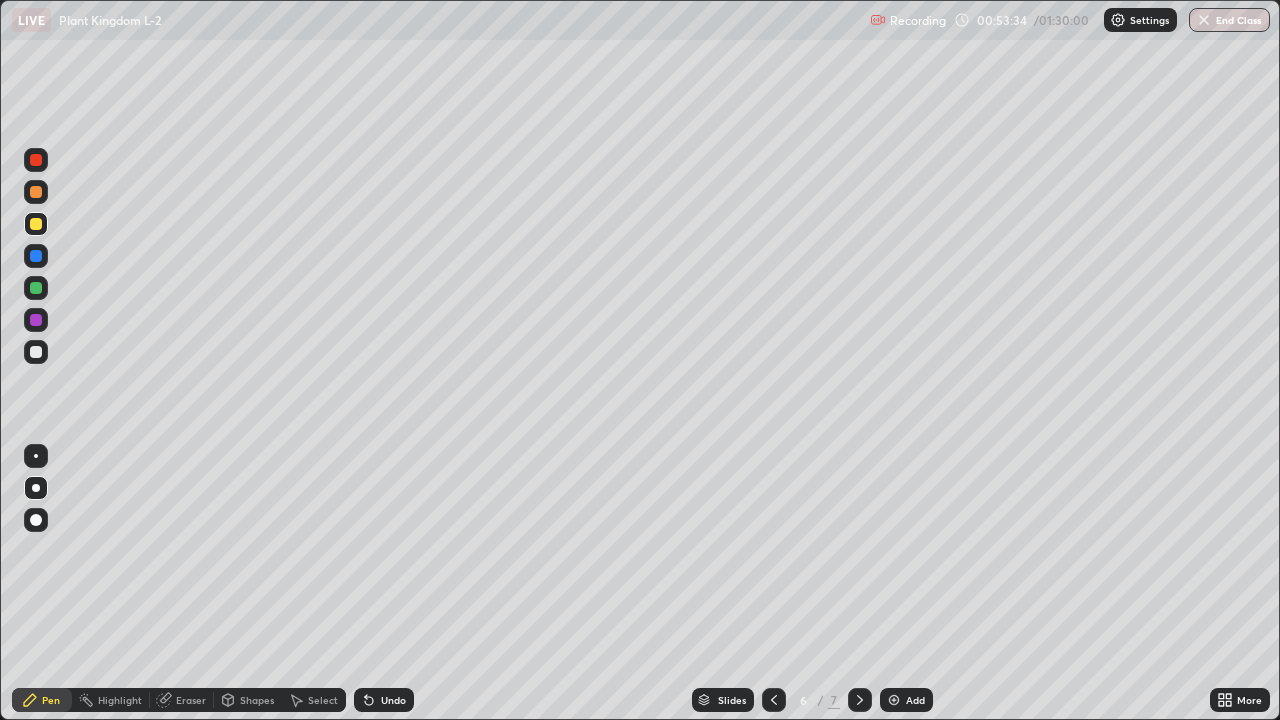 click on "Undo" at bounding box center (393, 700) 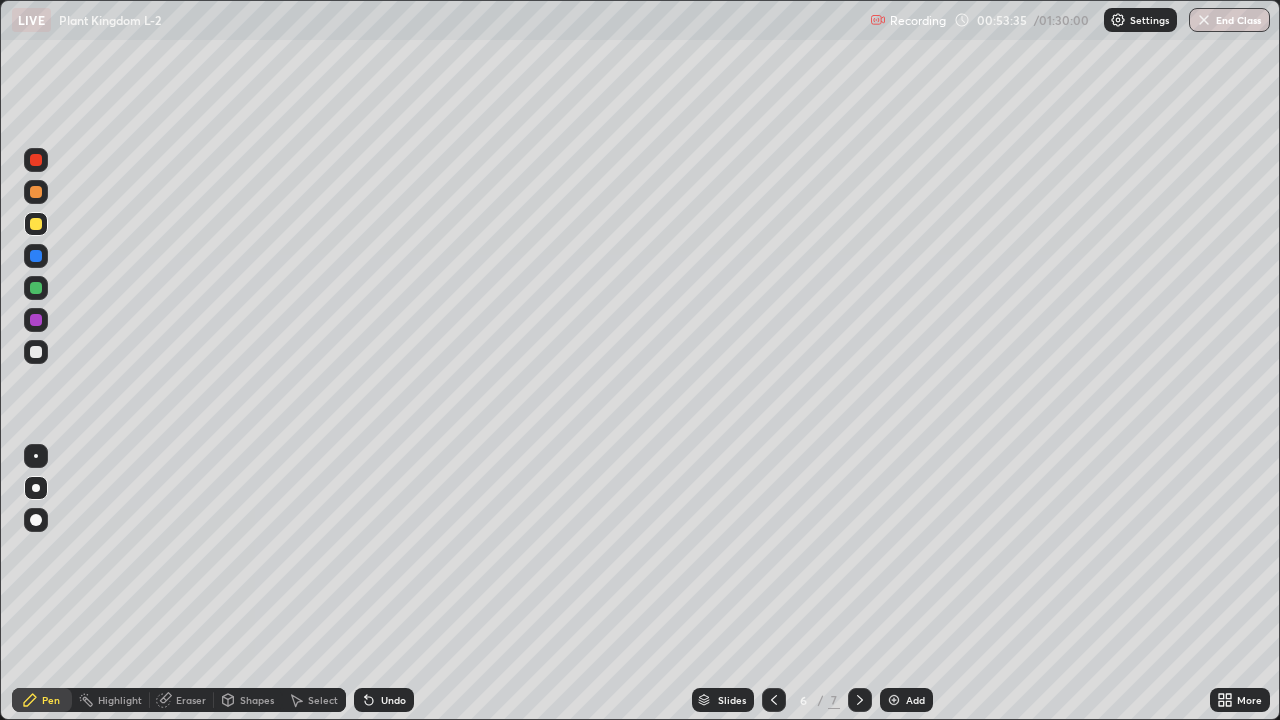 click on "Undo" at bounding box center [393, 700] 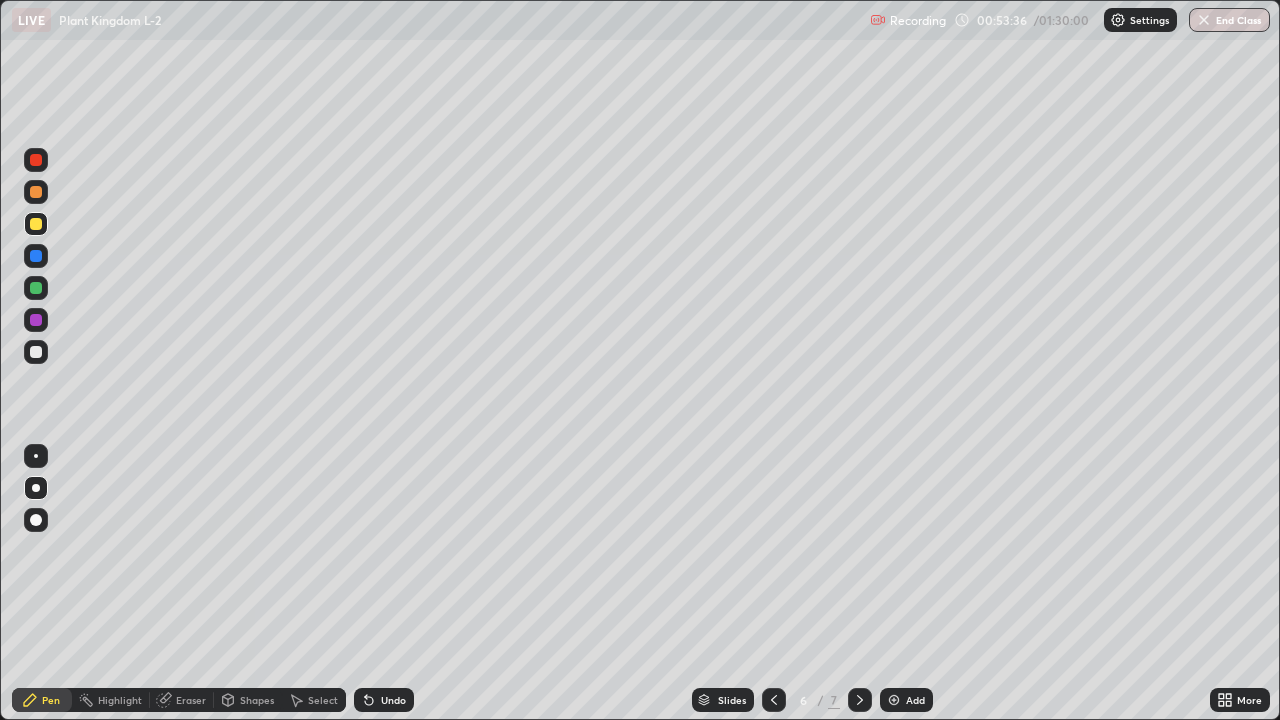 click on "Undo" at bounding box center (384, 700) 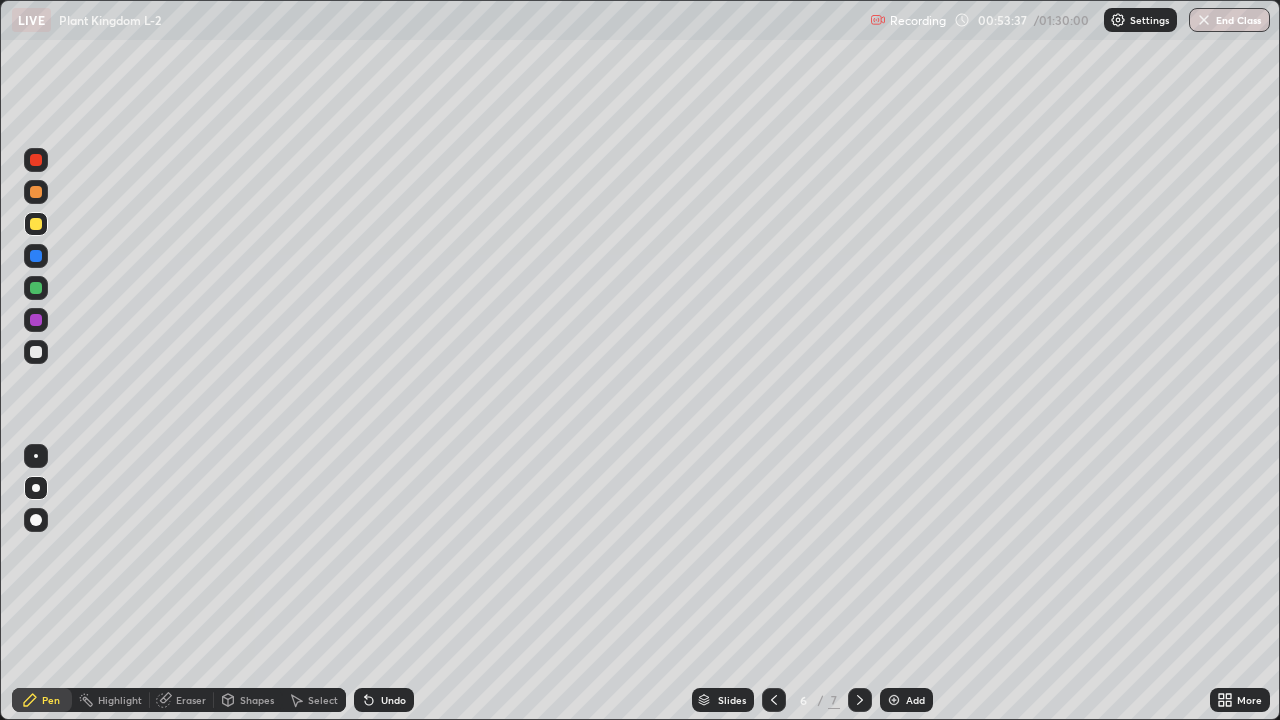 click on "Undo" at bounding box center [393, 700] 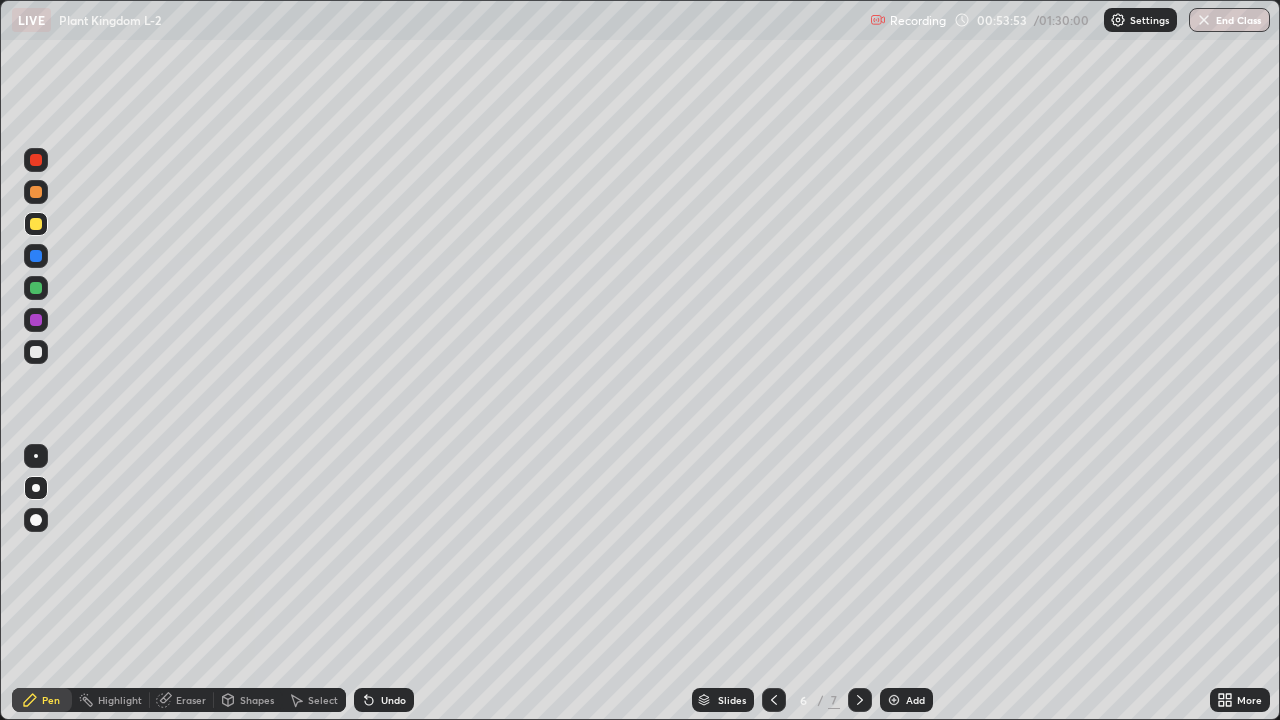 click on "Undo" at bounding box center [393, 700] 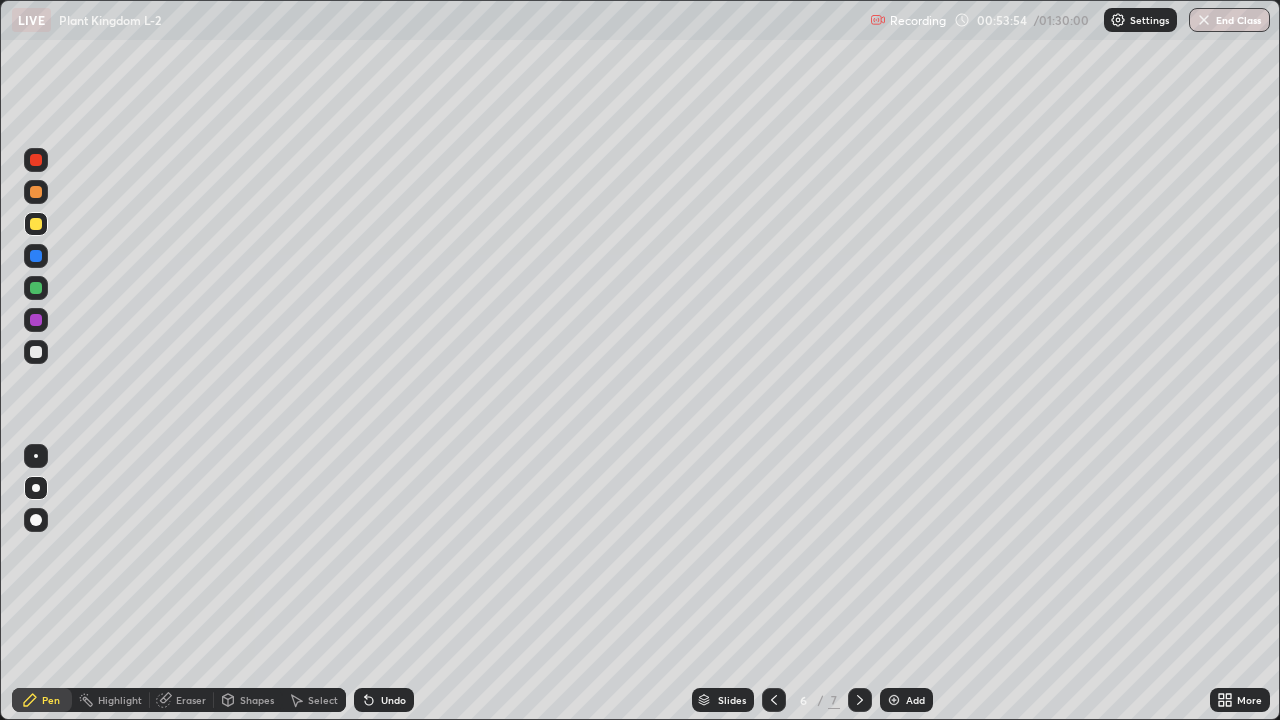 click on "Undo" at bounding box center (393, 700) 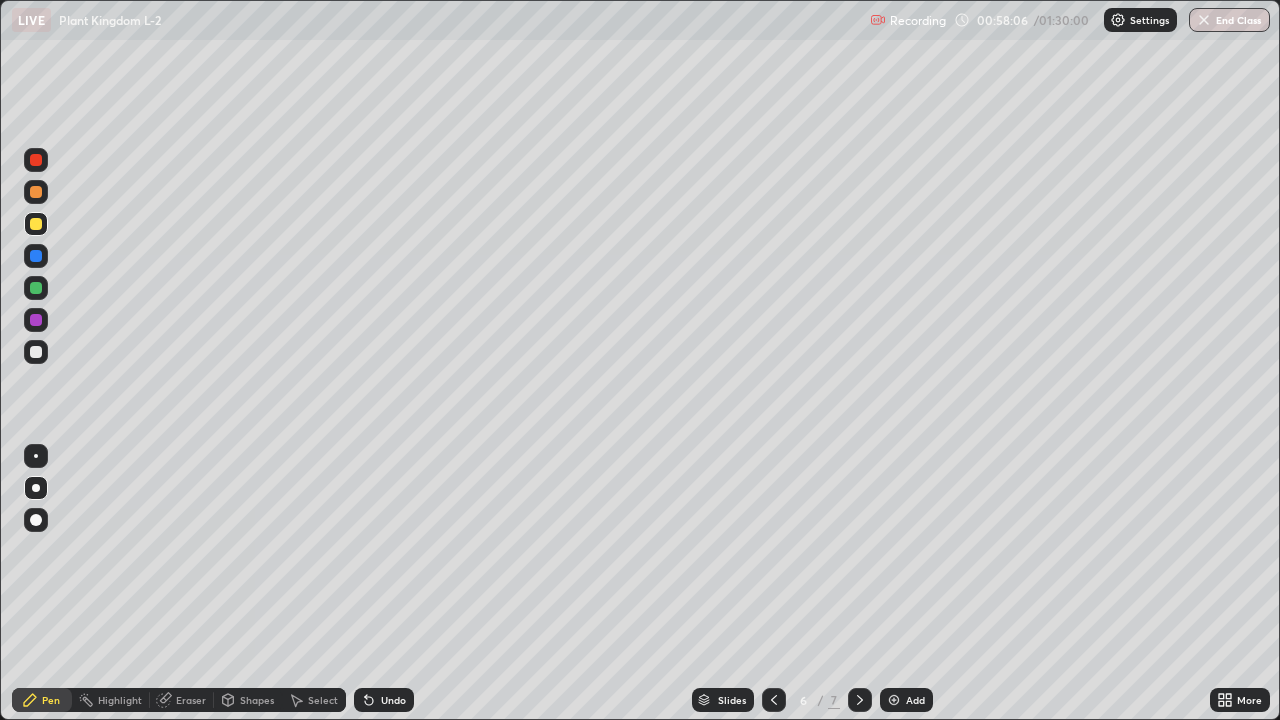 click at bounding box center [36, 192] 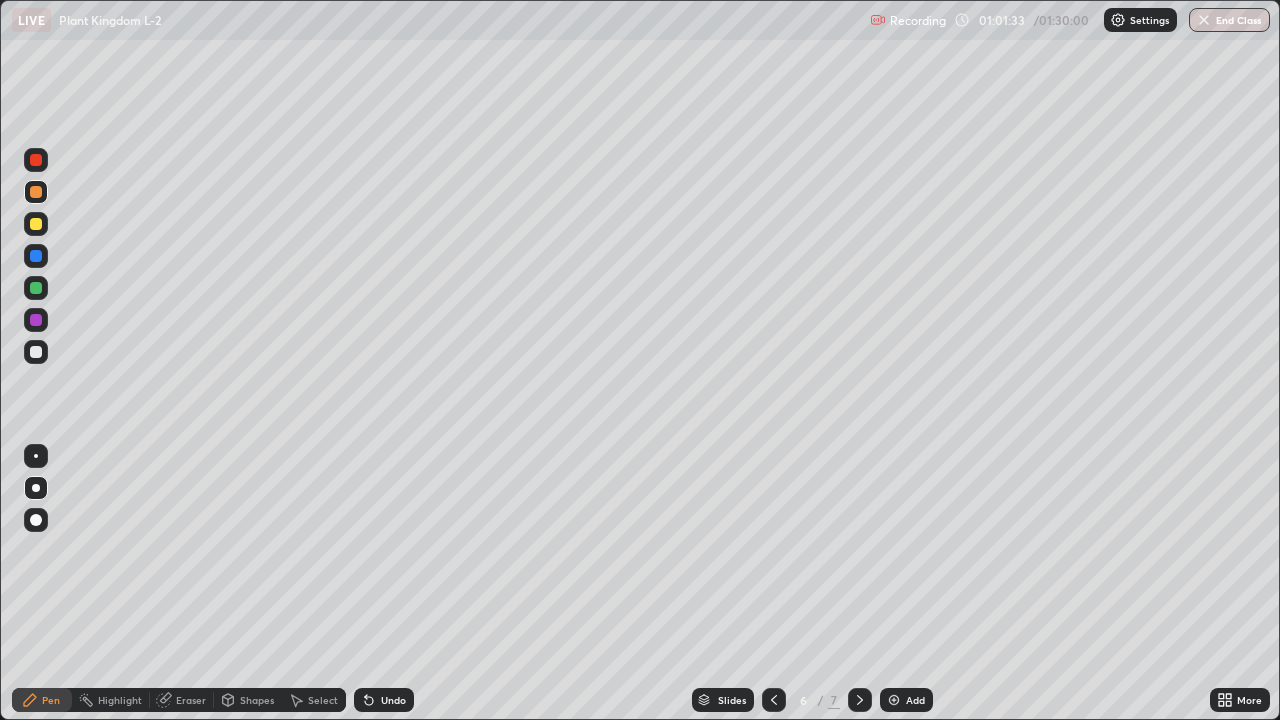 click 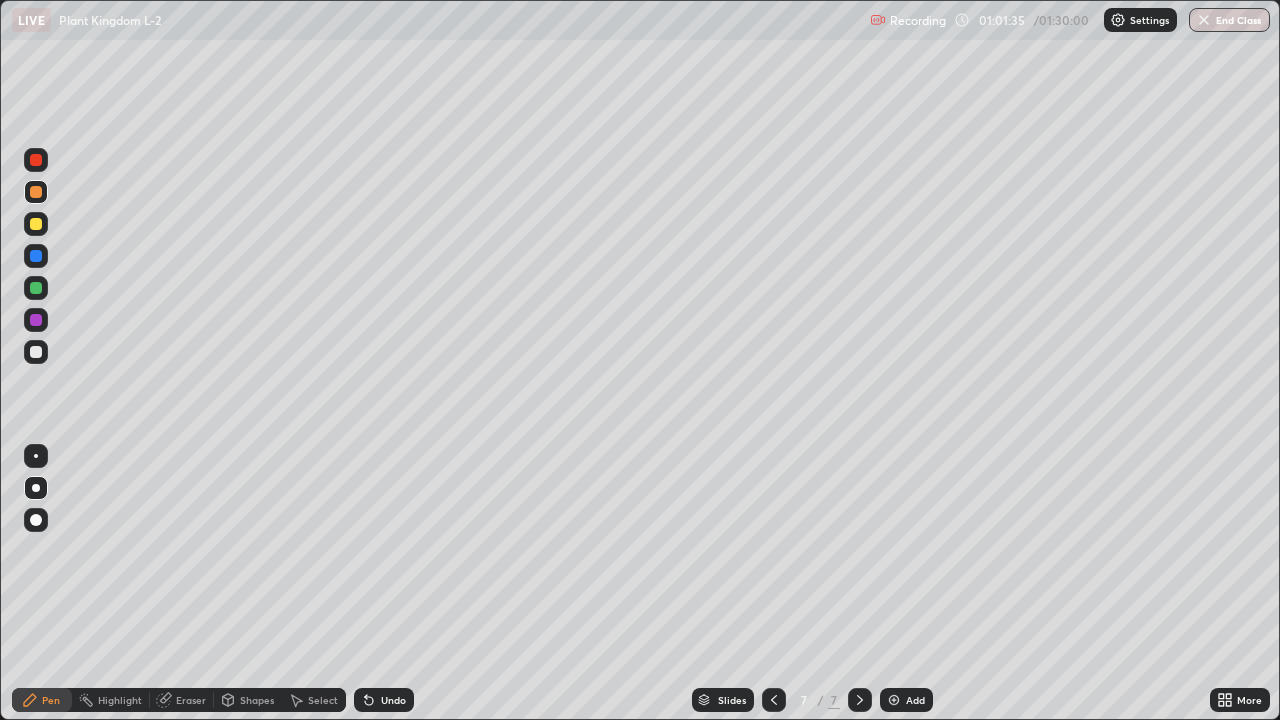 click at bounding box center (36, 224) 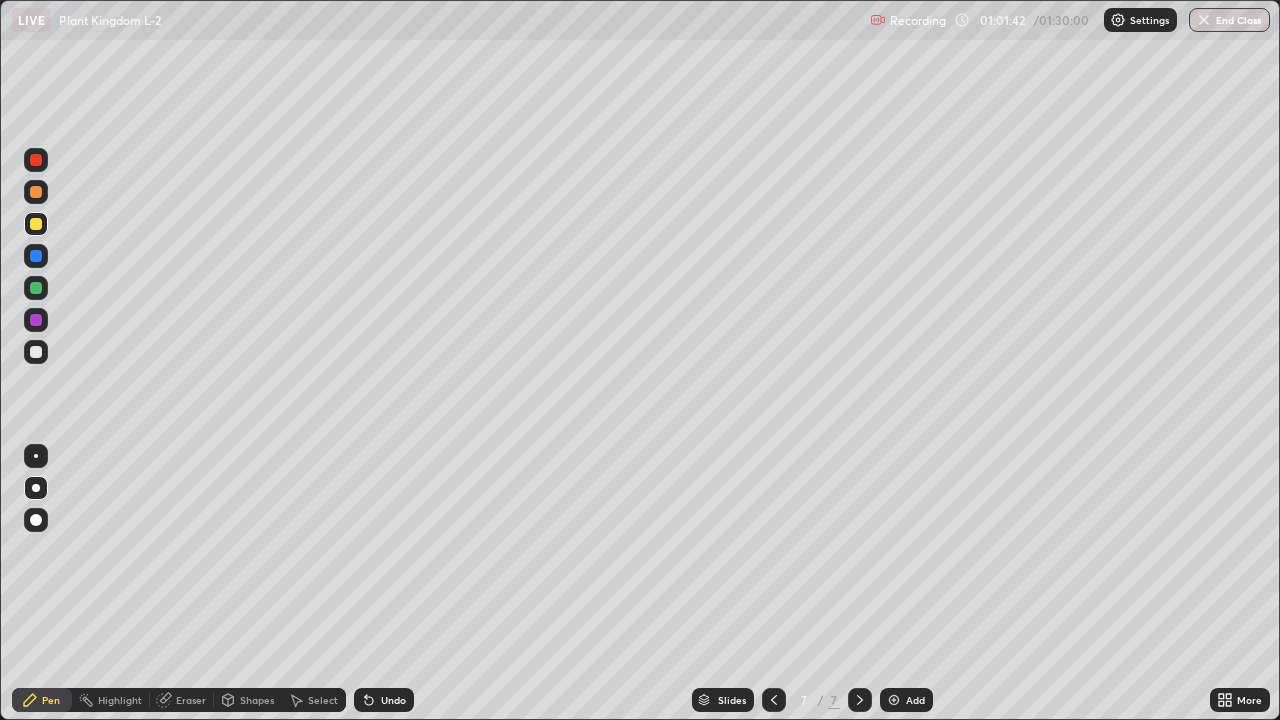 click at bounding box center (36, 256) 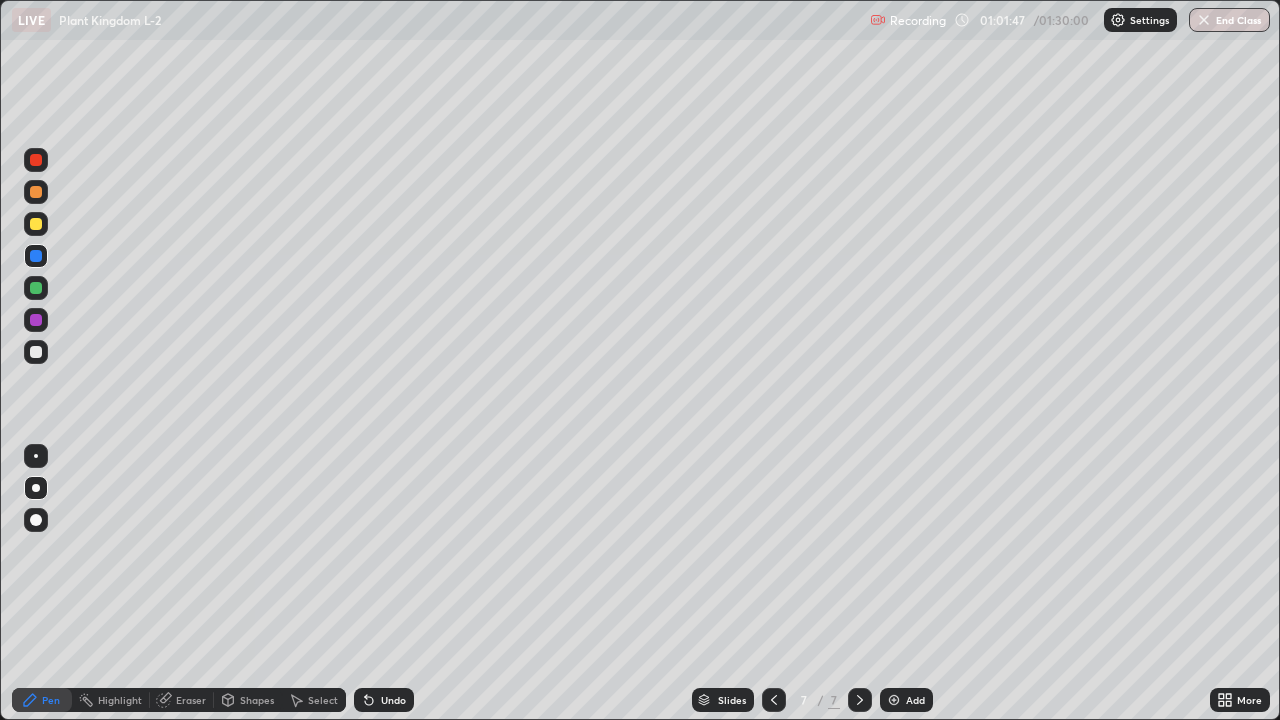click on "Undo" at bounding box center (384, 700) 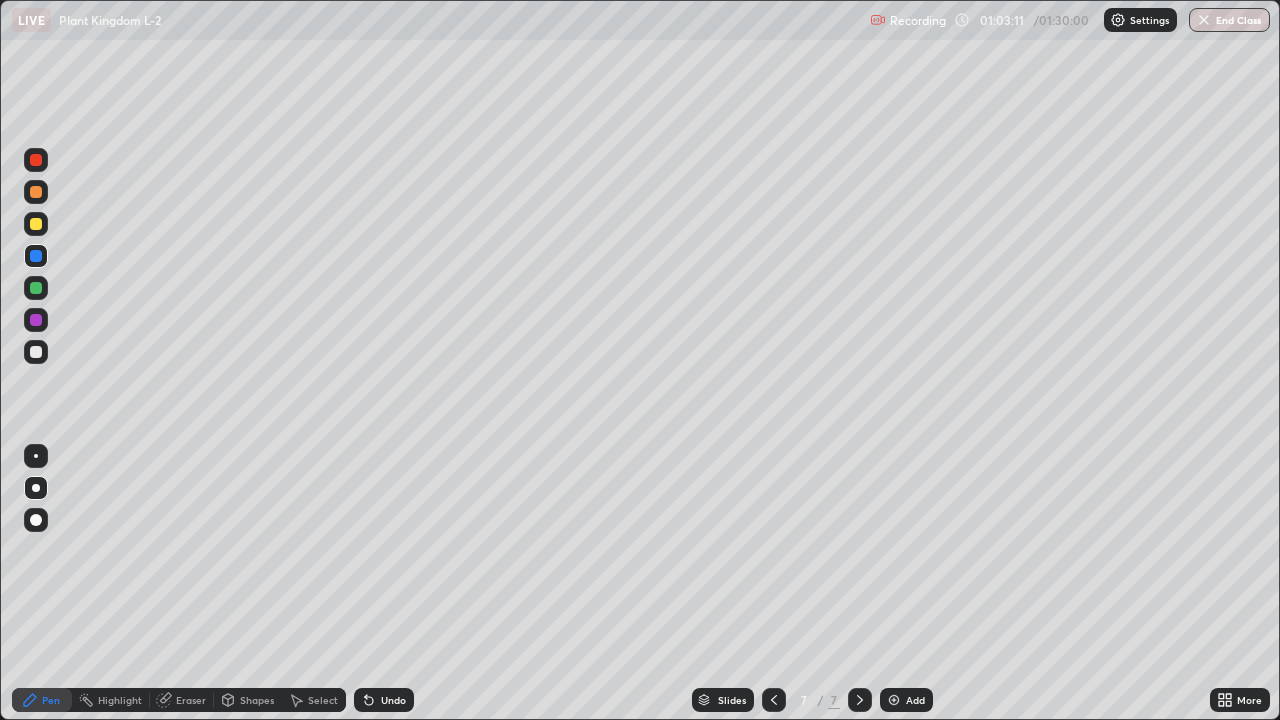 click 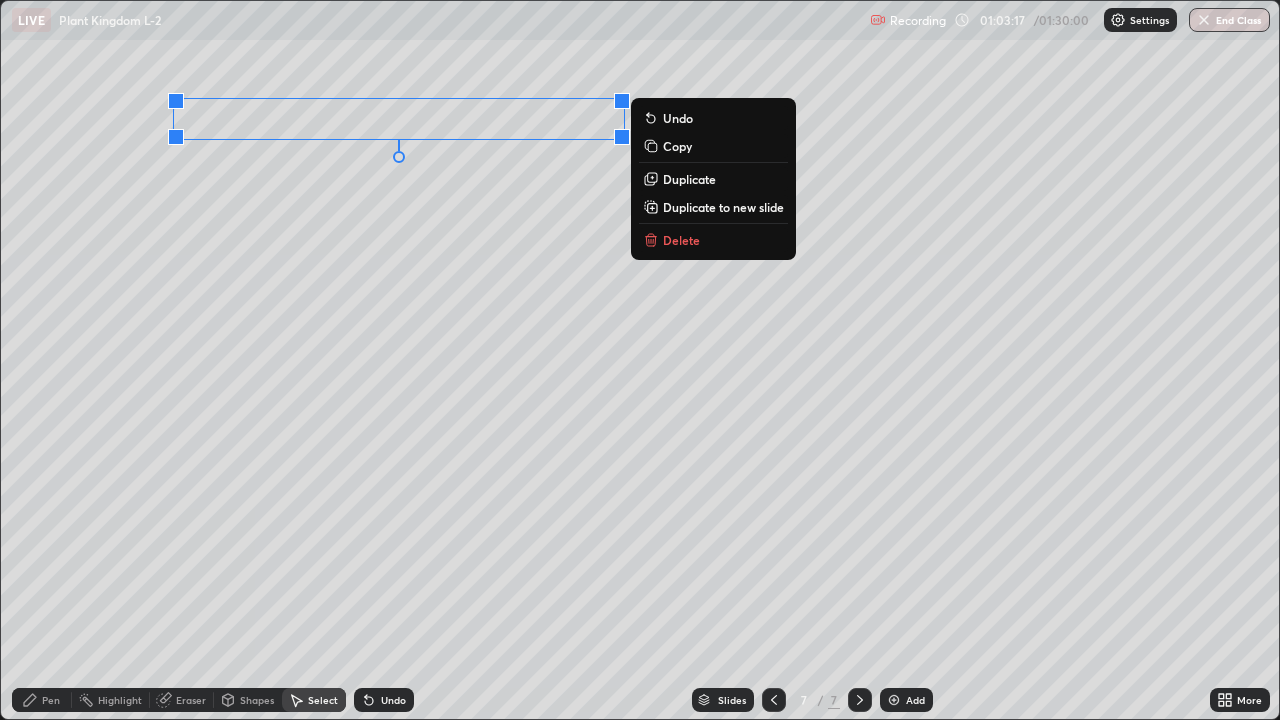 click on "Delete" at bounding box center (681, 240) 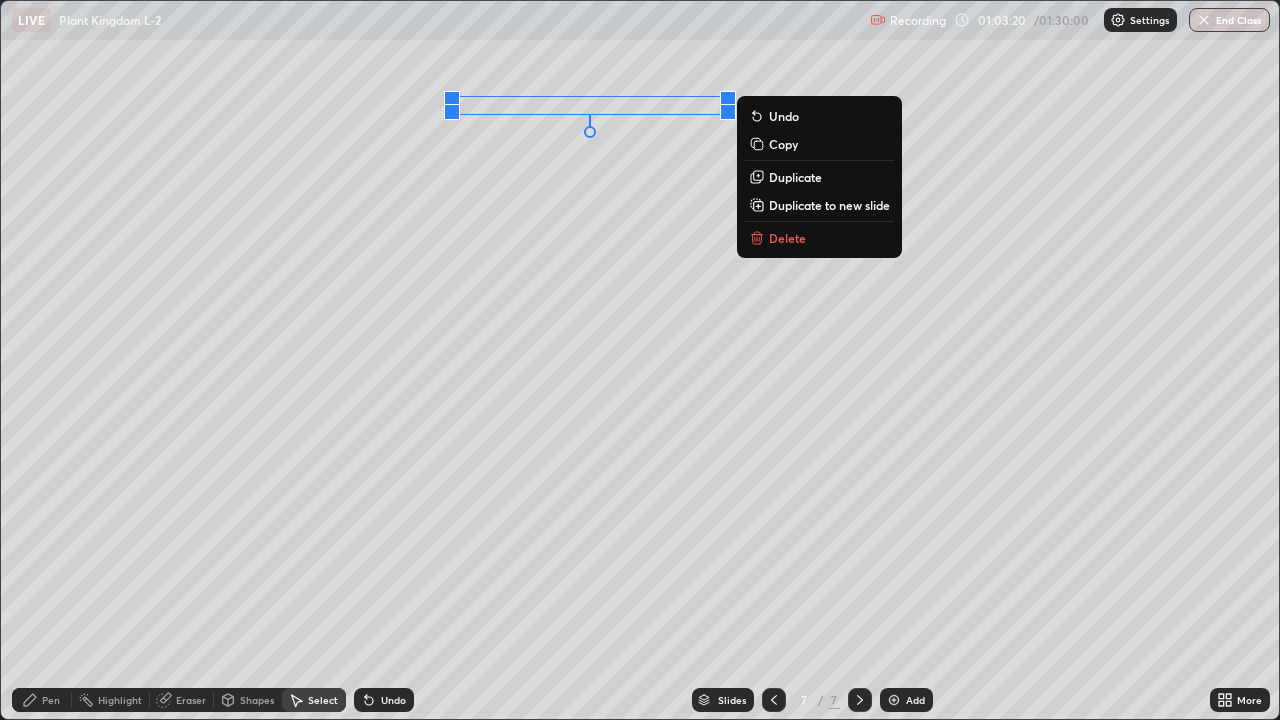 click on "Delete" at bounding box center [787, 238] 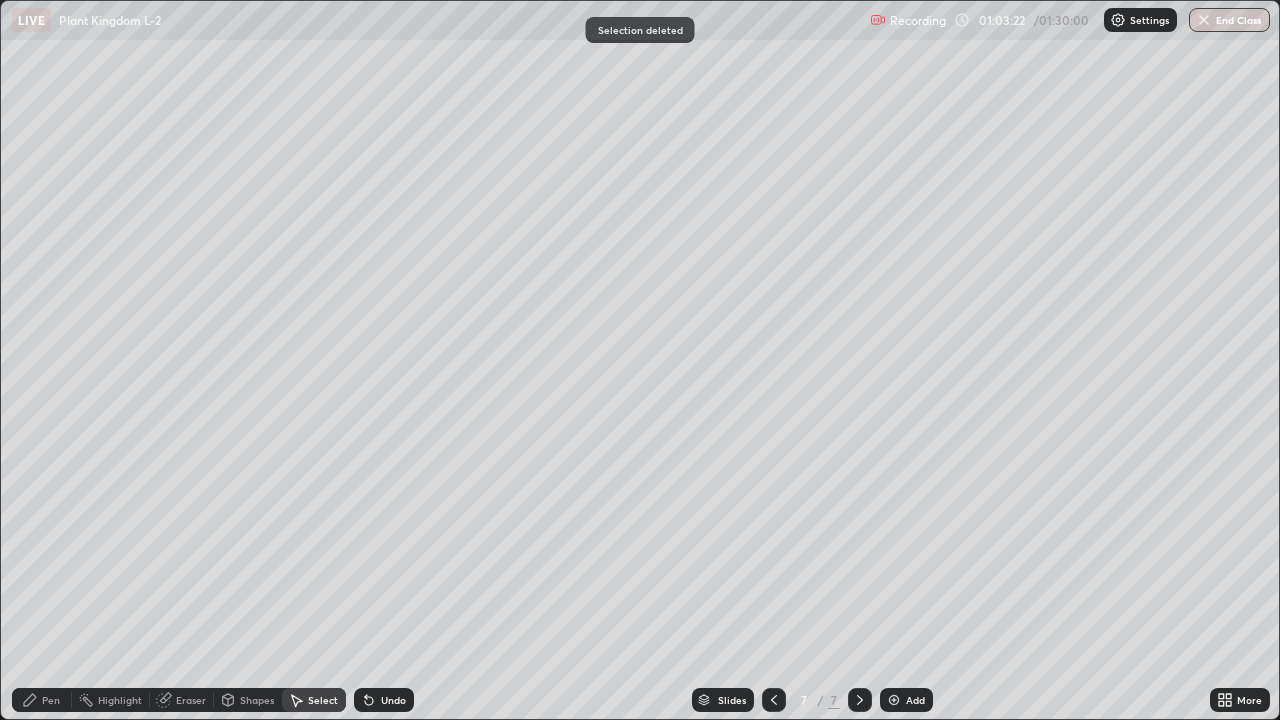click on "Pen" at bounding box center (51, 700) 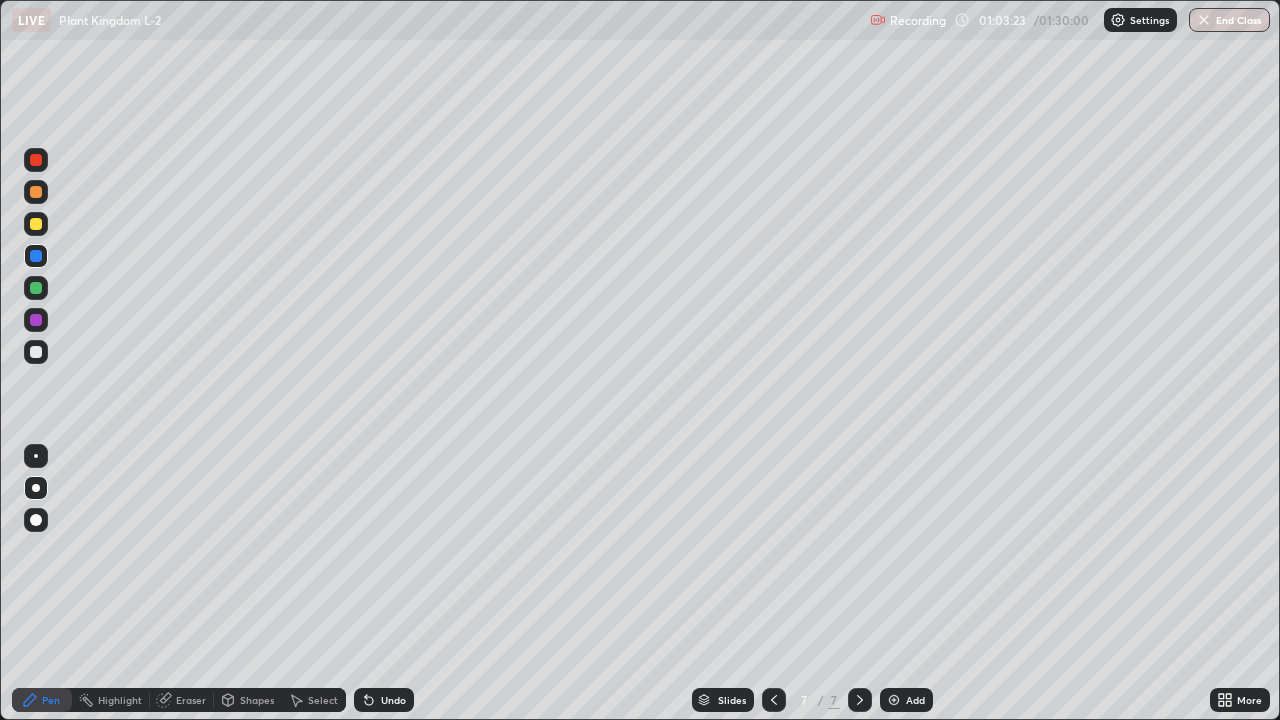 click at bounding box center [36, 224] 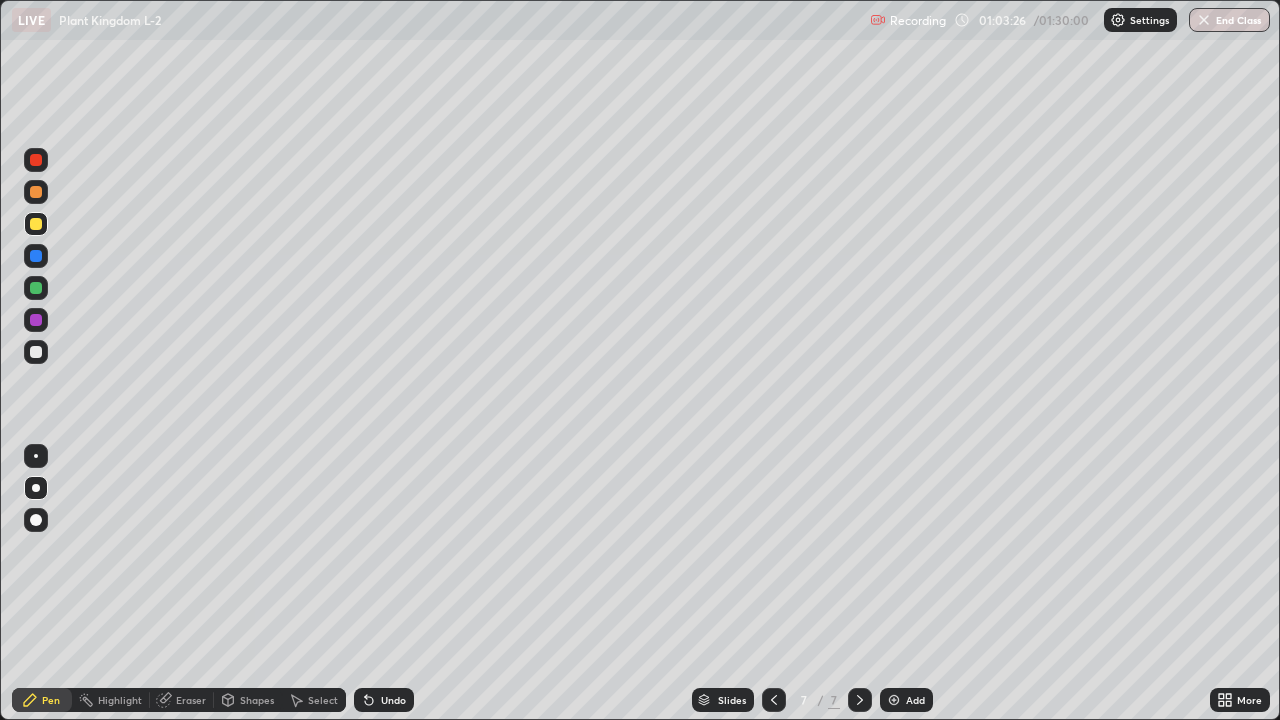 click on "Undo" at bounding box center [384, 700] 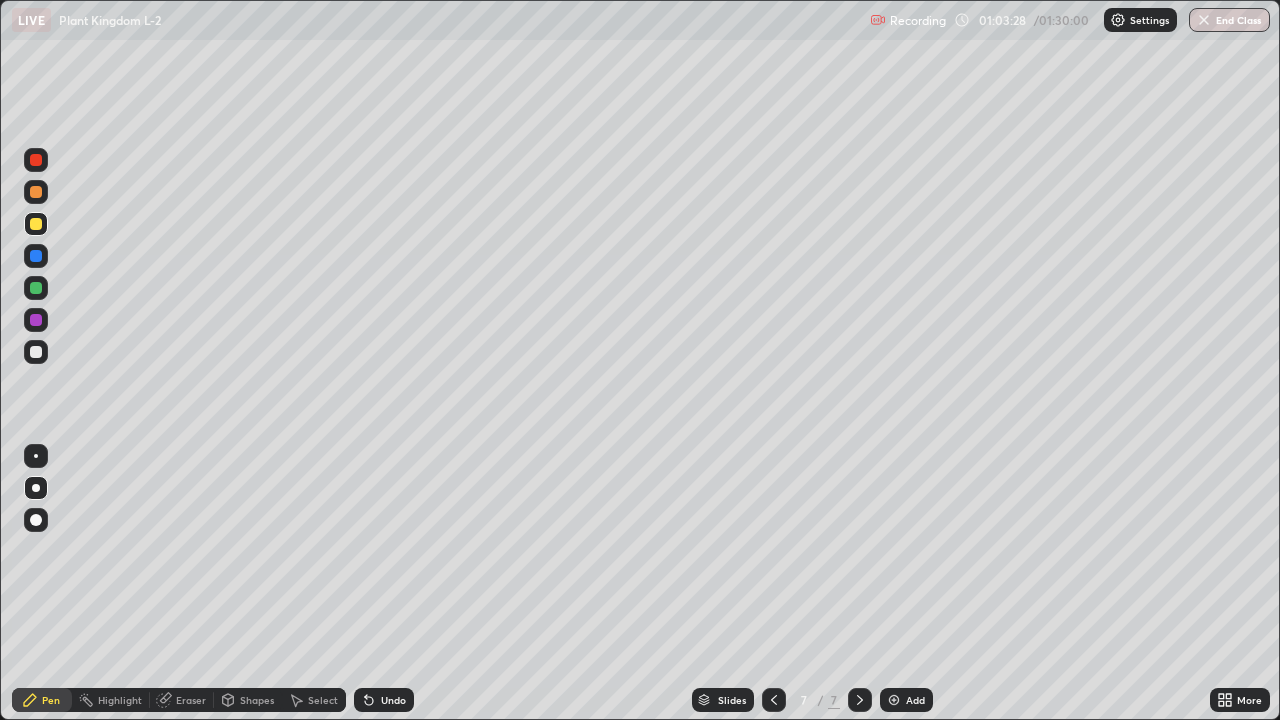 click on "Undo" at bounding box center (384, 700) 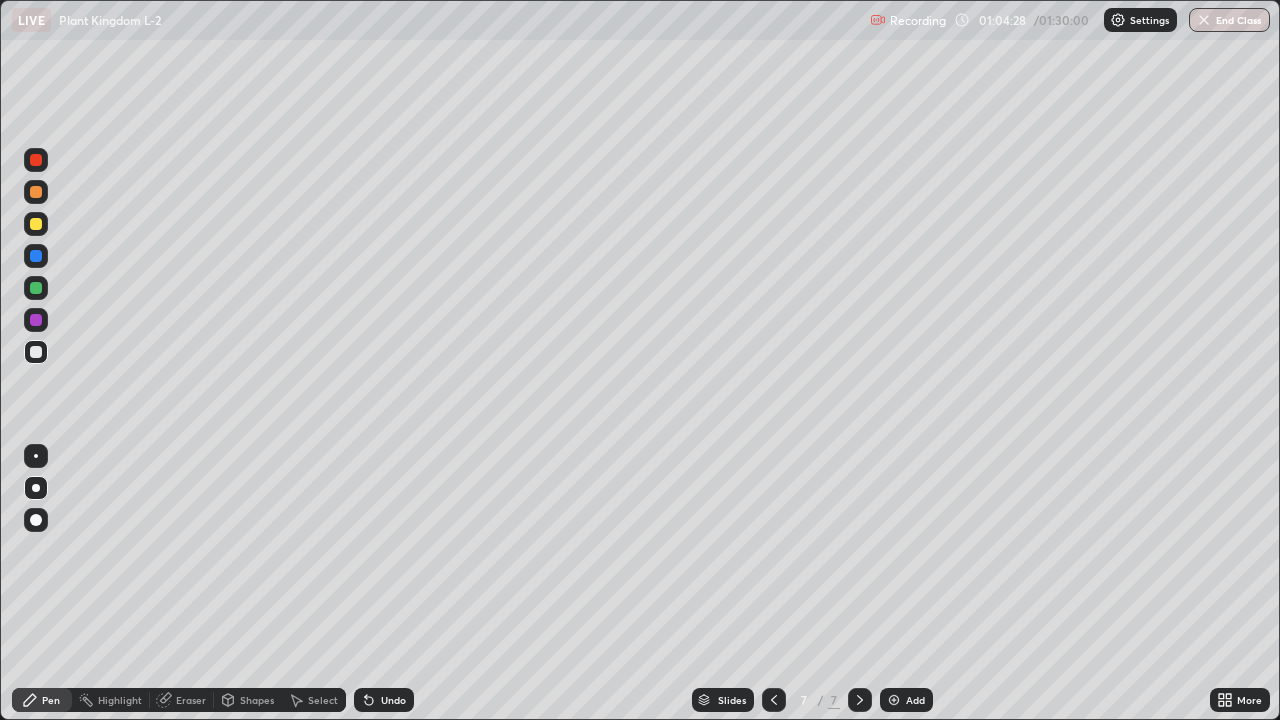 click on "Undo" at bounding box center [384, 700] 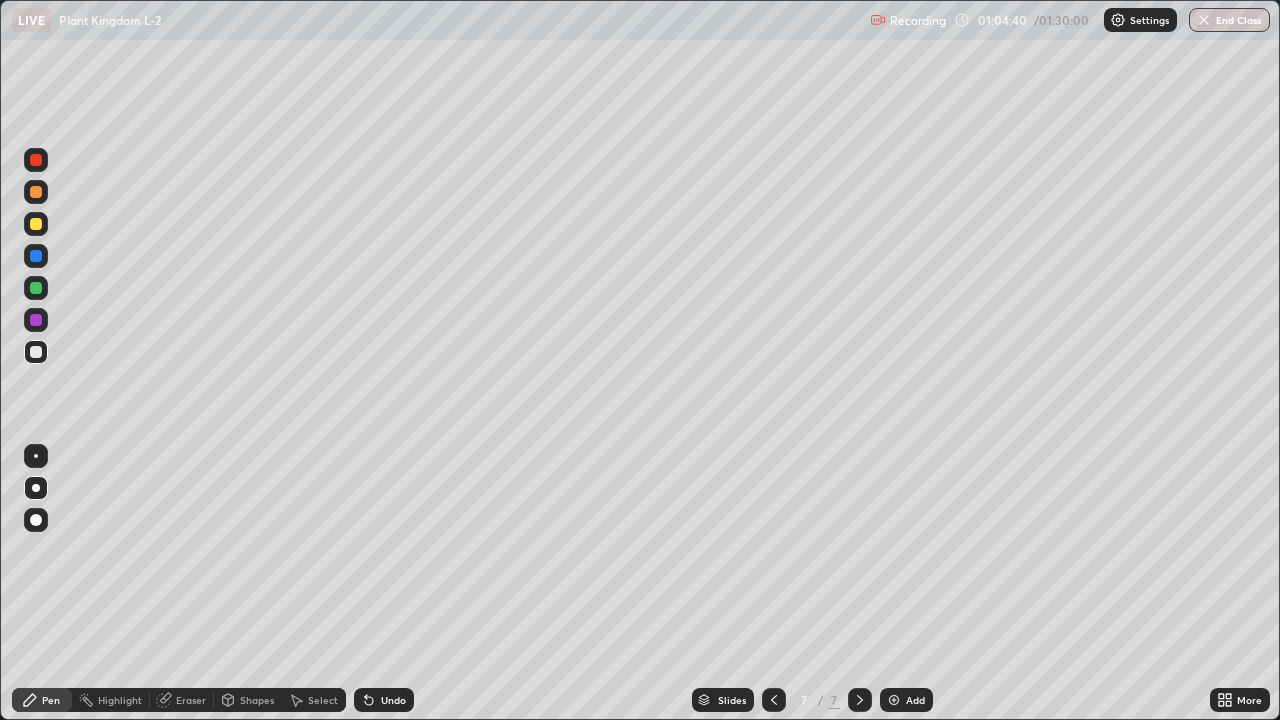 click at bounding box center (36, 192) 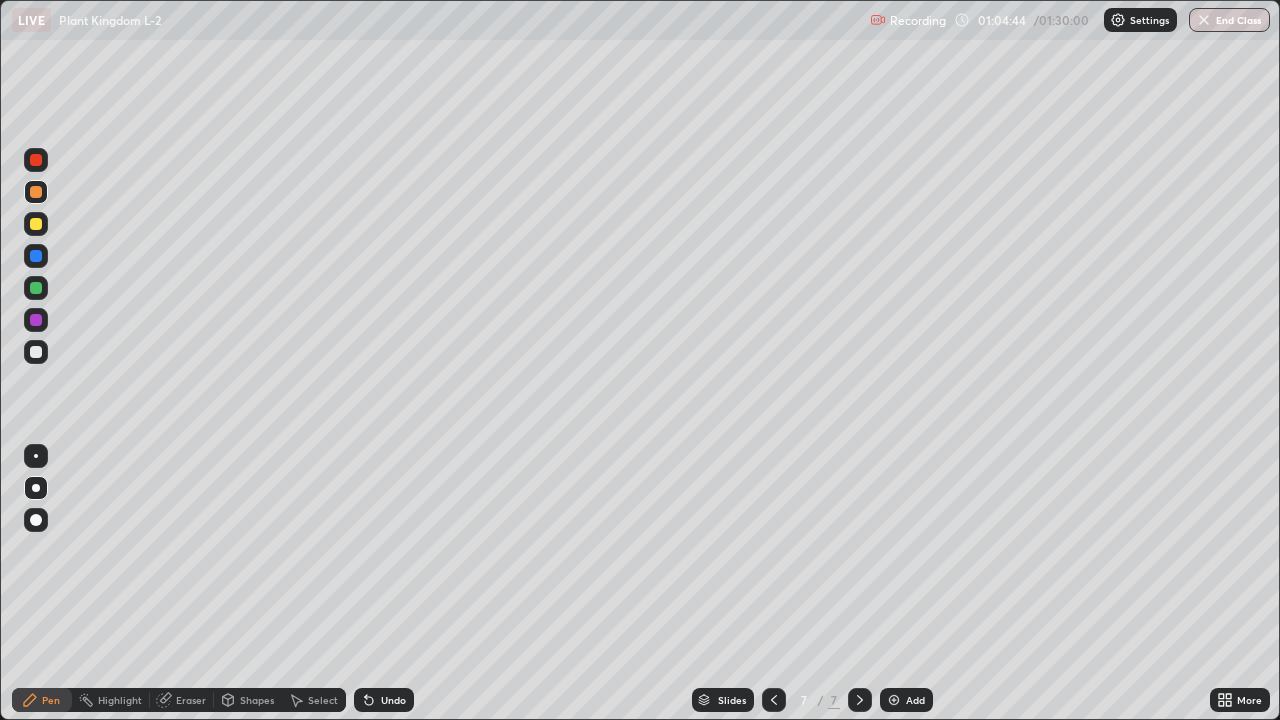 click at bounding box center (36, 352) 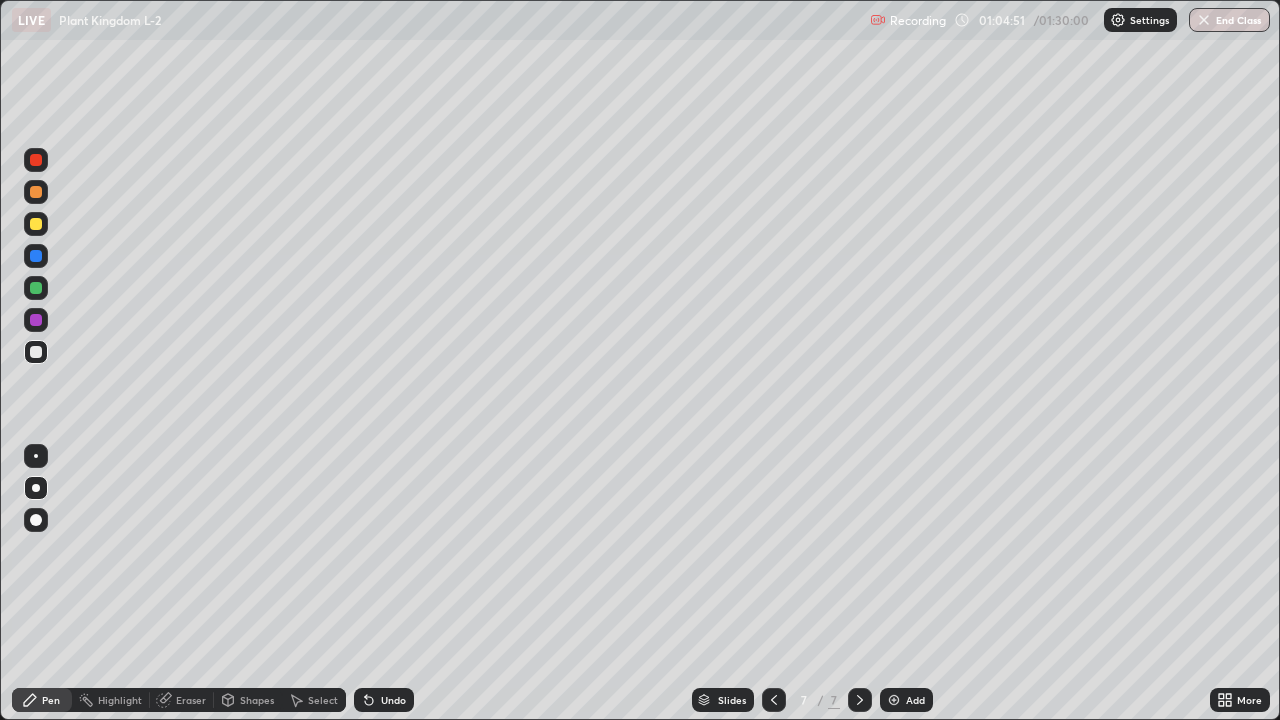 click on "Undo" at bounding box center (384, 700) 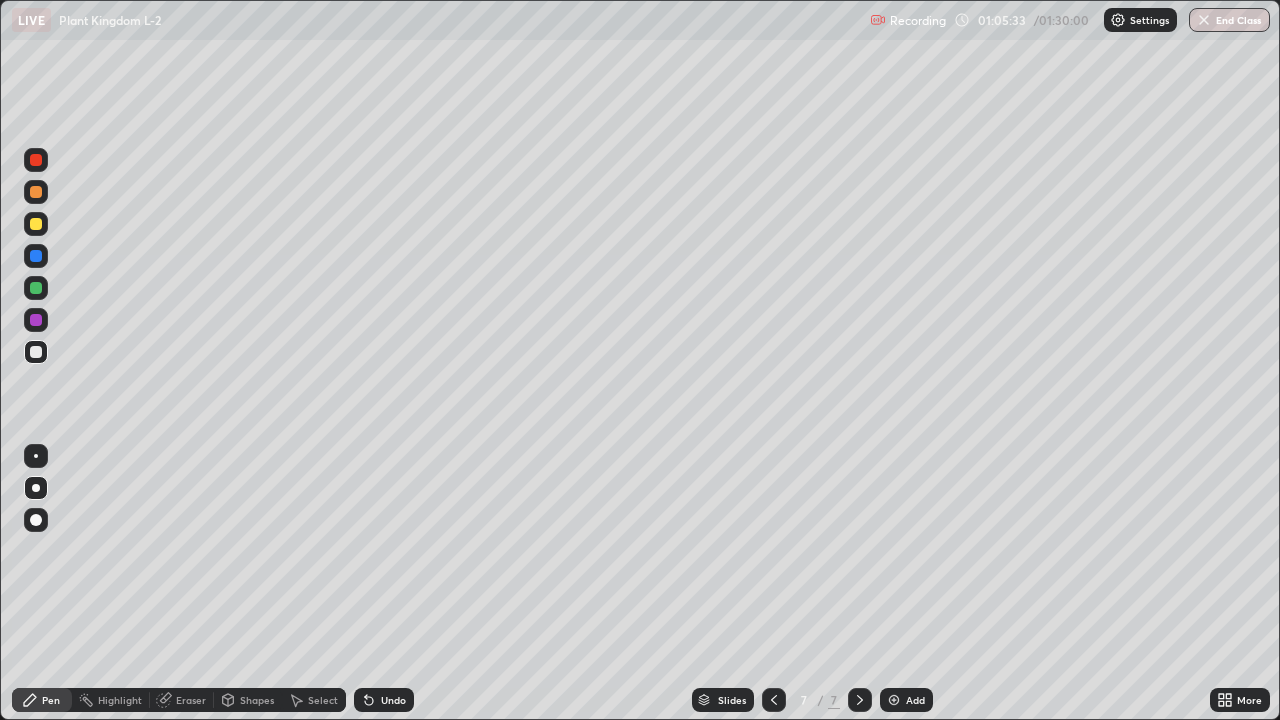 click at bounding box center [36, 192] 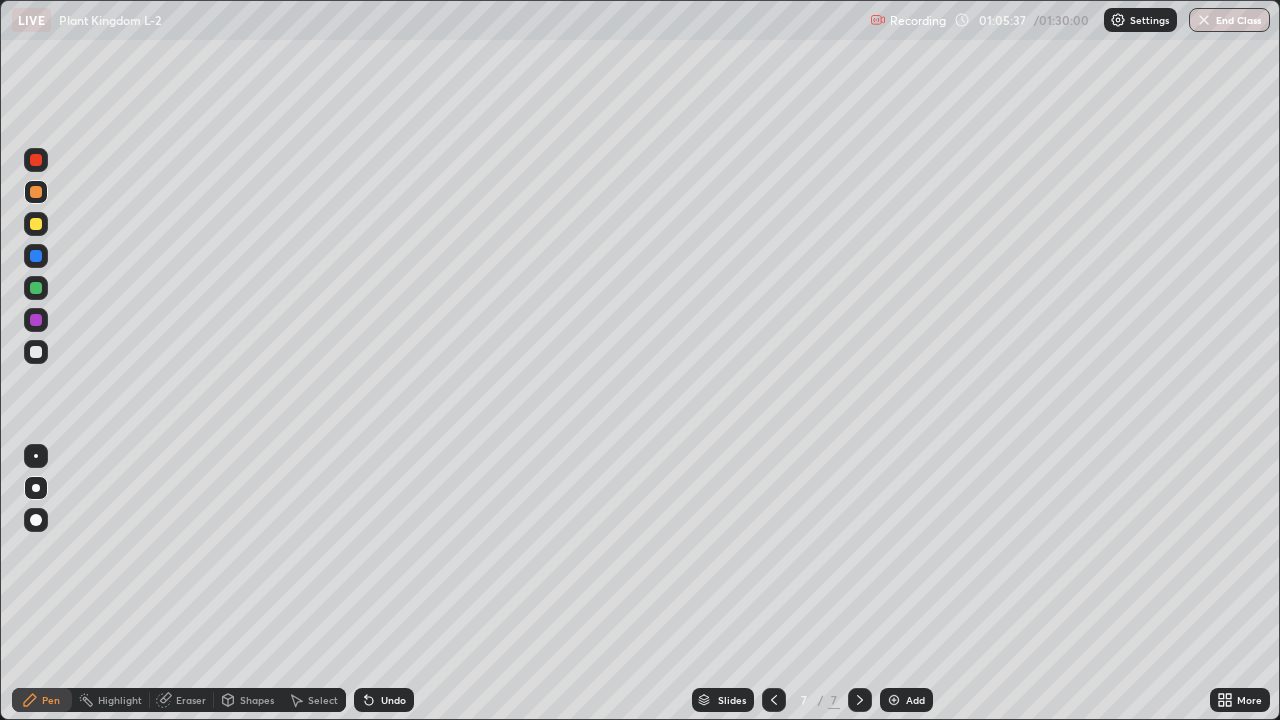 click on "Undo" at bounding box center (384, 700) 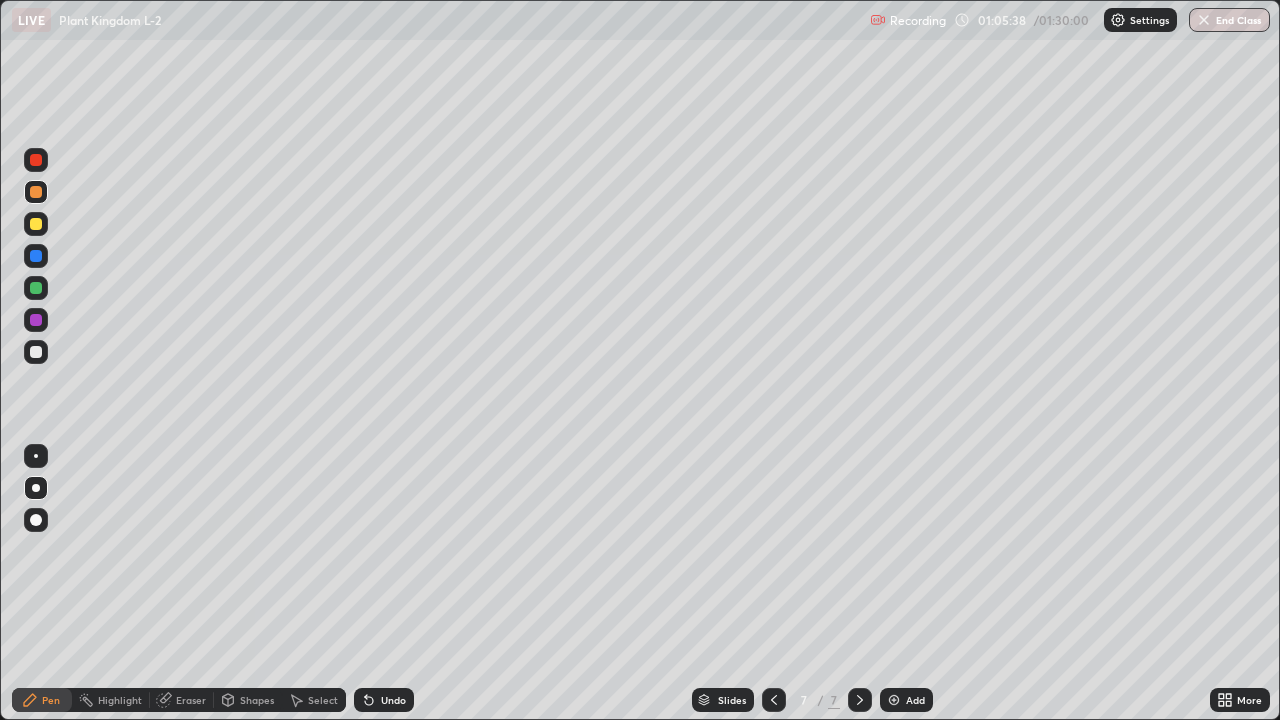 click at bounding box center [36, 224] 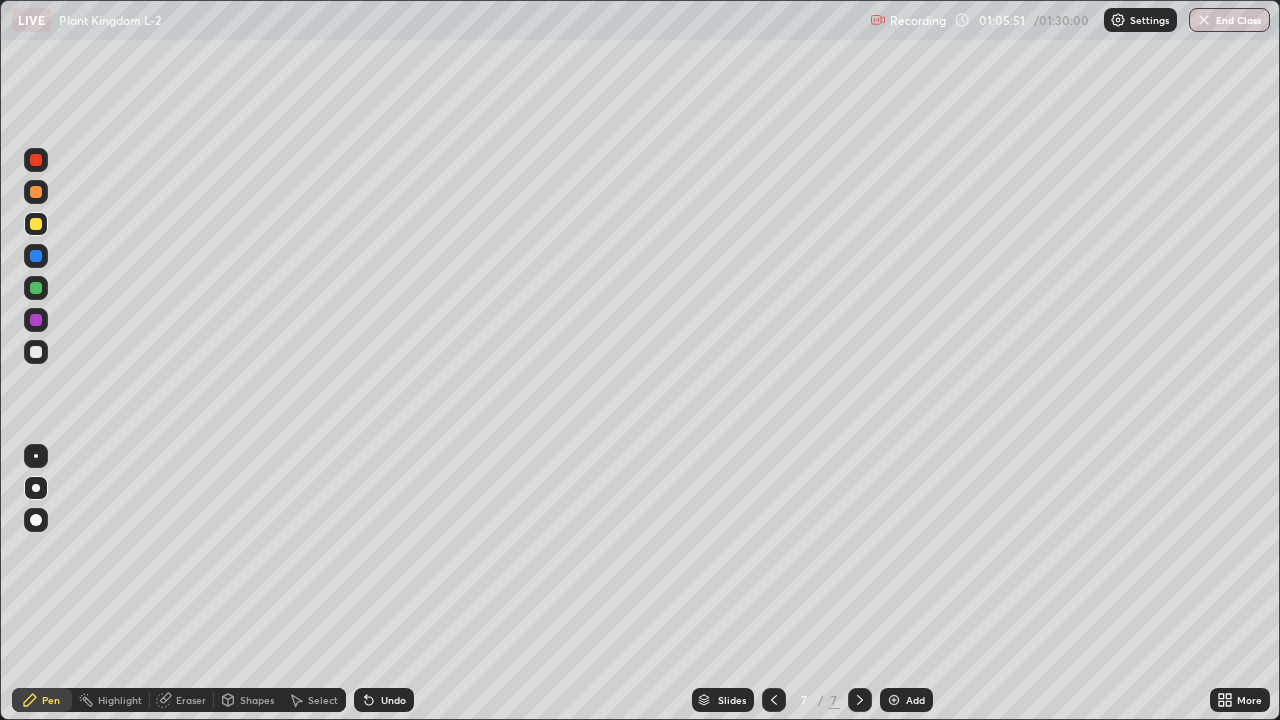 click at bounding box center [36, 352] 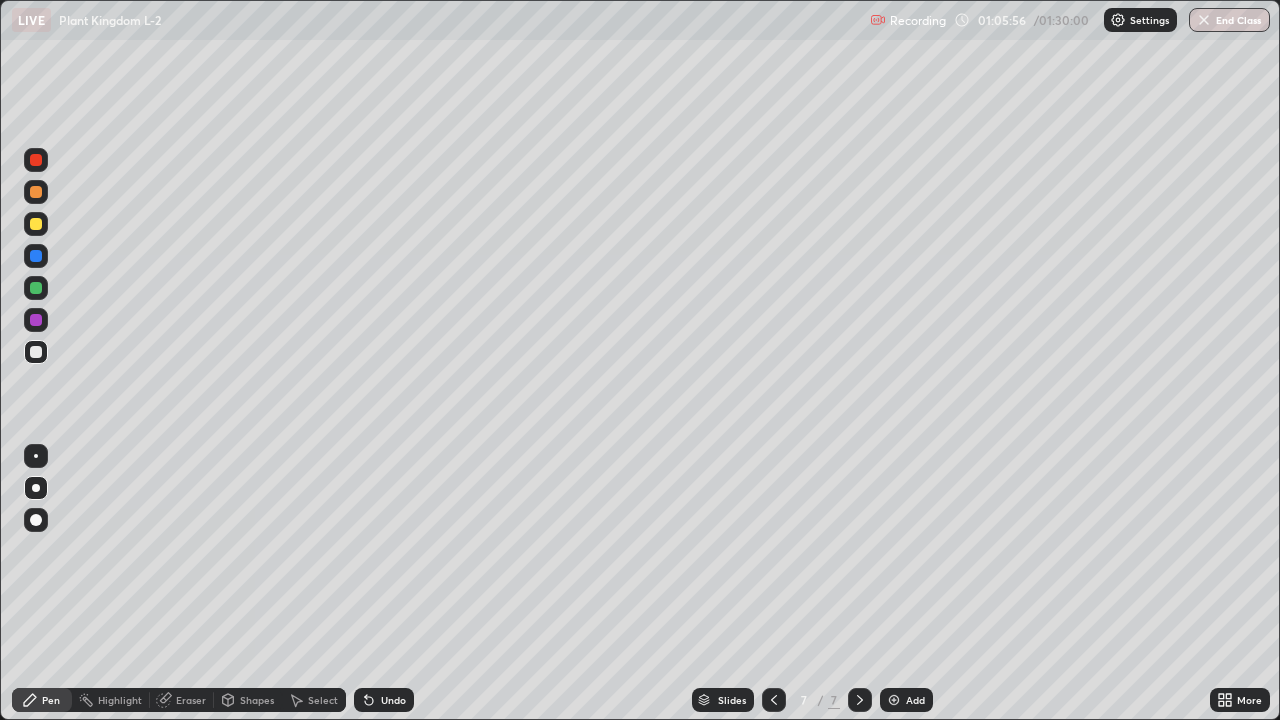 click on "Undo" at bounding box center [393, 700] 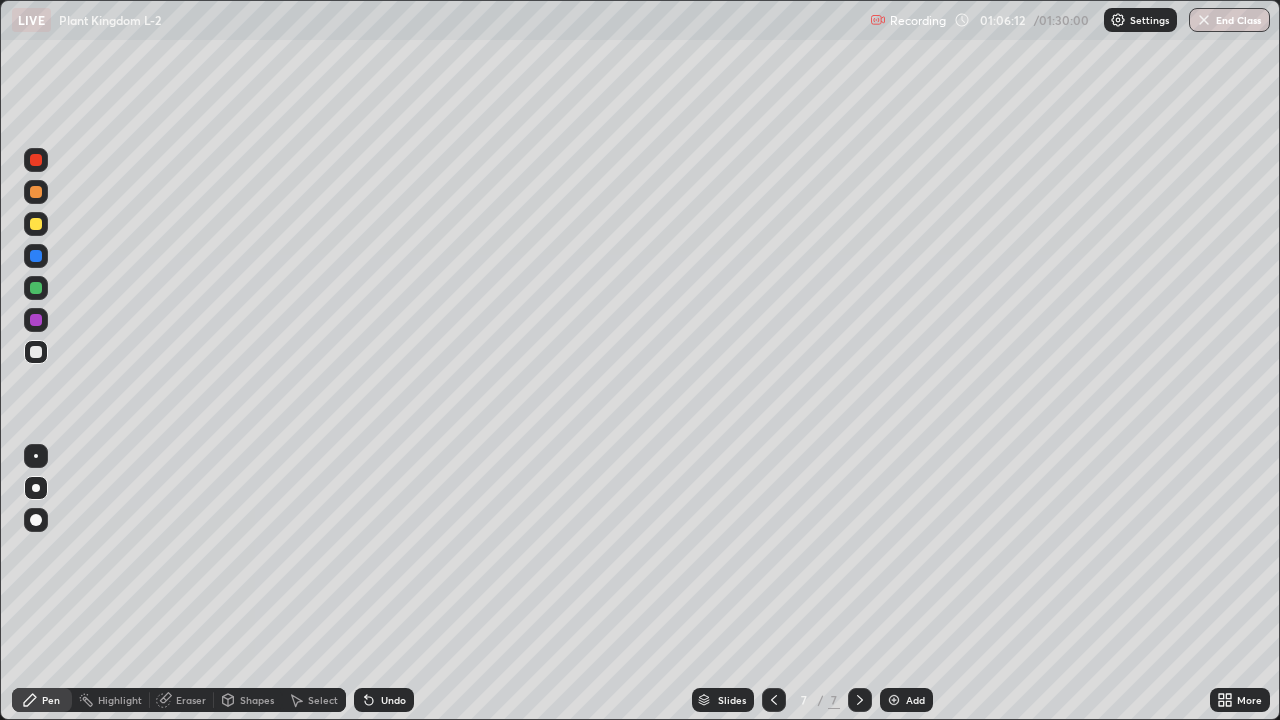 click on "Undo" at bounding box center [393, 700] 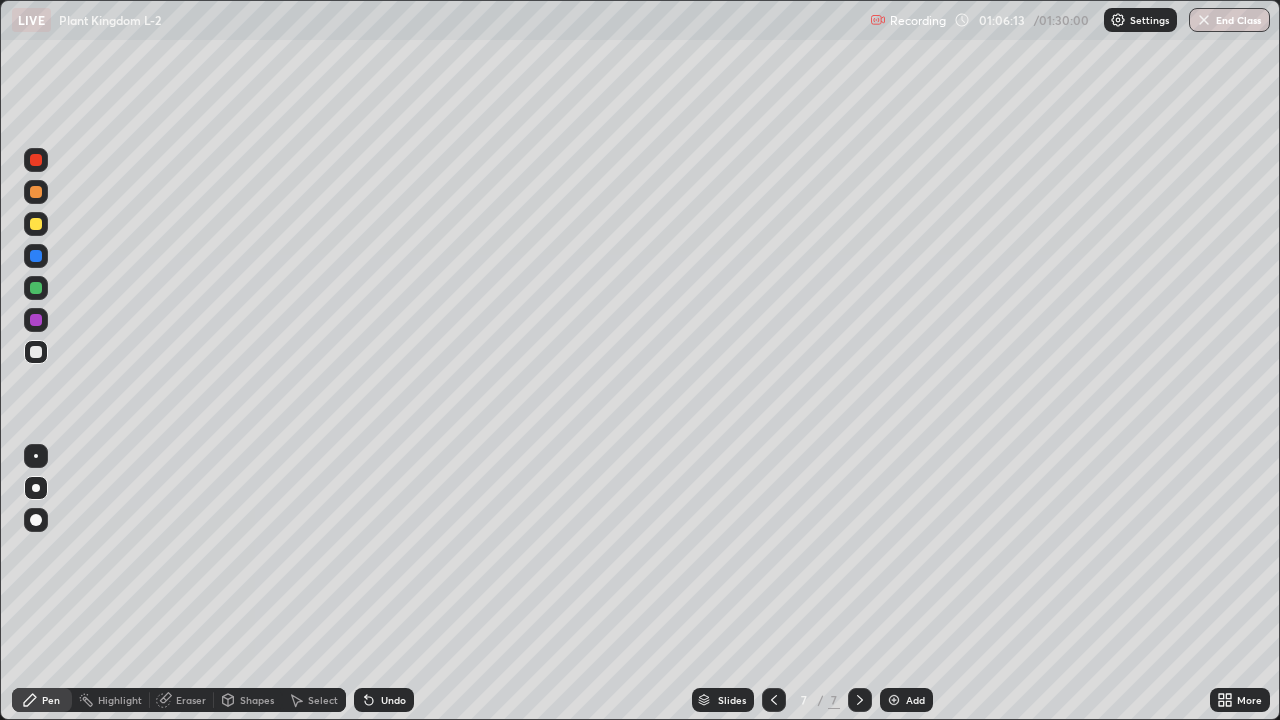 click on "Undo" at bounding box center (393, 700) 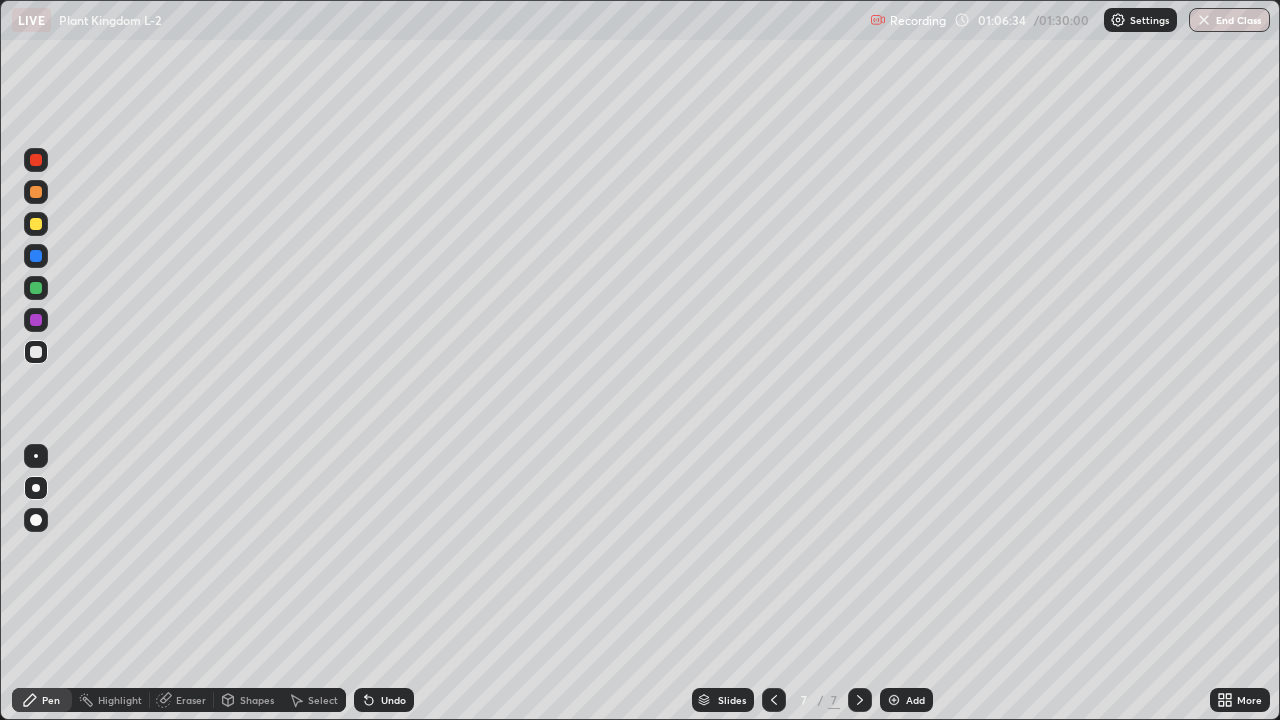 click at bounding box center [36, 224] 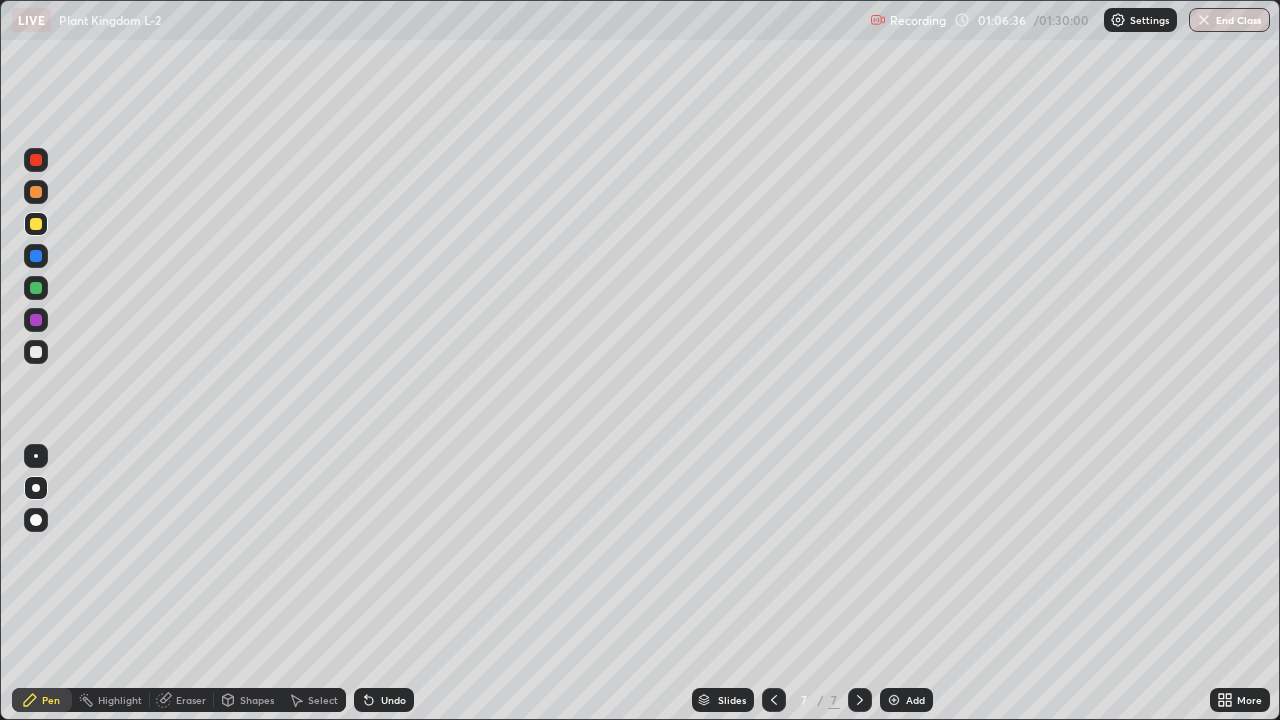 click at bounding box center [36, 192] 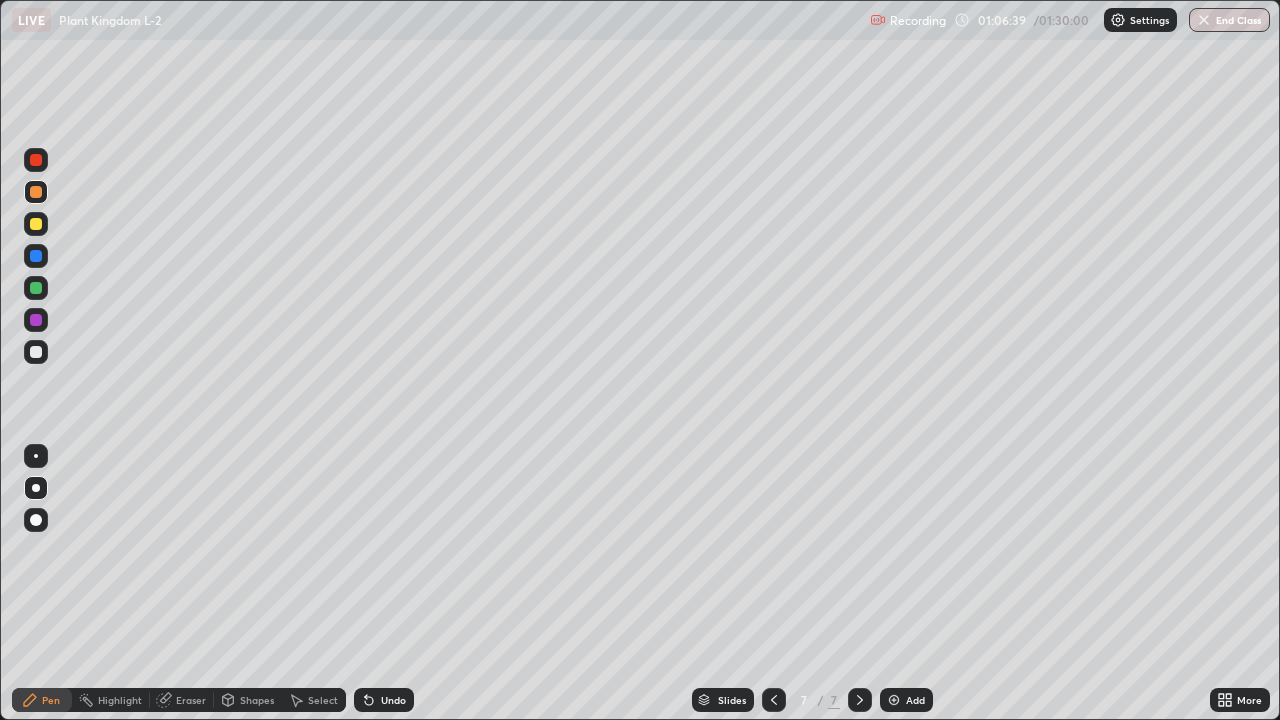 click at bounding box center (36, 224) 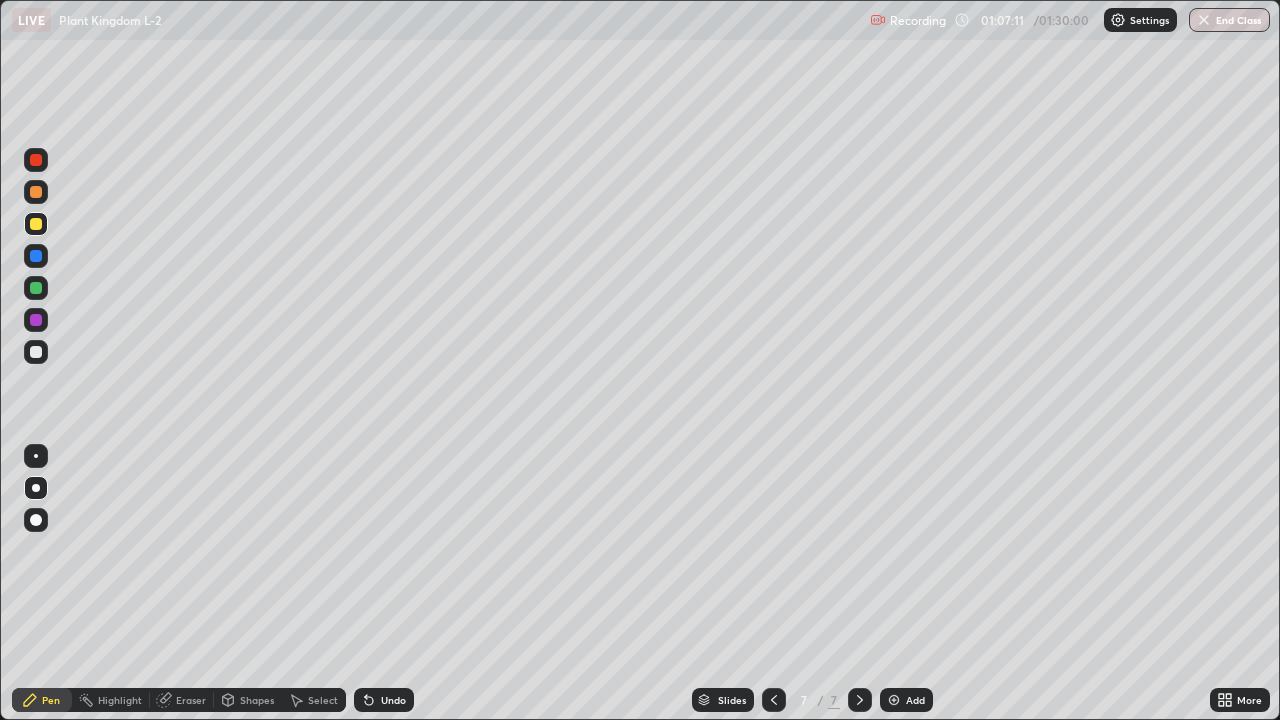 click at bounding box center (36, 352) 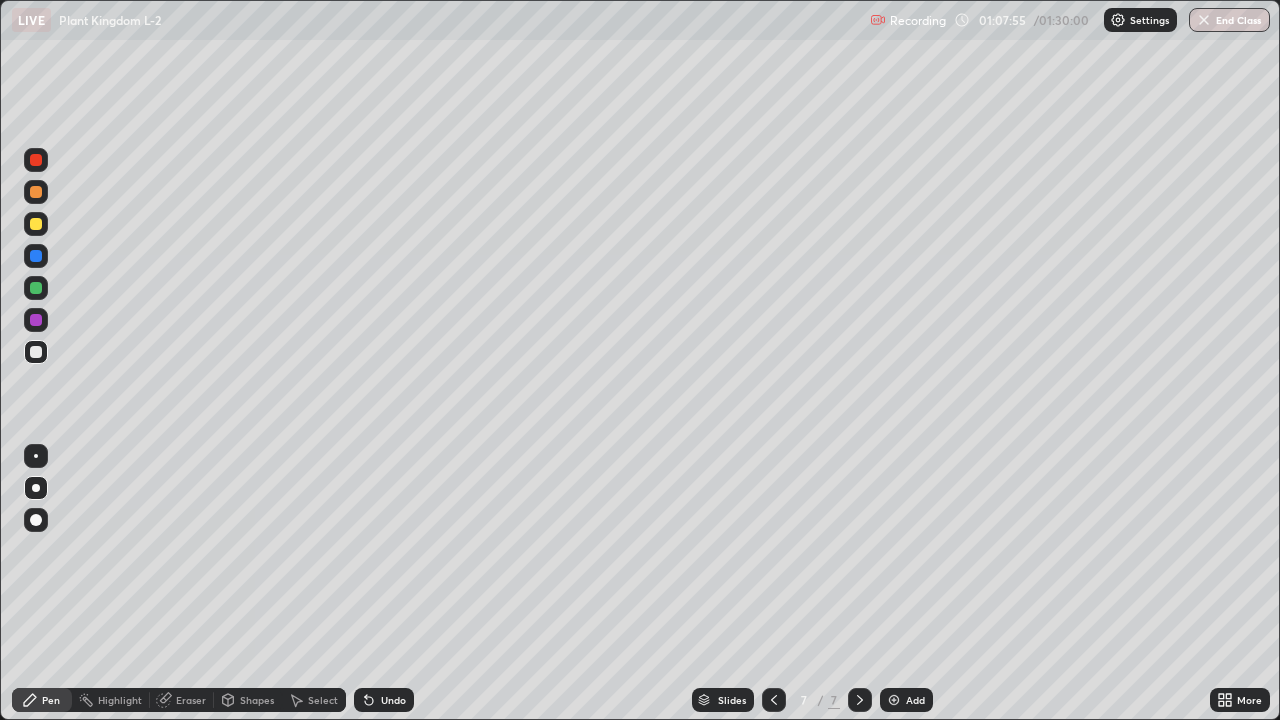 click on "Undo" at bounding box center (393, 700) 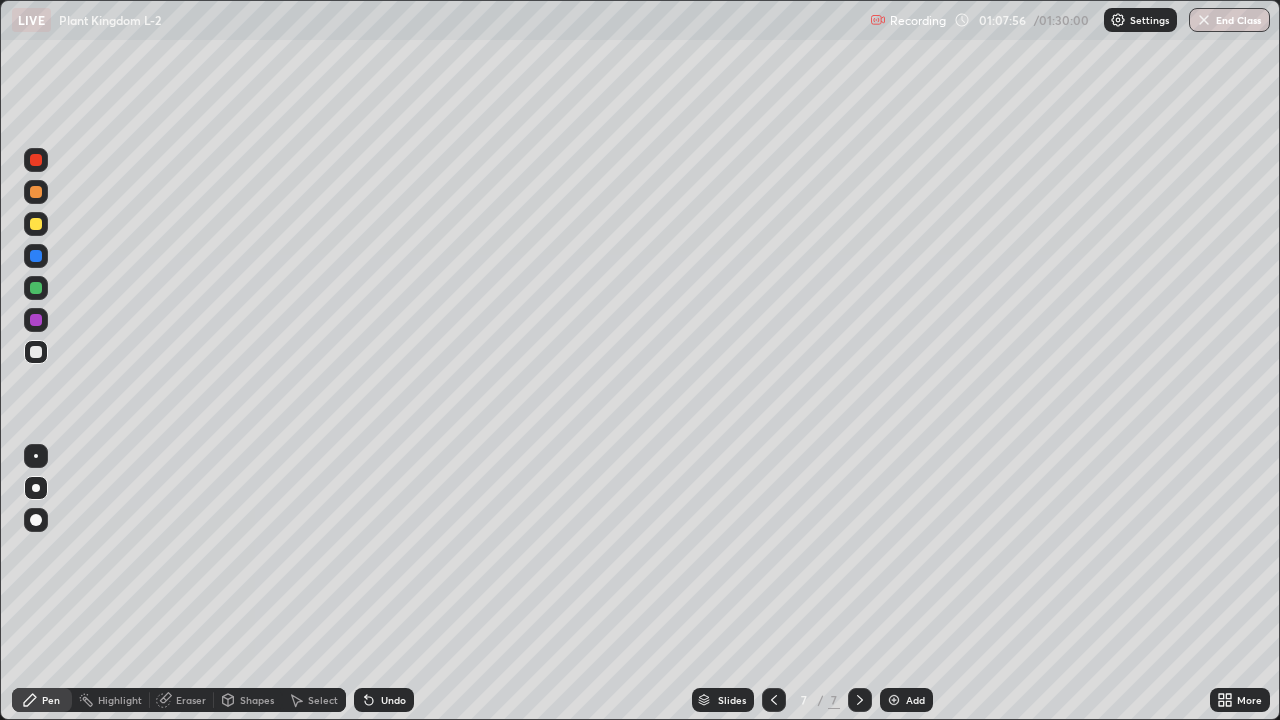 click on "Undo" at bounding box center [393, 700] 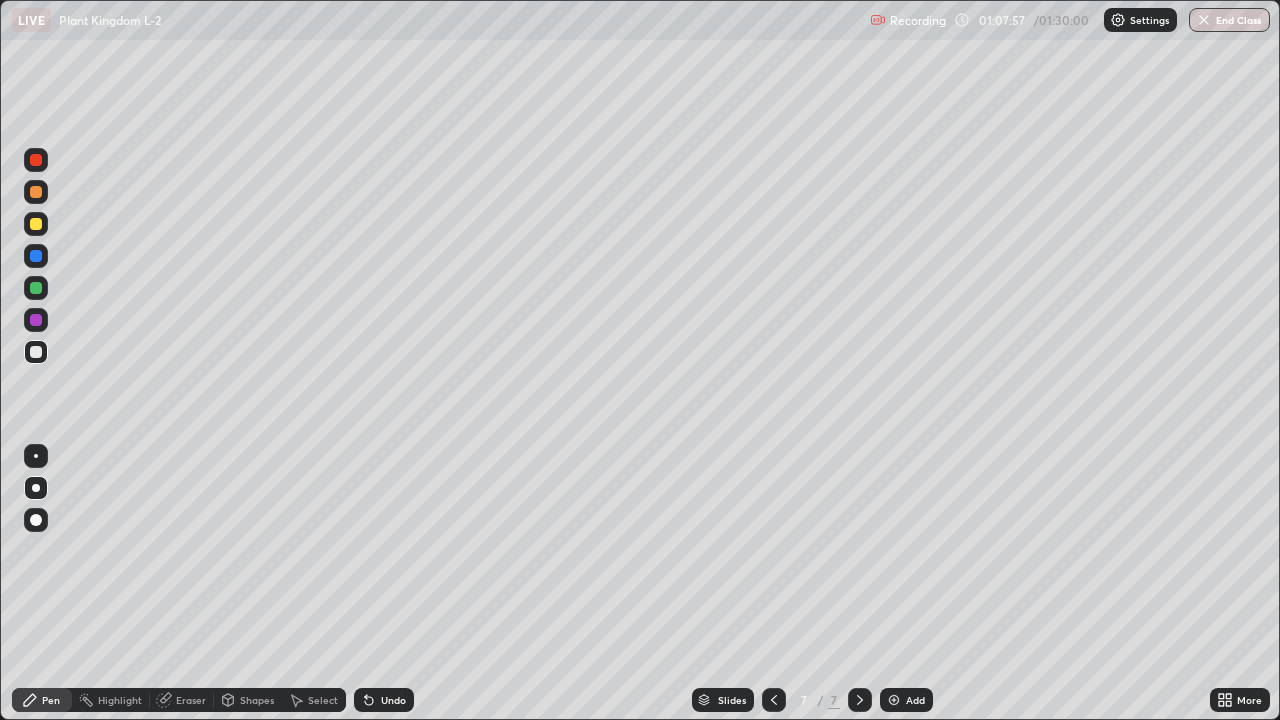 click on "Undo" at bounding box center (393, 700) 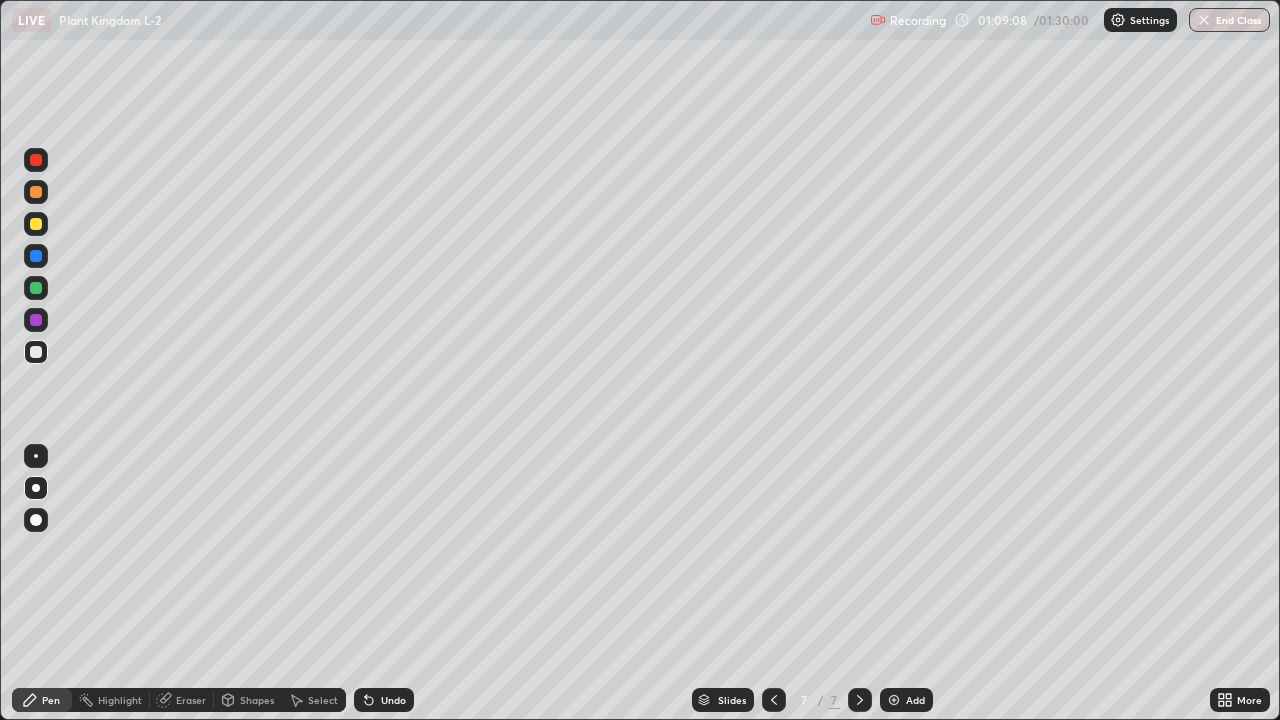 click at bounding box center (36, 288) 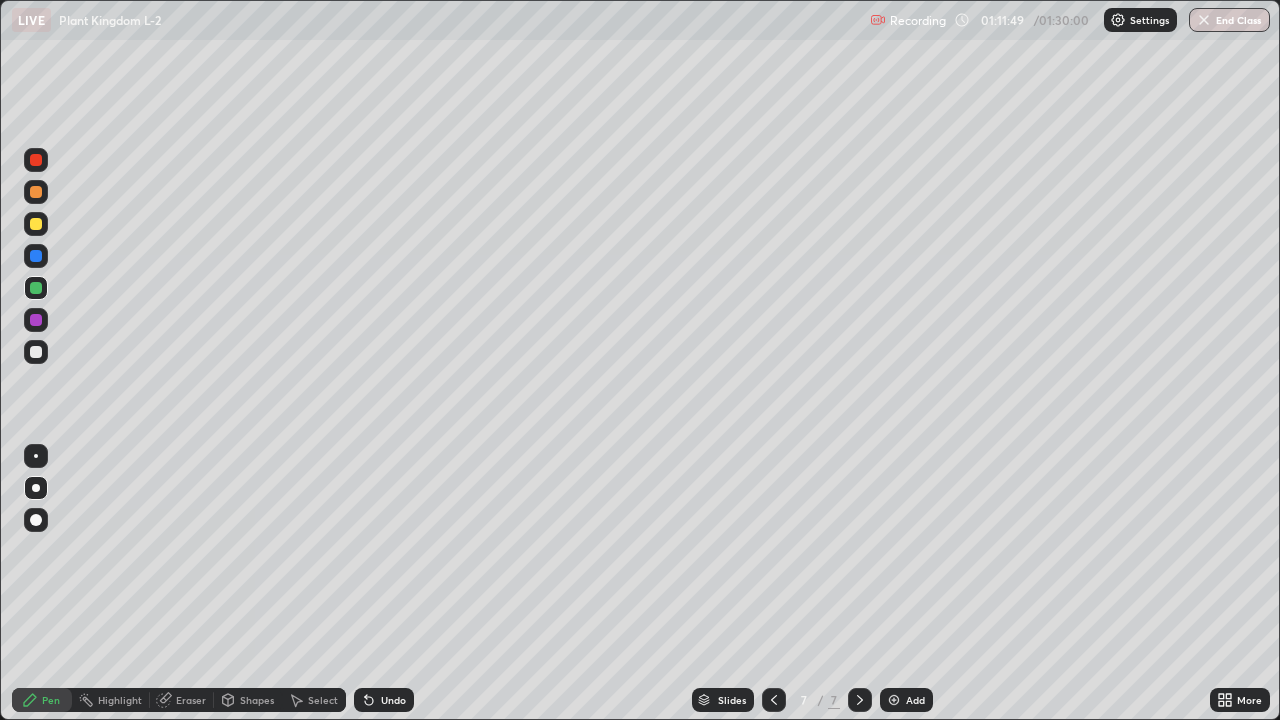 click 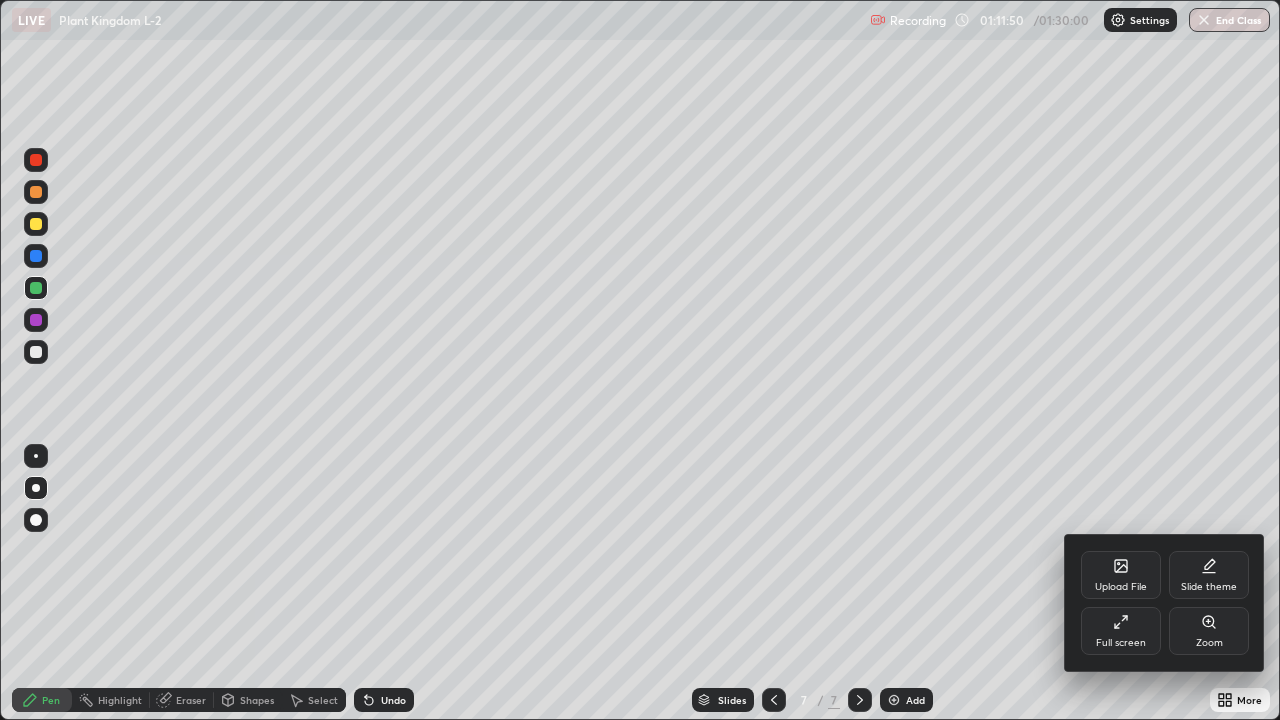 click 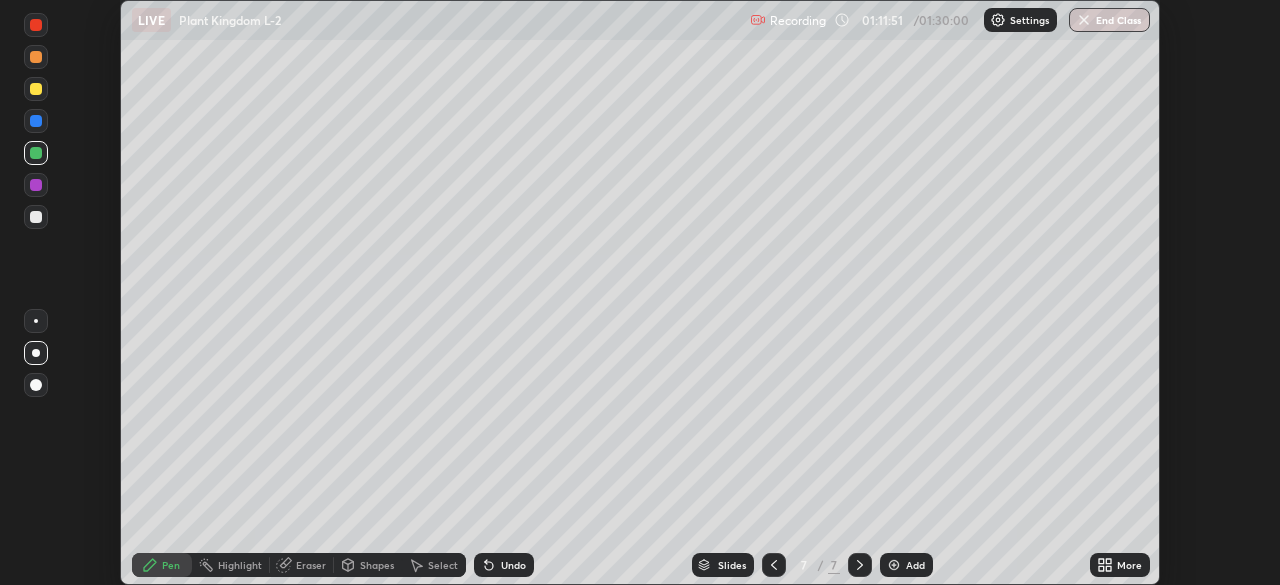 scroll, scrollTop: 585, scrollLeft: 1280, axis: both 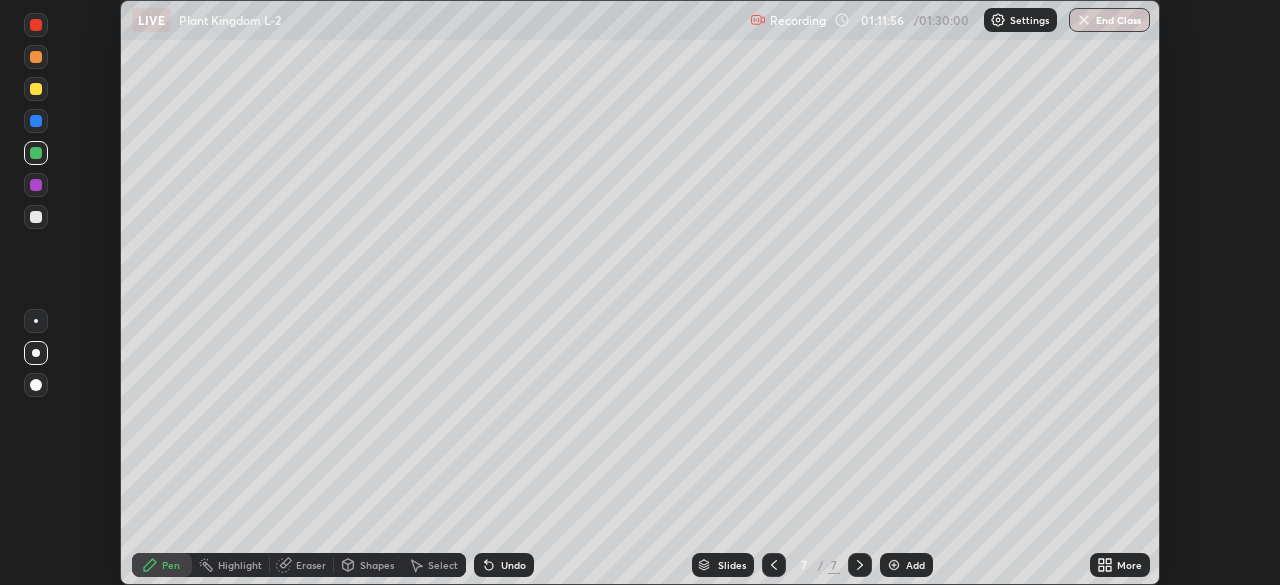 click on "More" at bounding box center [1120, 565] 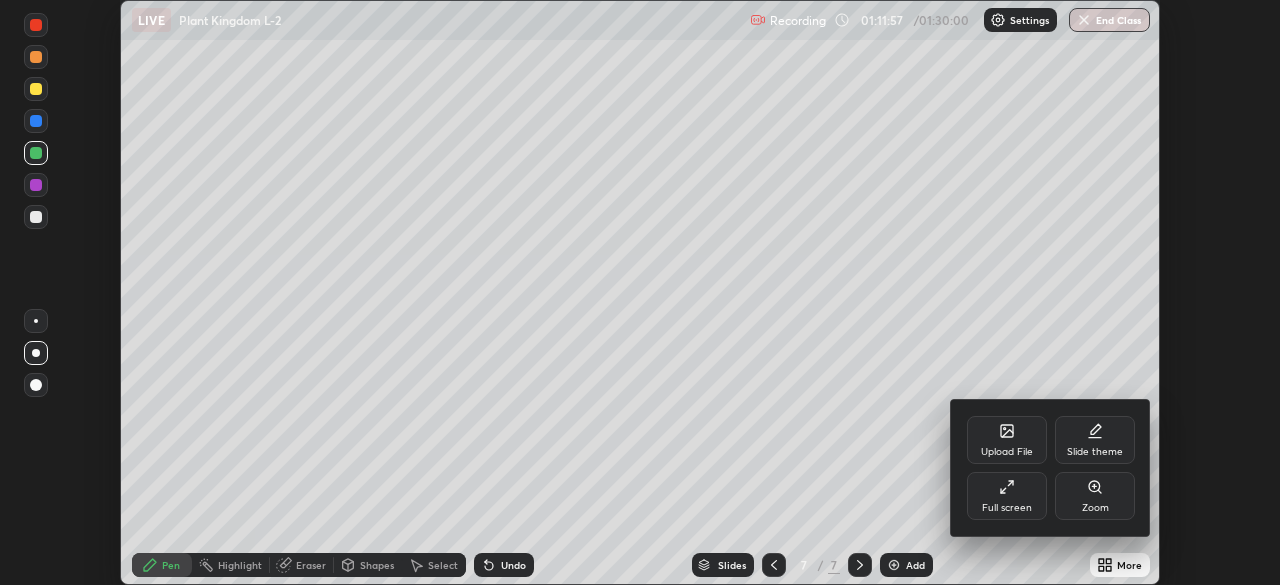 click on "Full screen" at bounding box center [1007, 496] 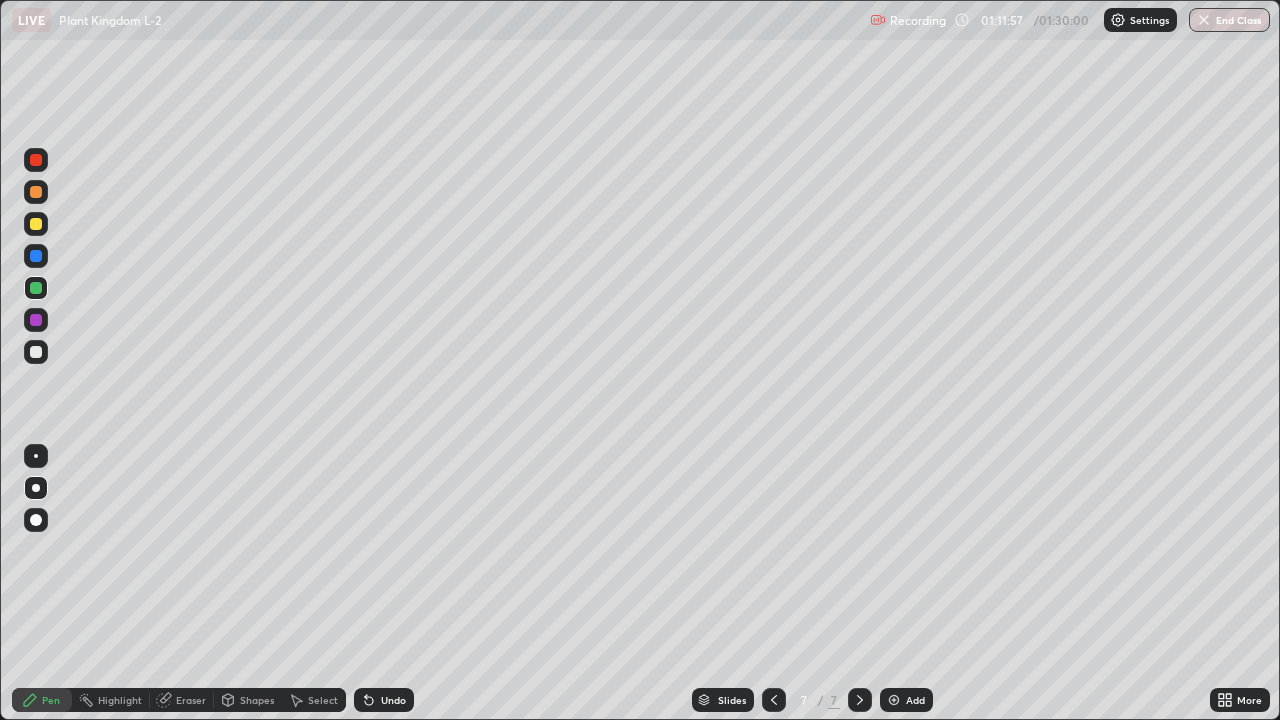 scroll, scrollTop: 99280, scrollLeft: 98720, axis: both 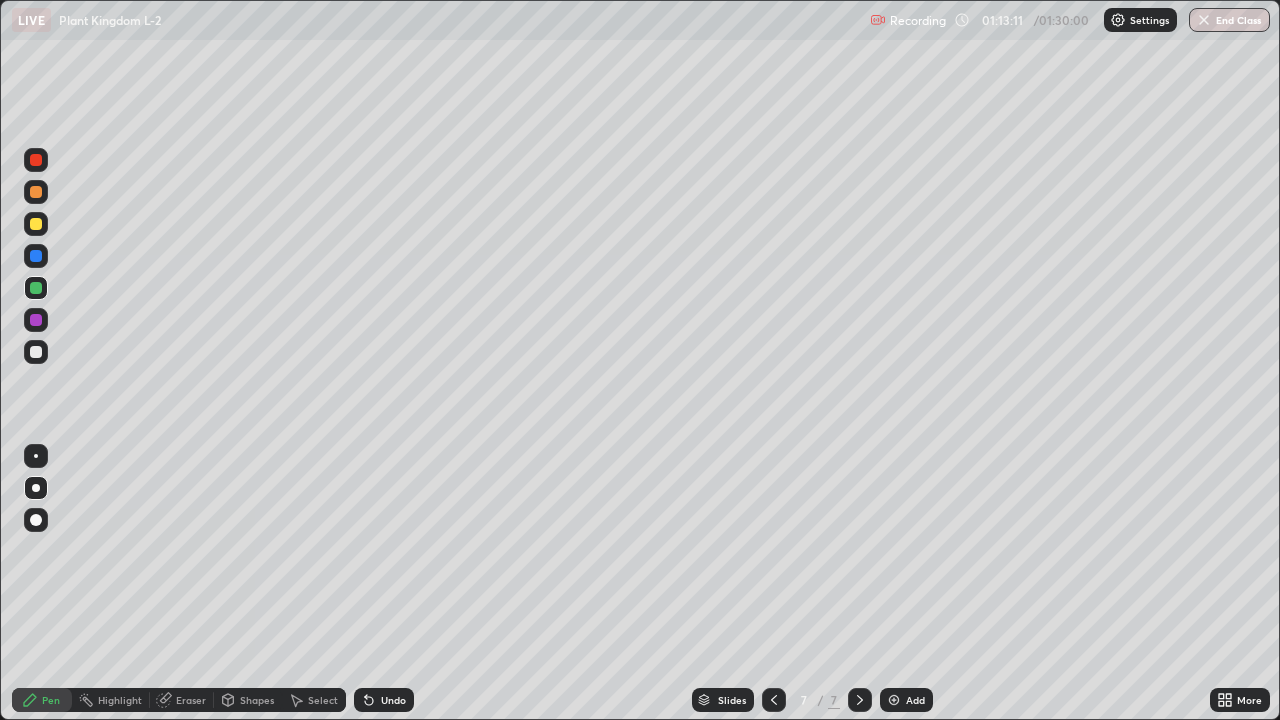 click on "More" at bounding box center (1249, 700) 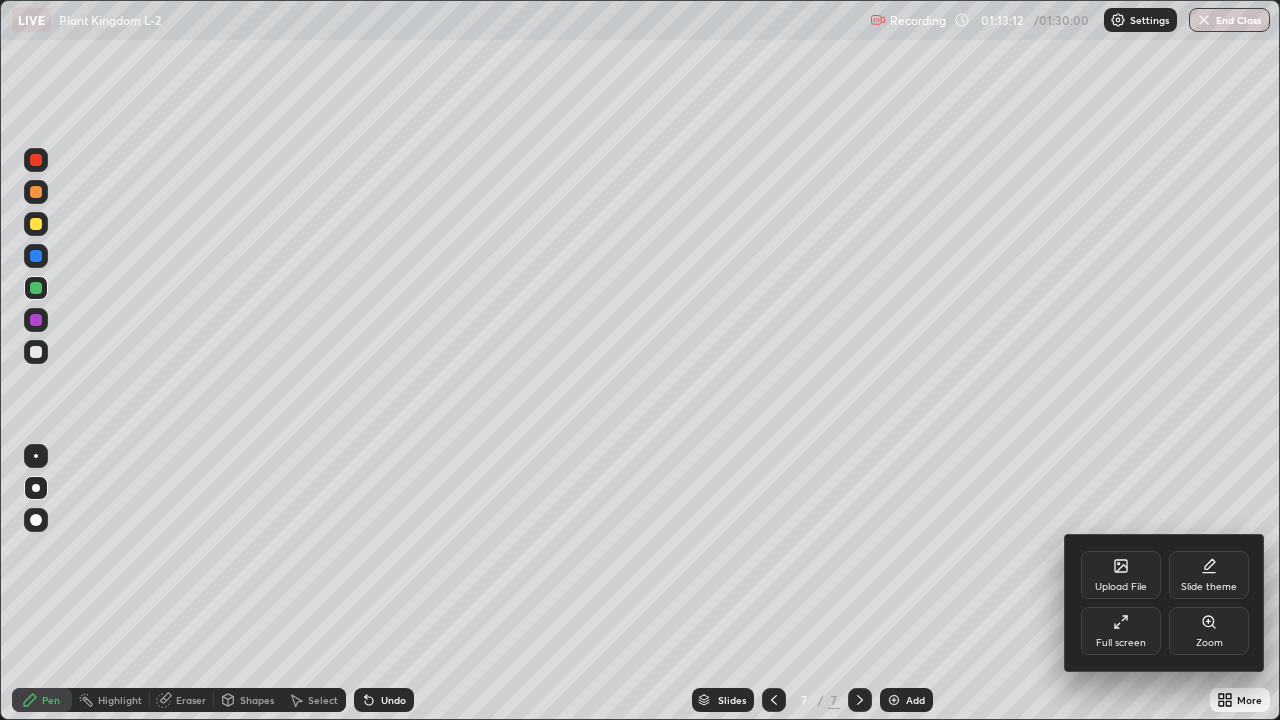 click on "Full screen" at bounding box center (1121, 631) 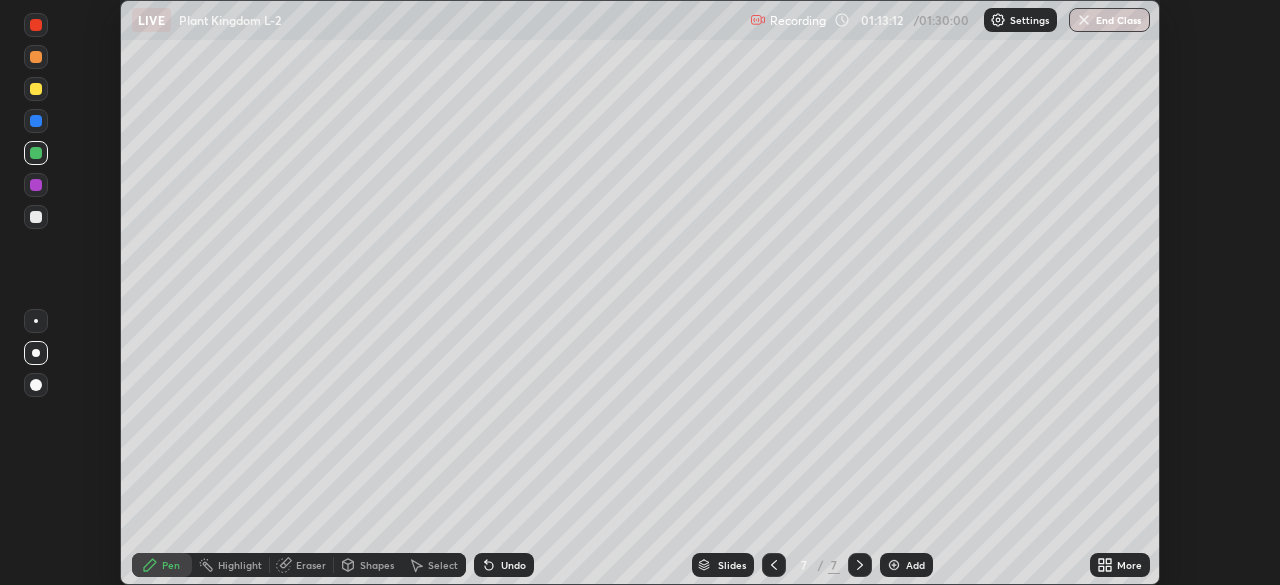 scroll, scrollTop: 585, scrollLeft: 1280, axis: both 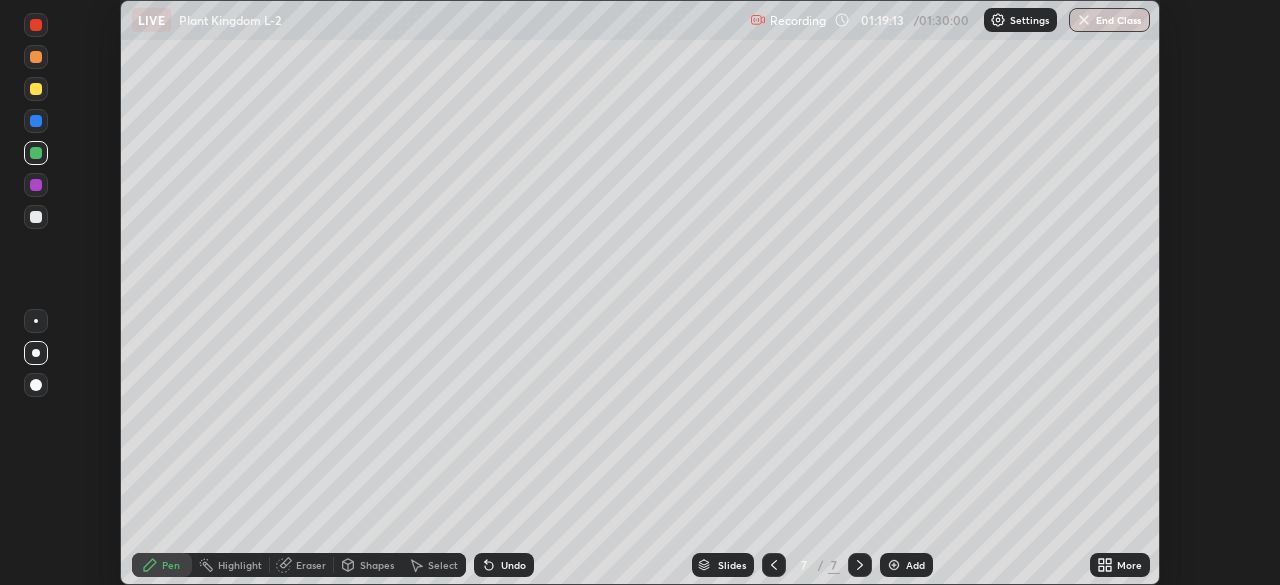 click on "More" at bounding box center (1120, 565) 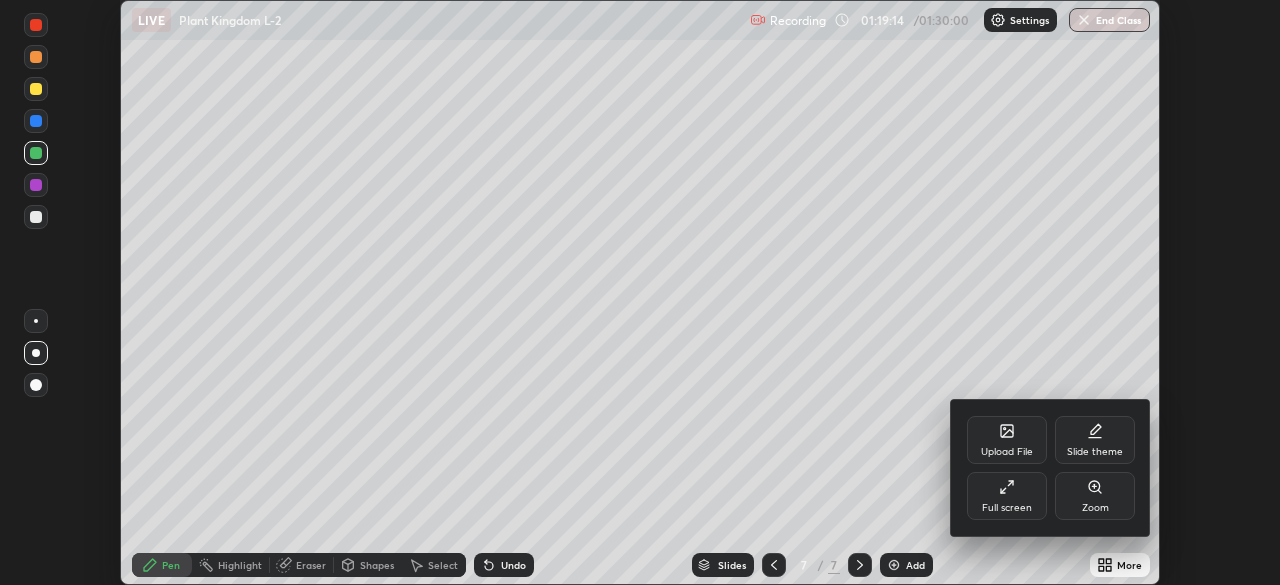 click on "Full screen" at bounding box center [1007, 508] 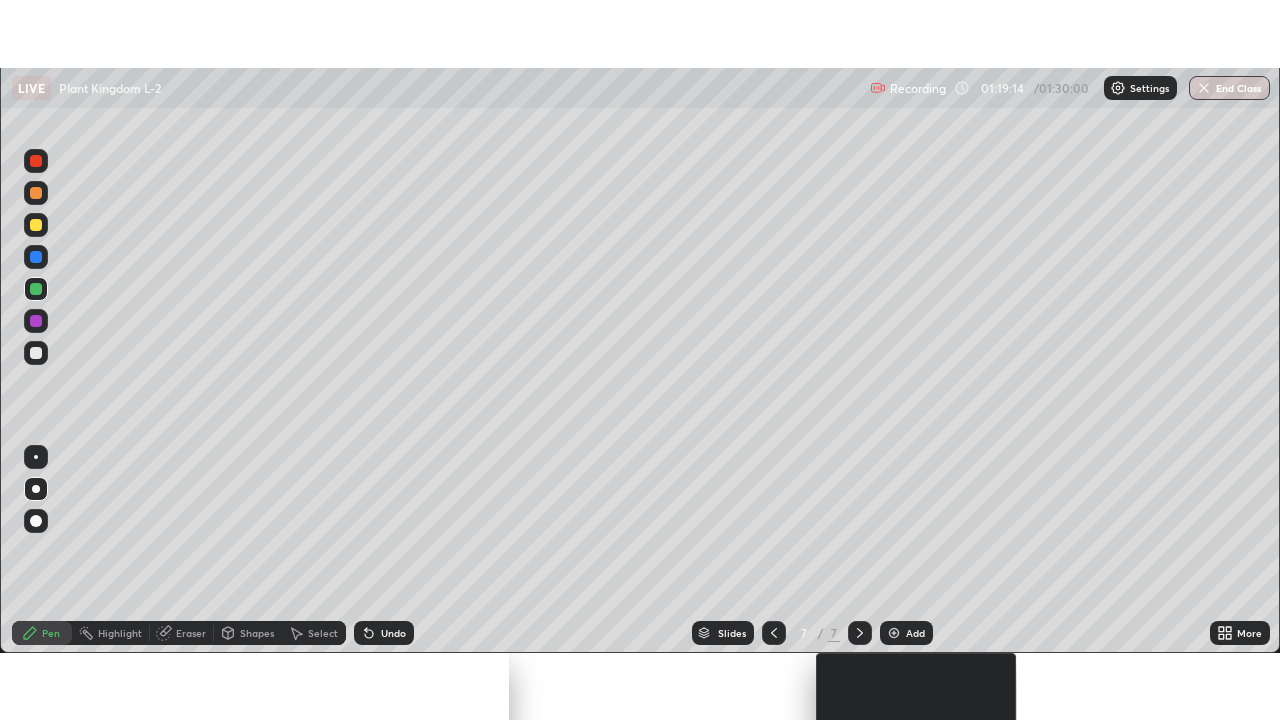scroll, scrollTop: 99280, scrollLeft: 98720, axis: both 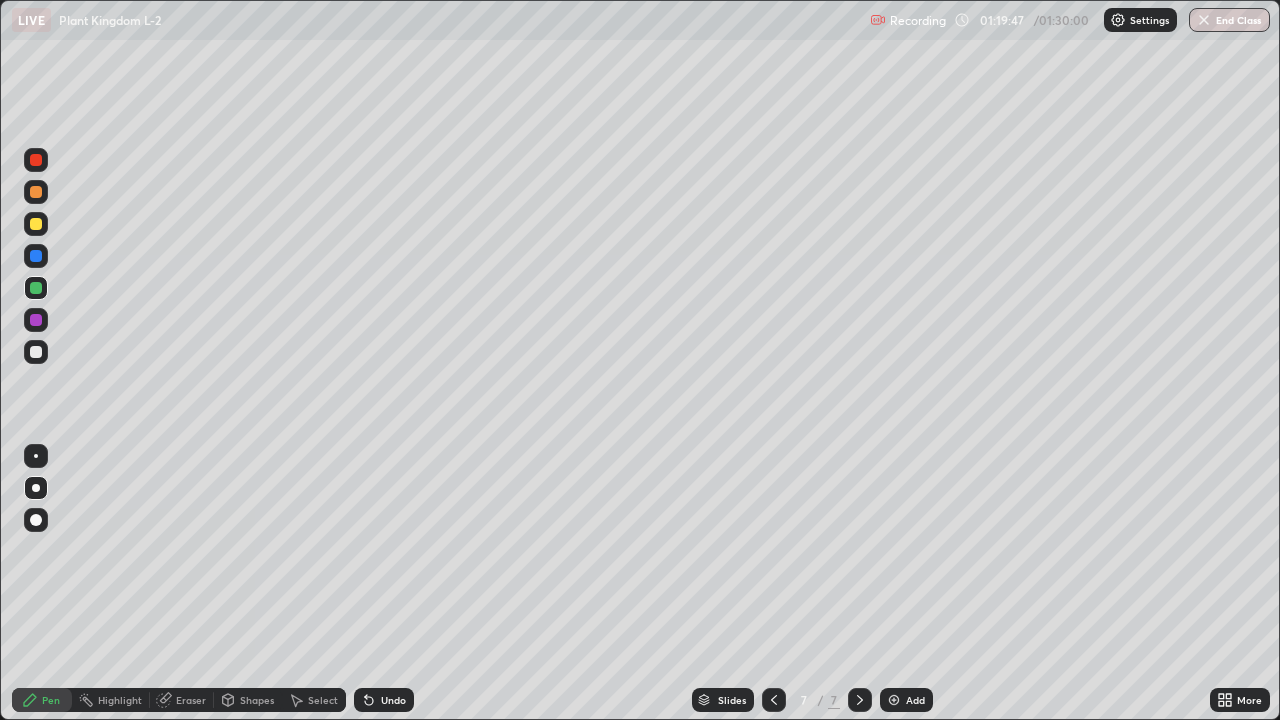 click on "End Class" at bounding box center (1229, 20) 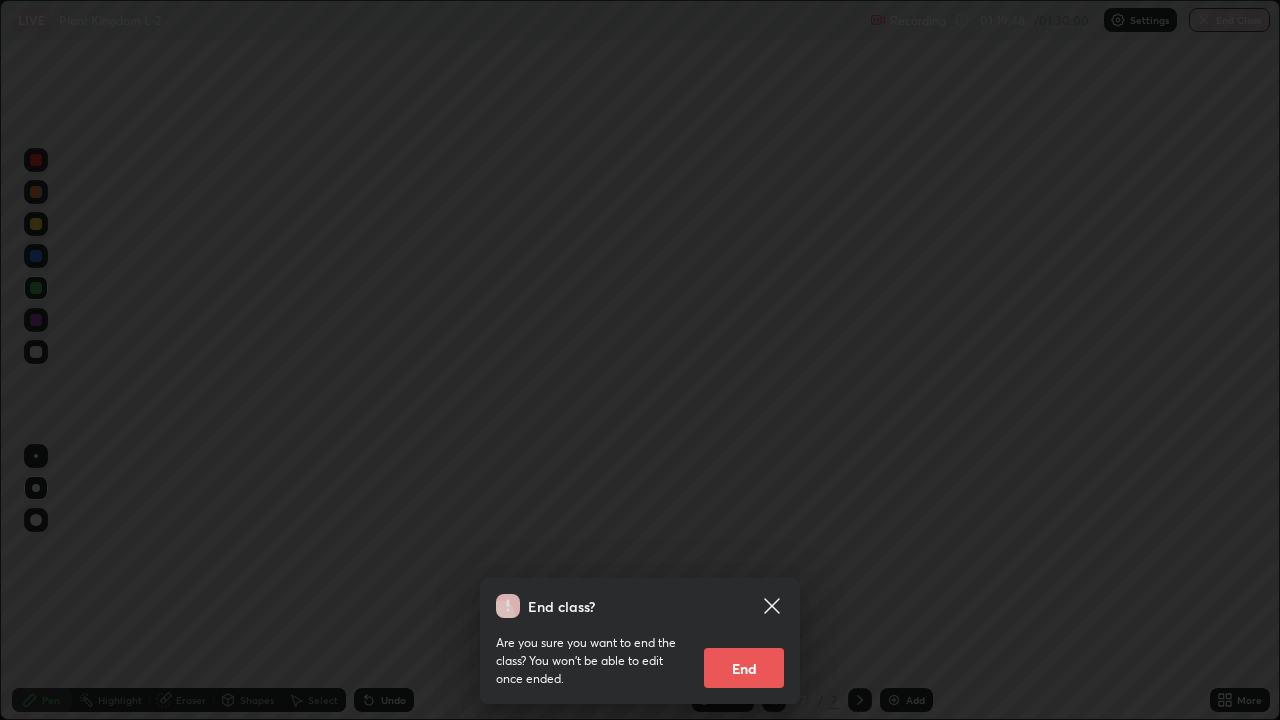 click on "End" at bounding box center [744, 668] 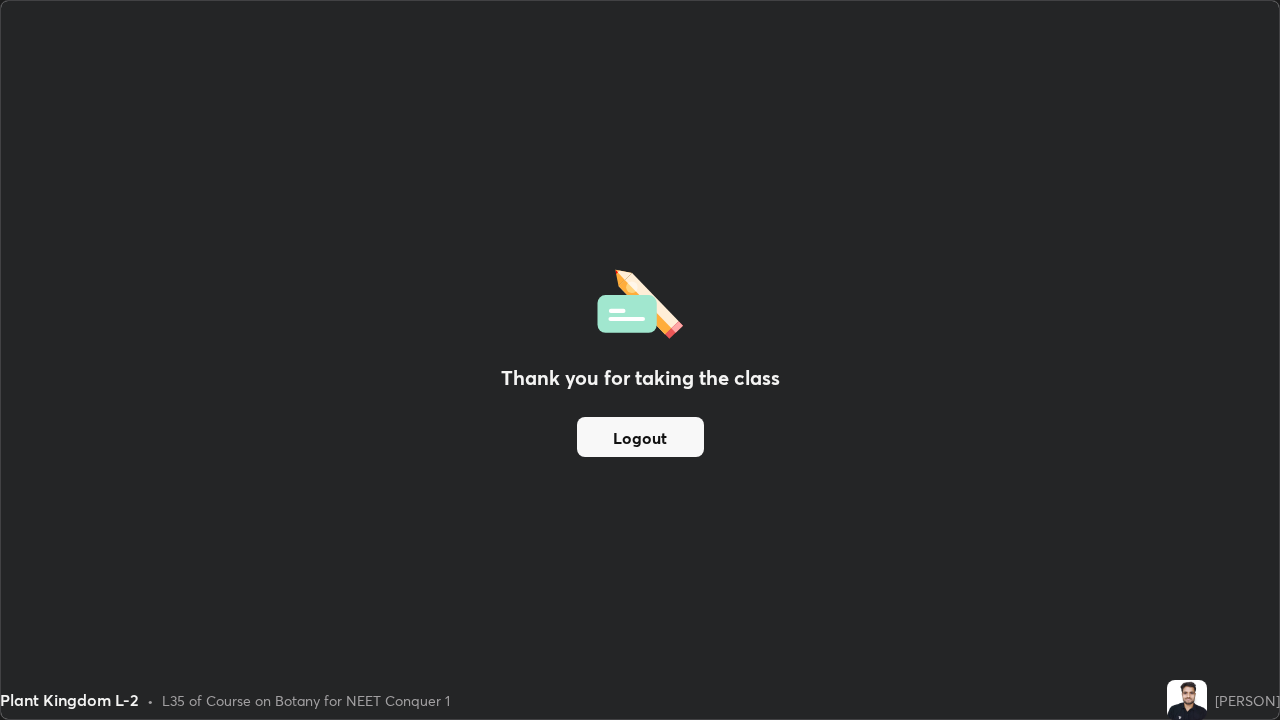 click on "Logout" at bounding box center (640, 437) 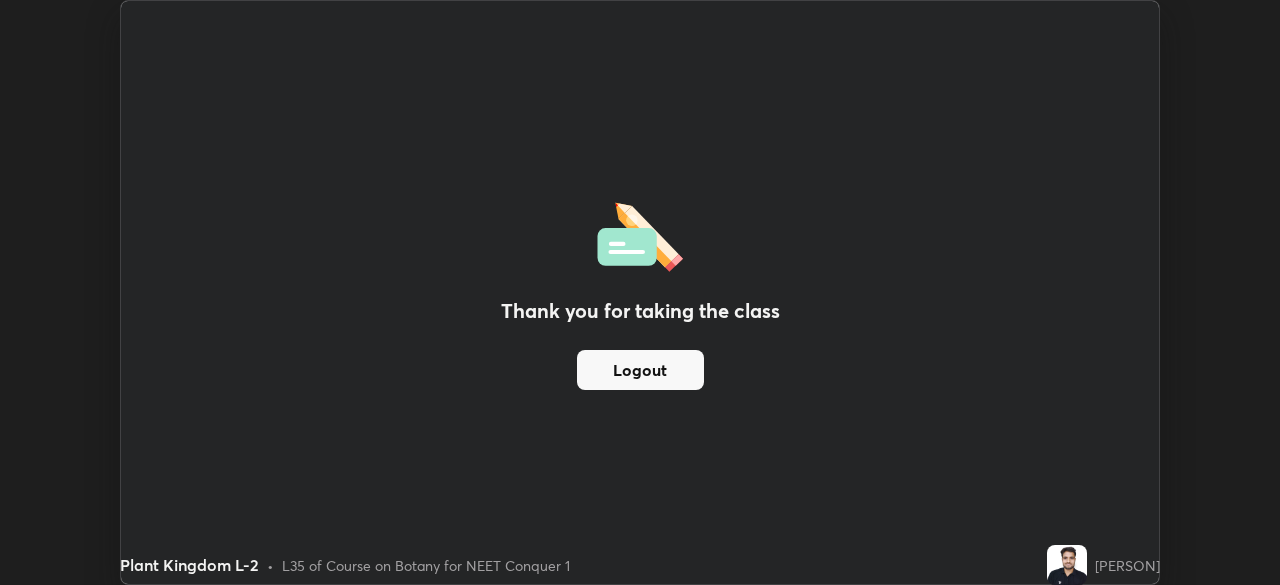 scroll, scrollTop: 585, scrollLeft: 1280, axis: both 